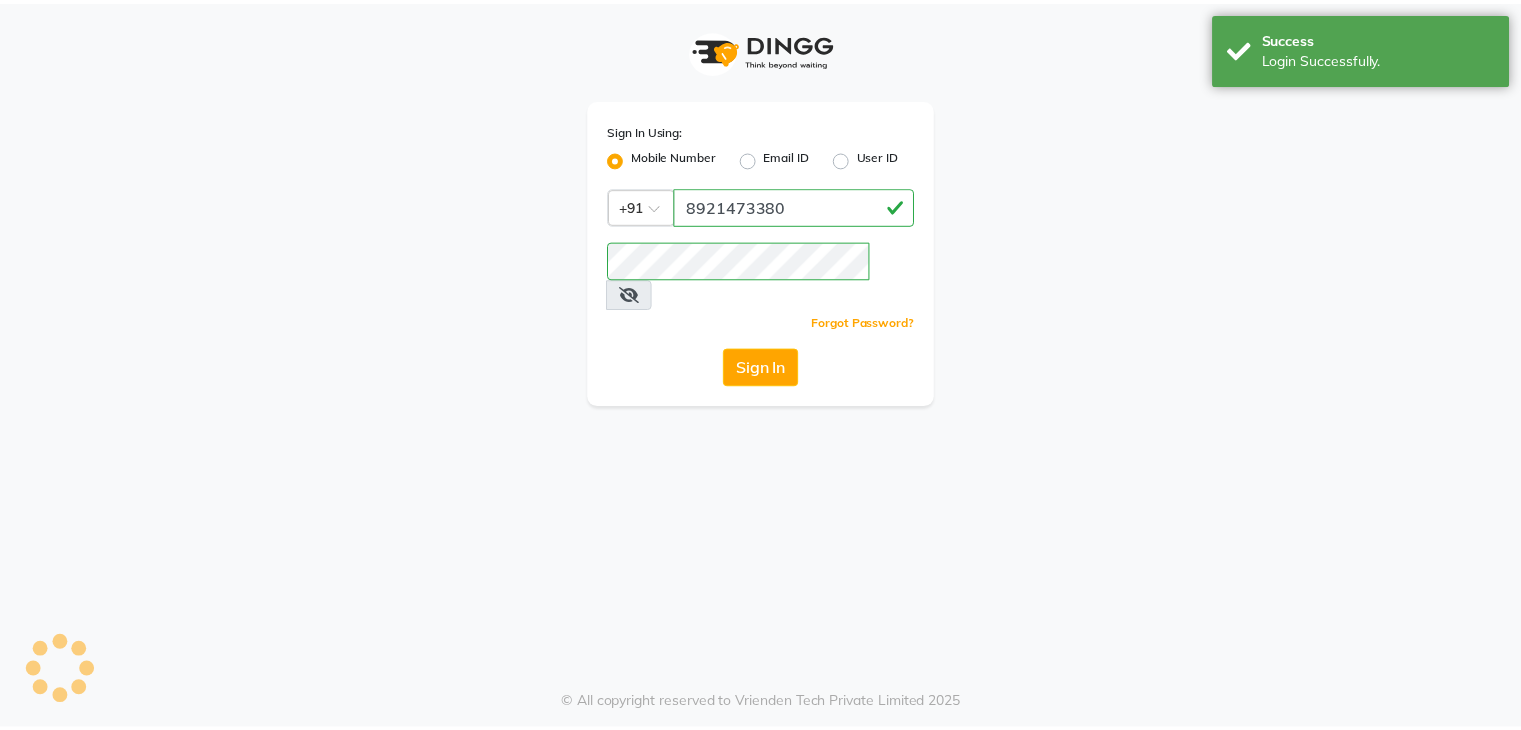 scroll, scrollTop: 0, scrollLeft: 0, axis: both 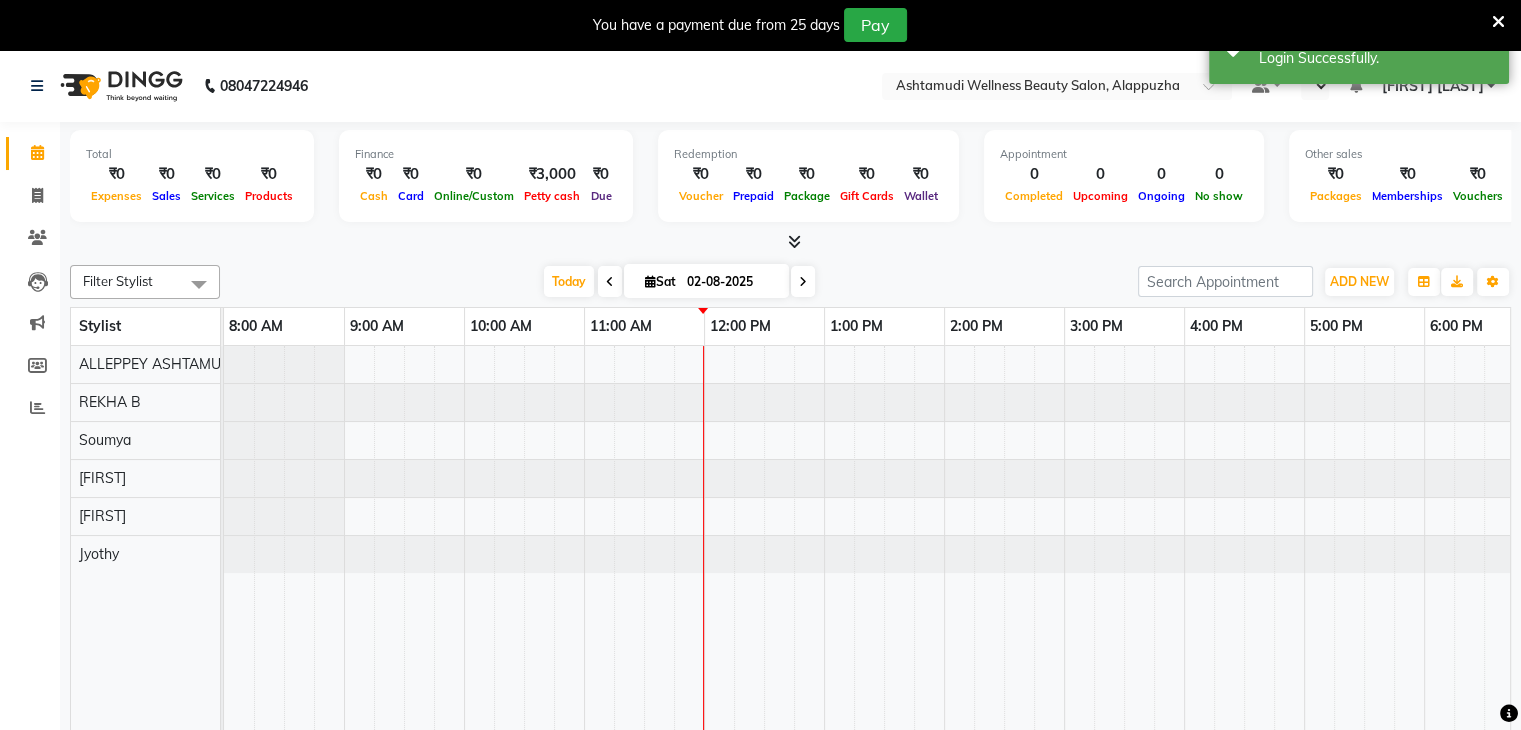 select on "en" 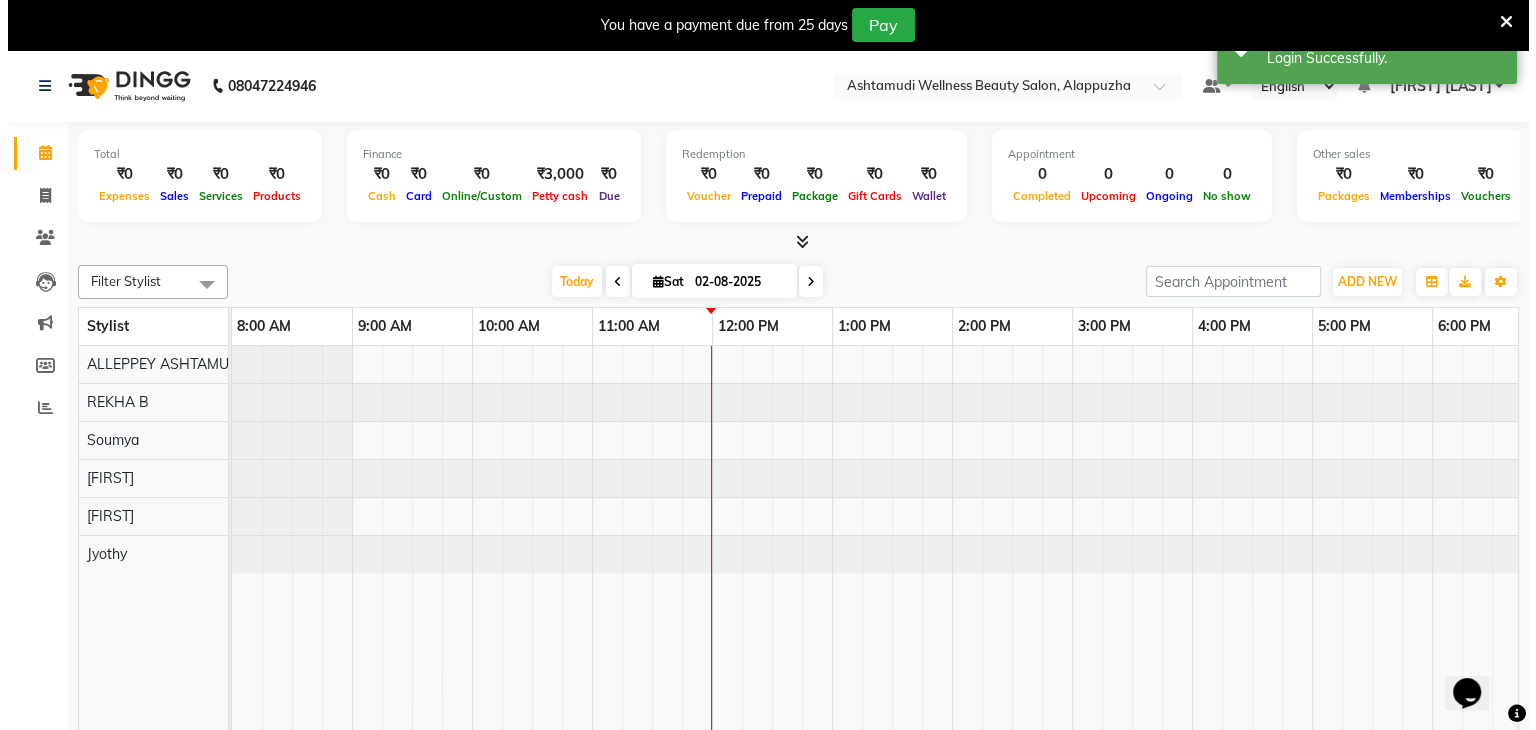 scroll, scrollTop: 0, scrollLeft: 0, axis: both 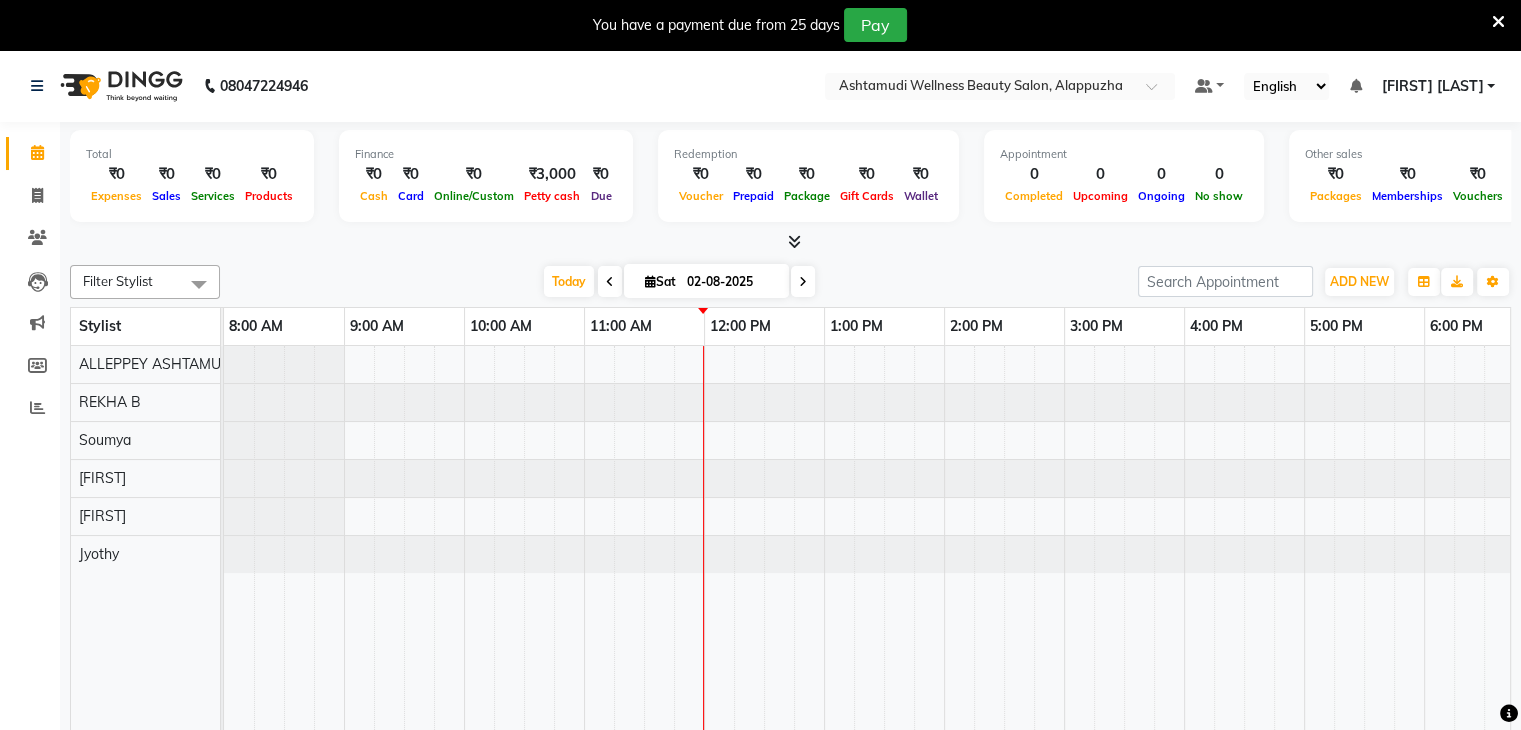 click at bounding box center [1498, 22] 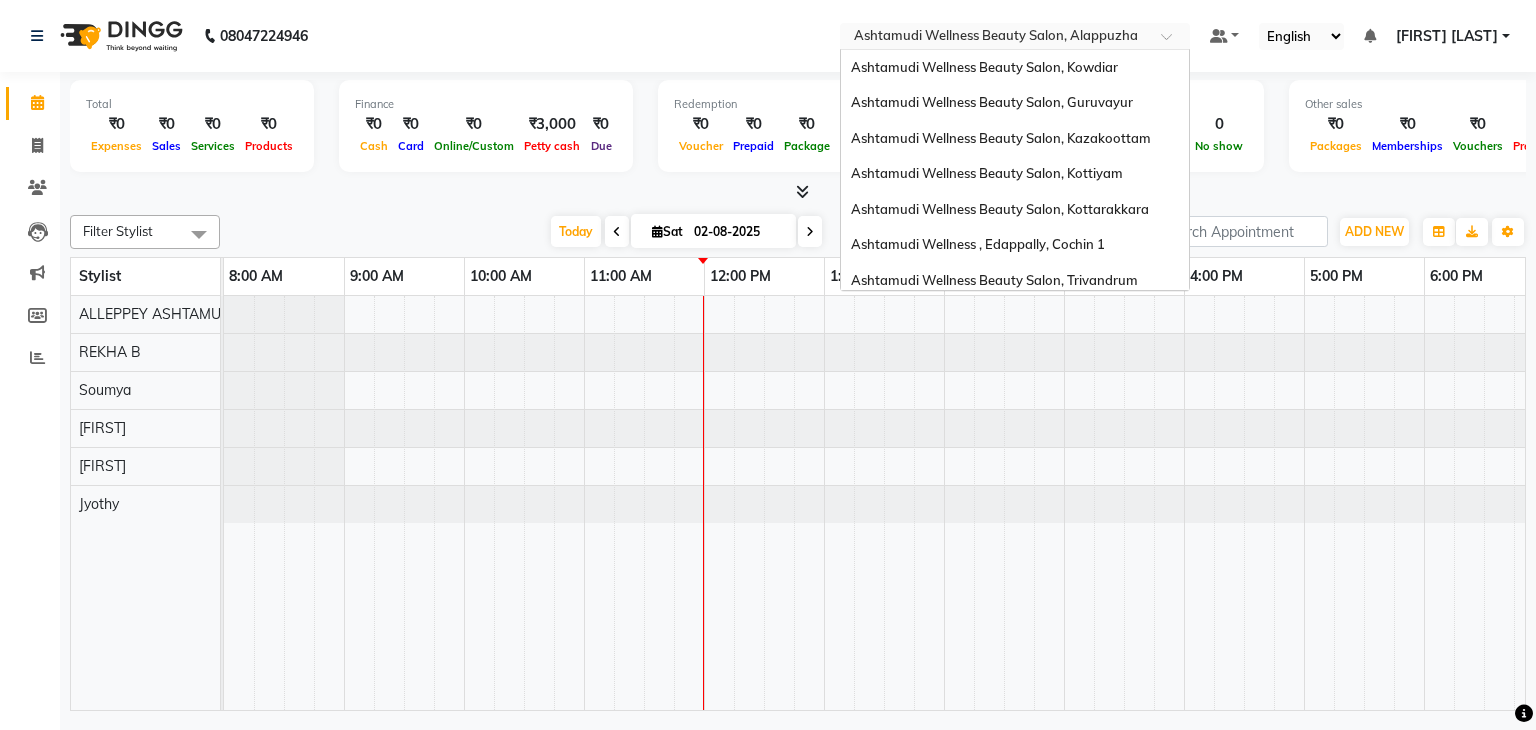 click at bounding box center [995, 38] 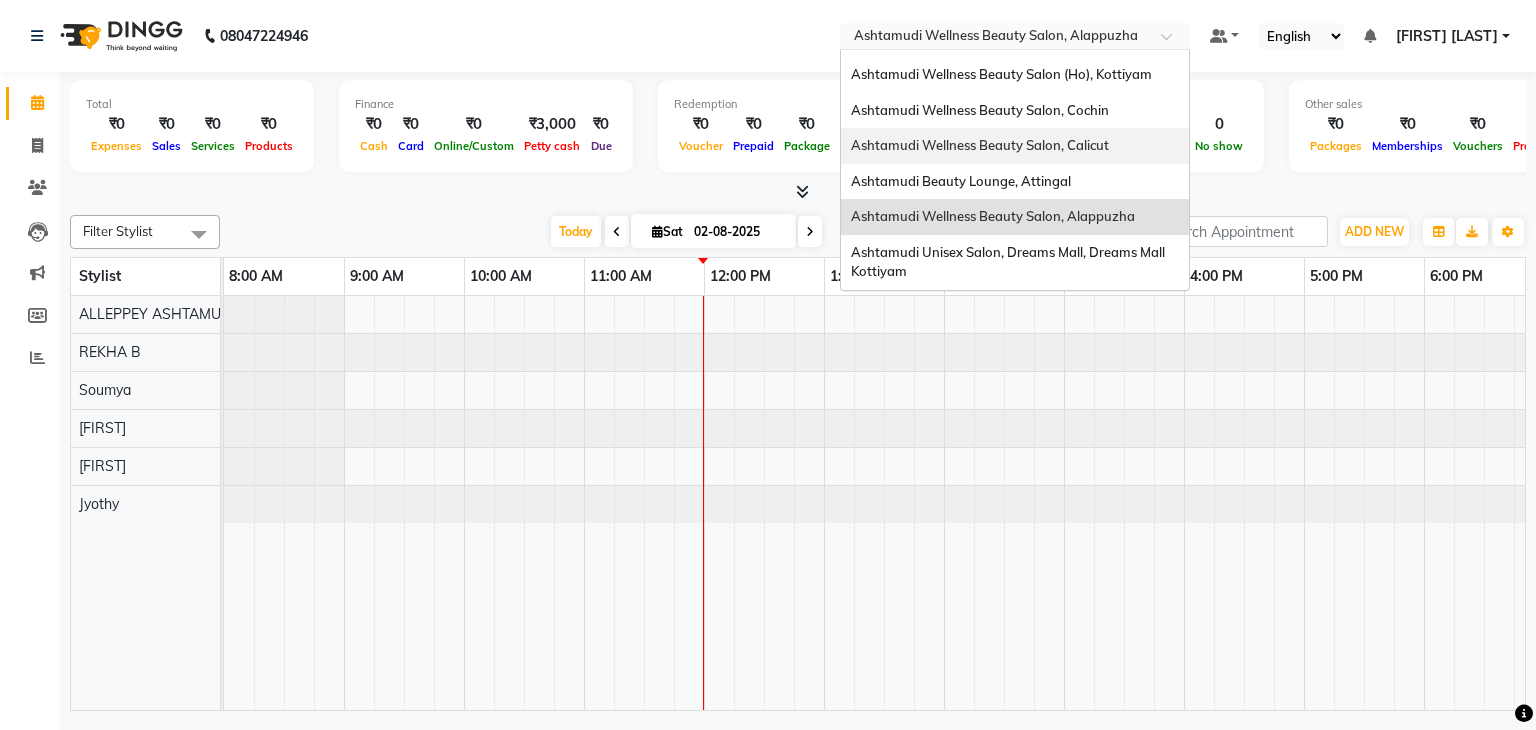 click on "Ashtamudi Wellness Beauty Salon, Calicut" at bounding box center (980, 145) 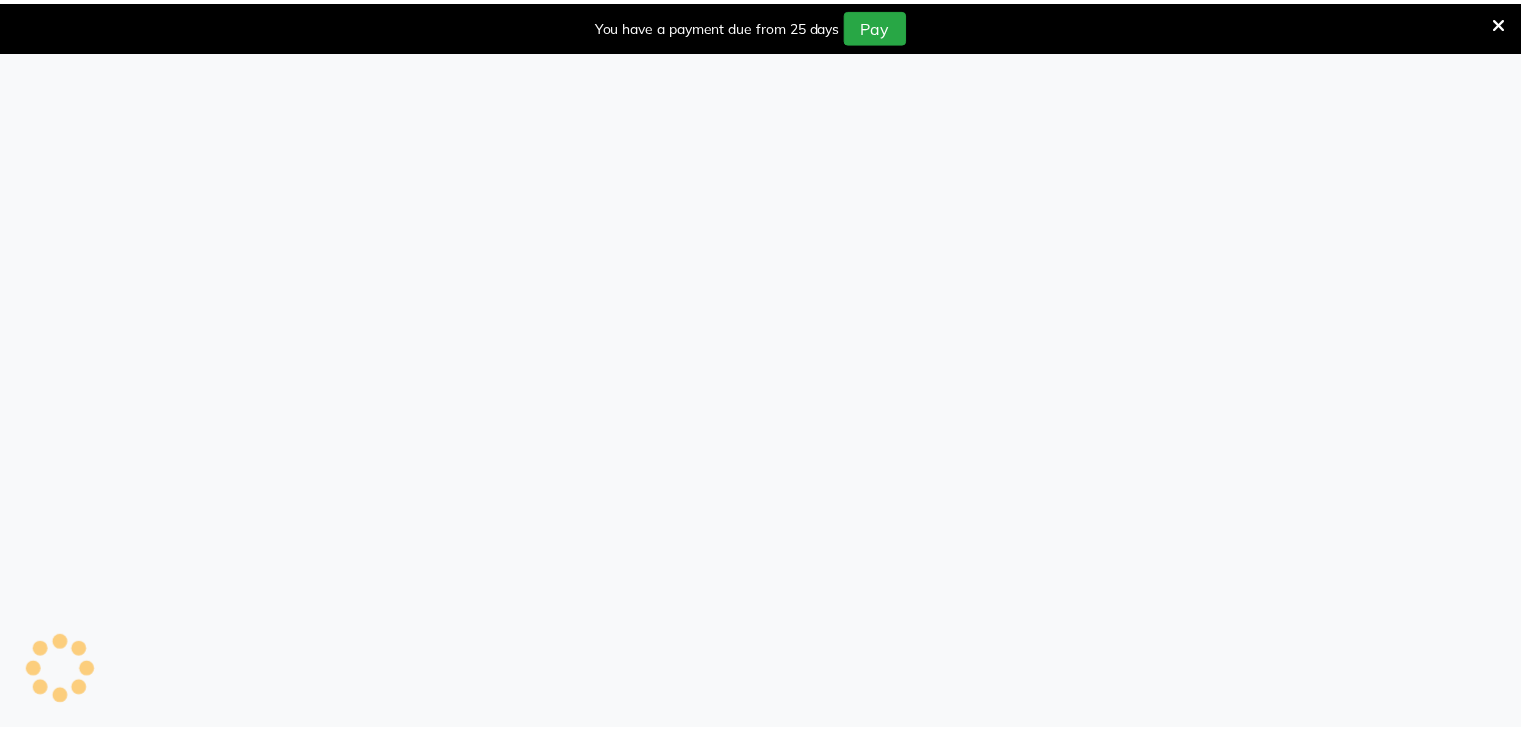 scroll, scrollTop: 0, scrollLeft: 0, axis: both 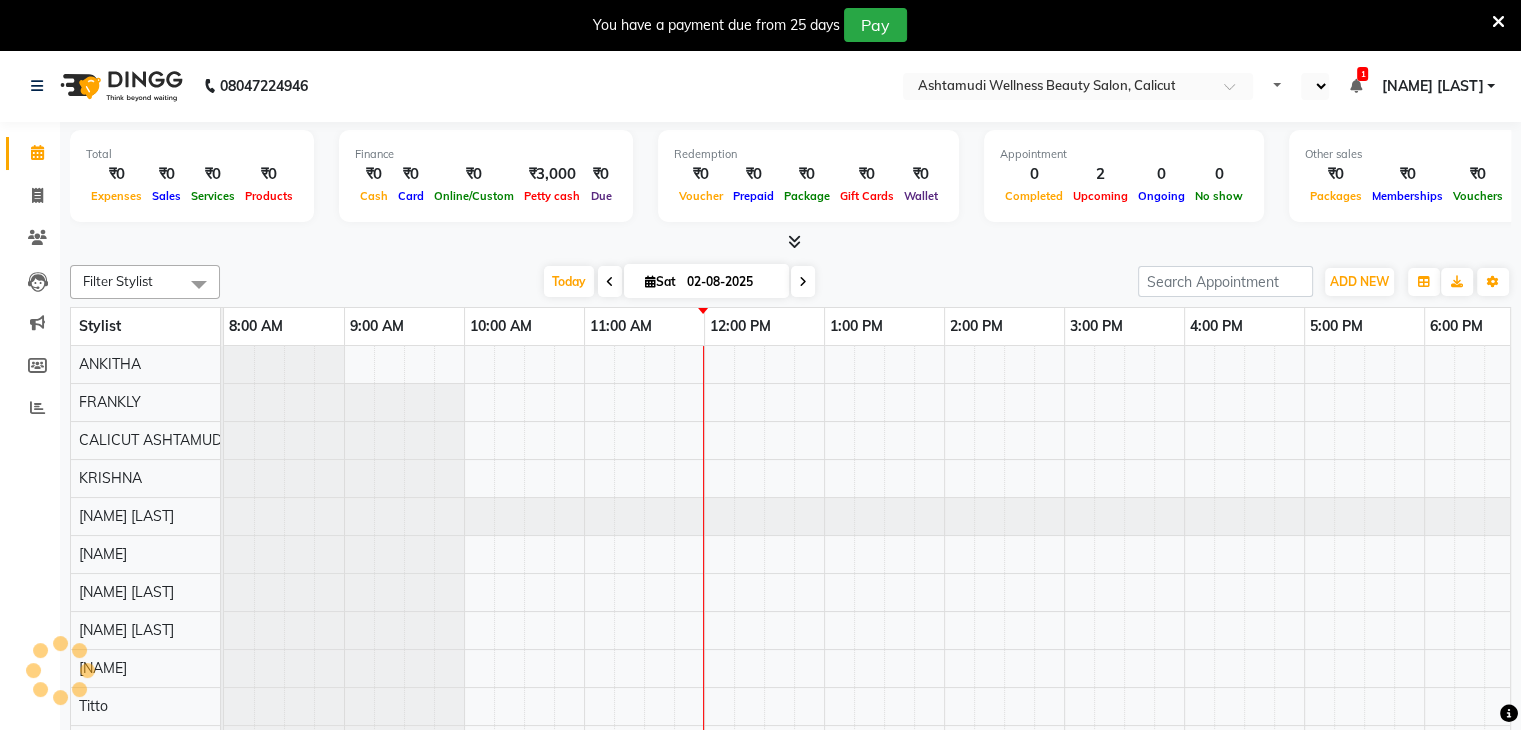 select on "en" 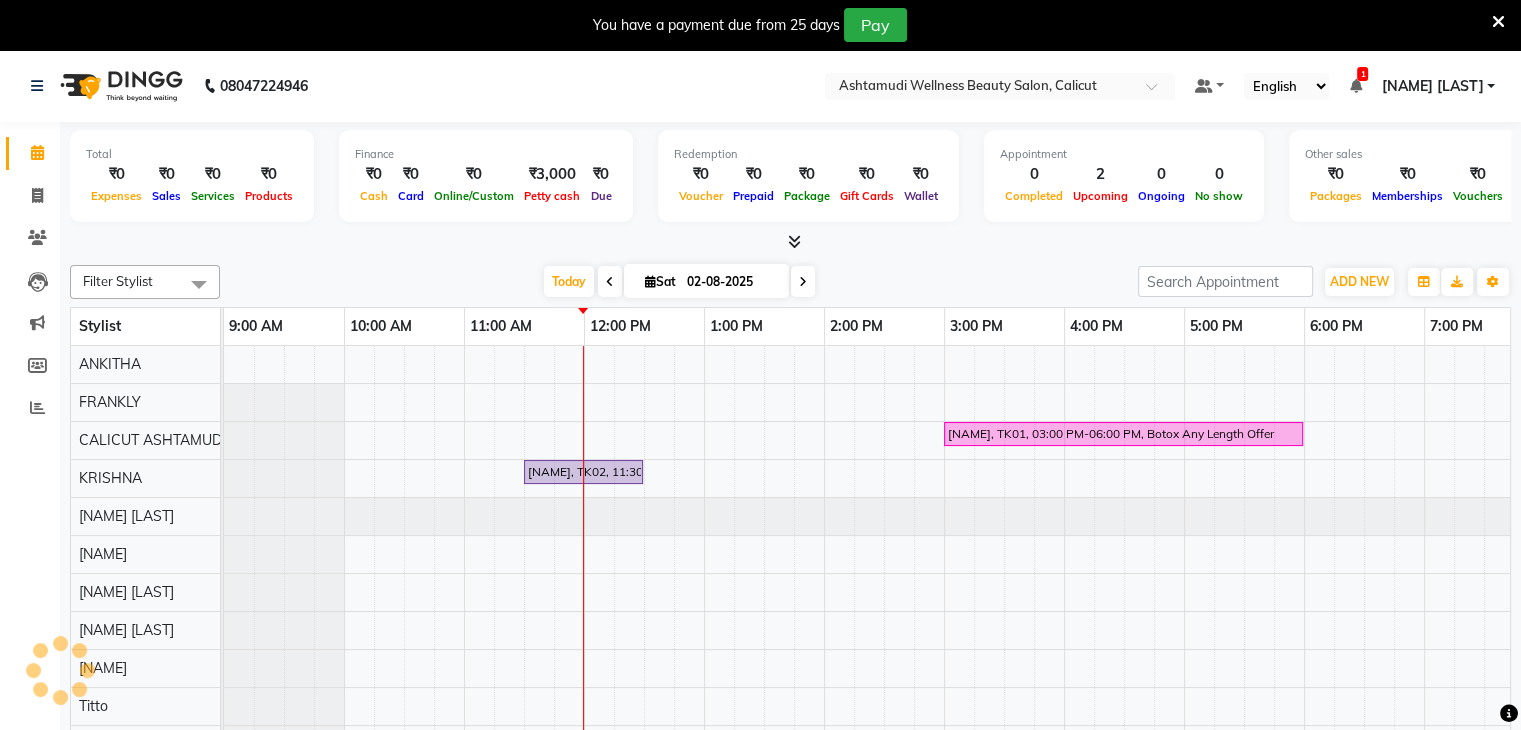 scroll, scrollTop: 0, scrollLeft: 0, axis: both 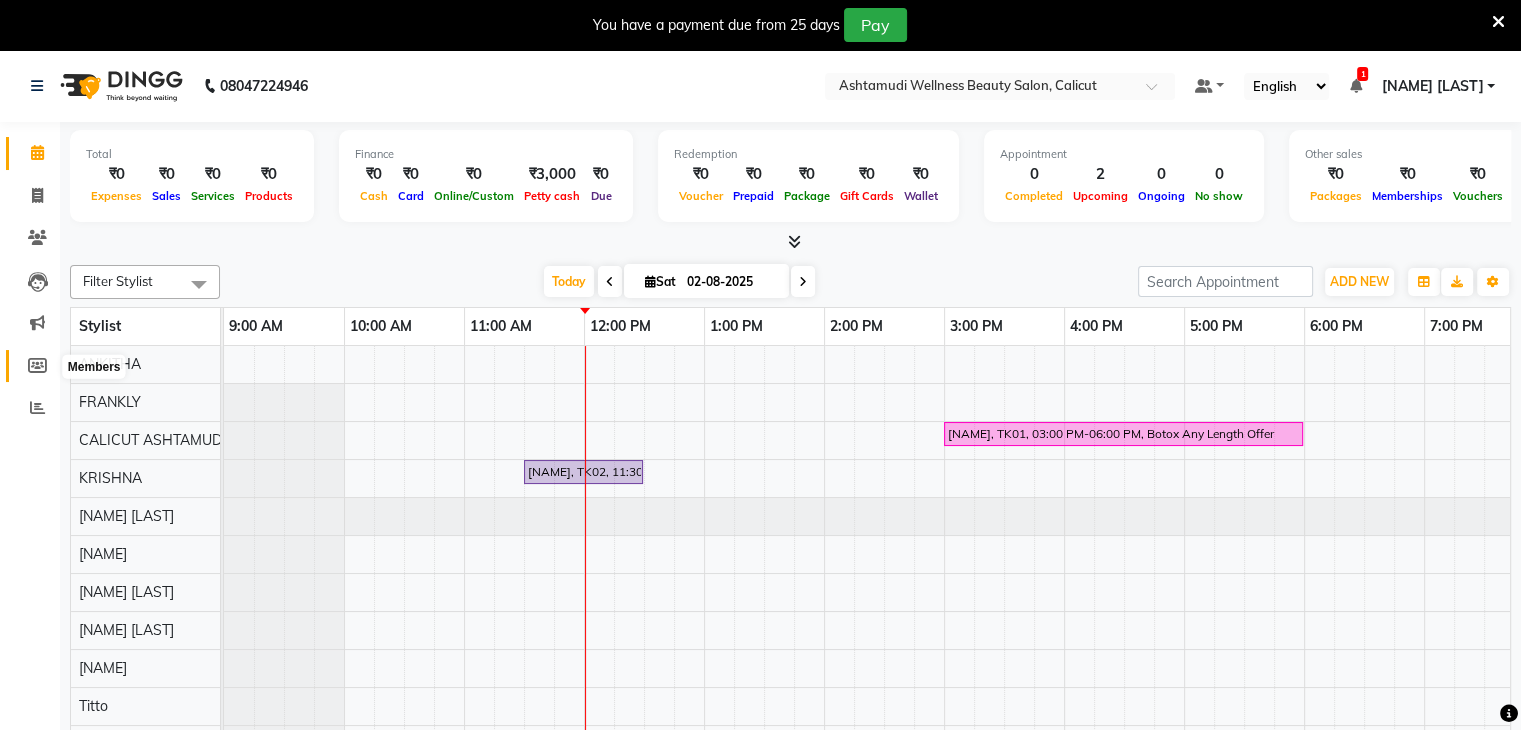 click 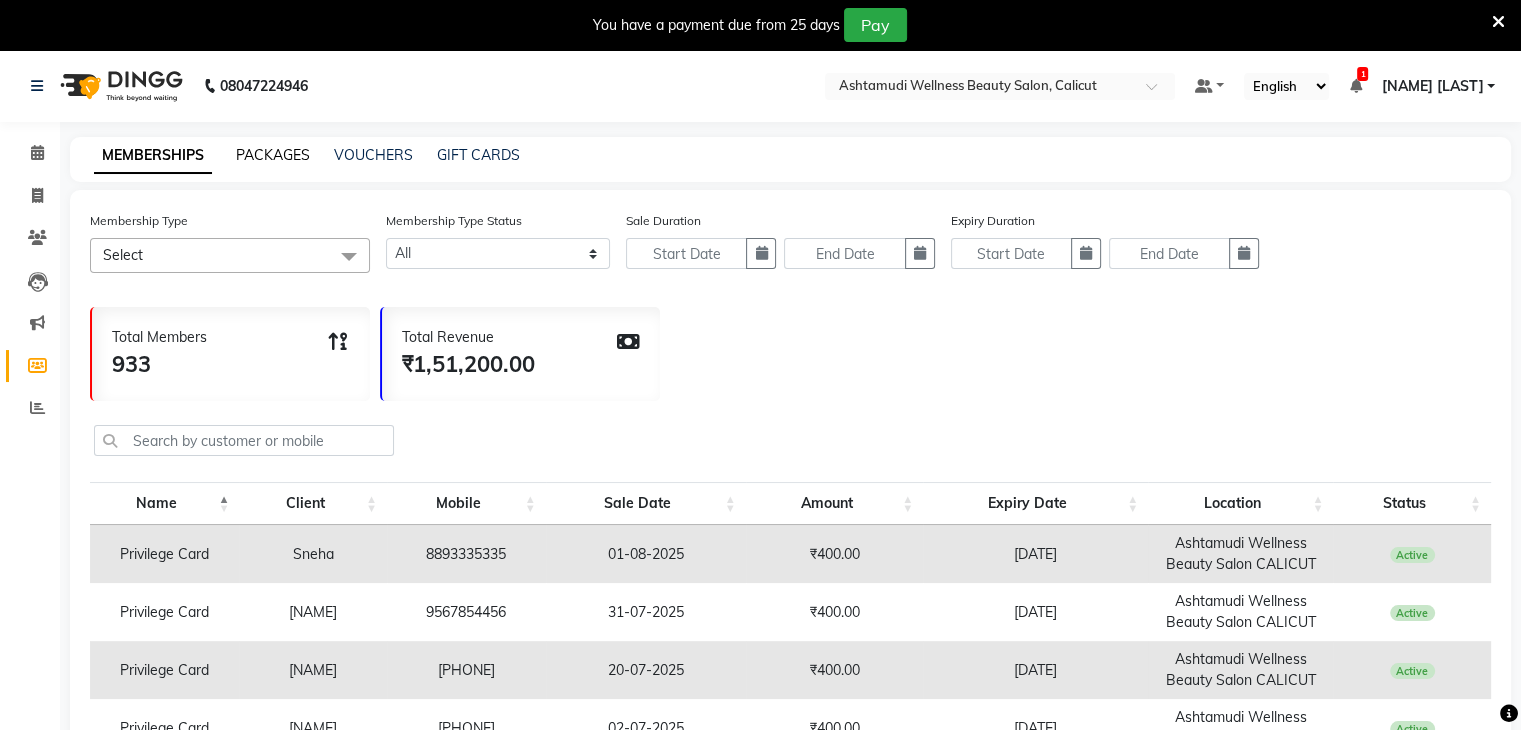 click on "PACKAGES" 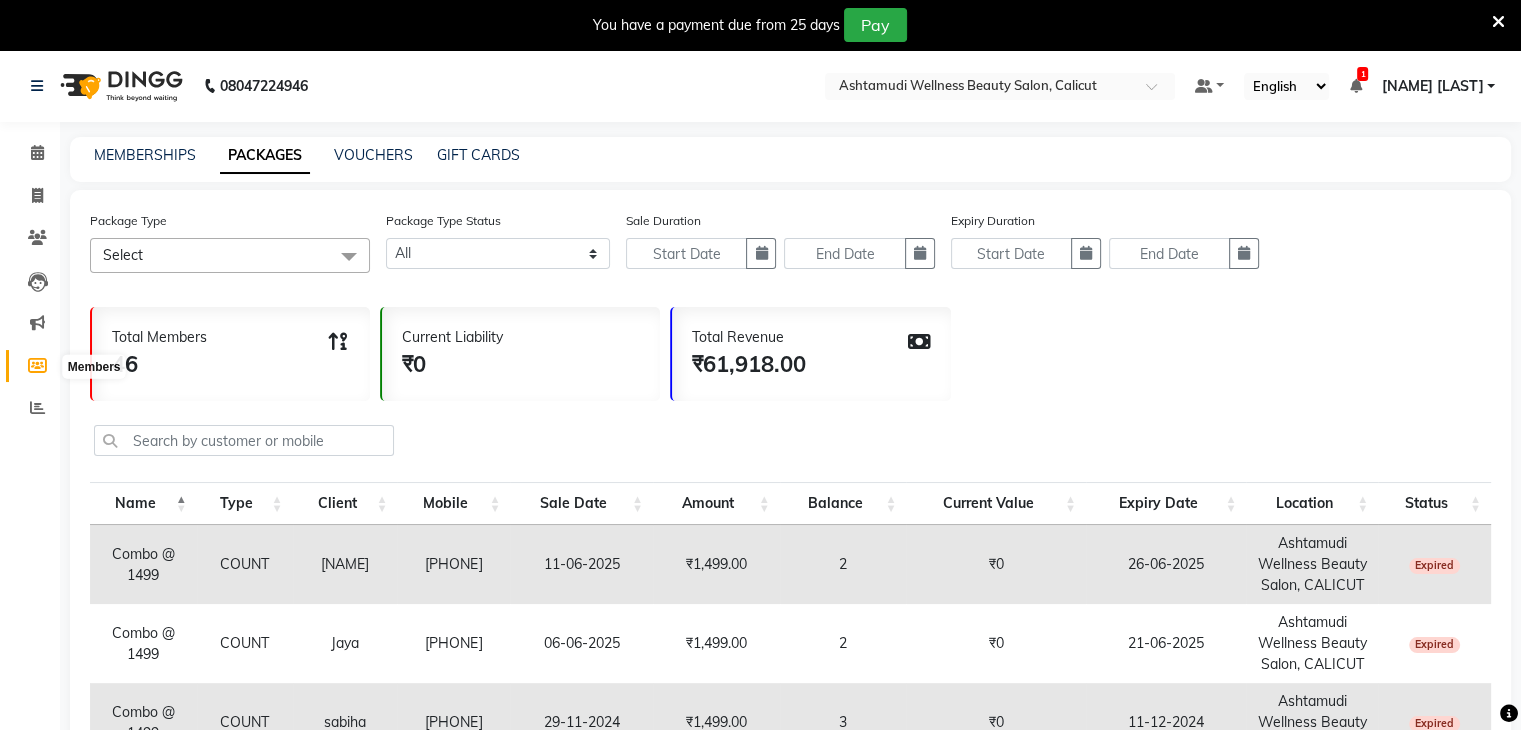 click 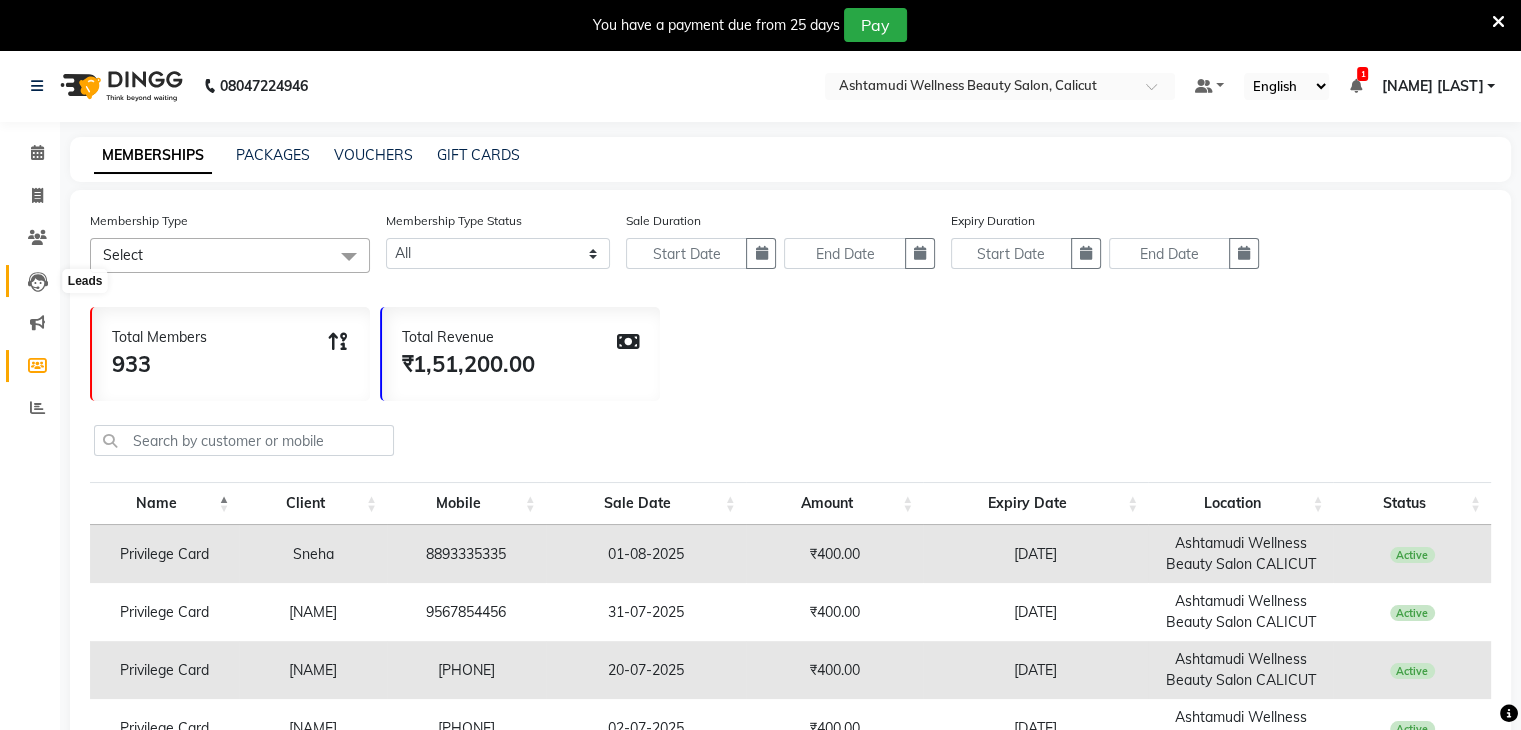 click 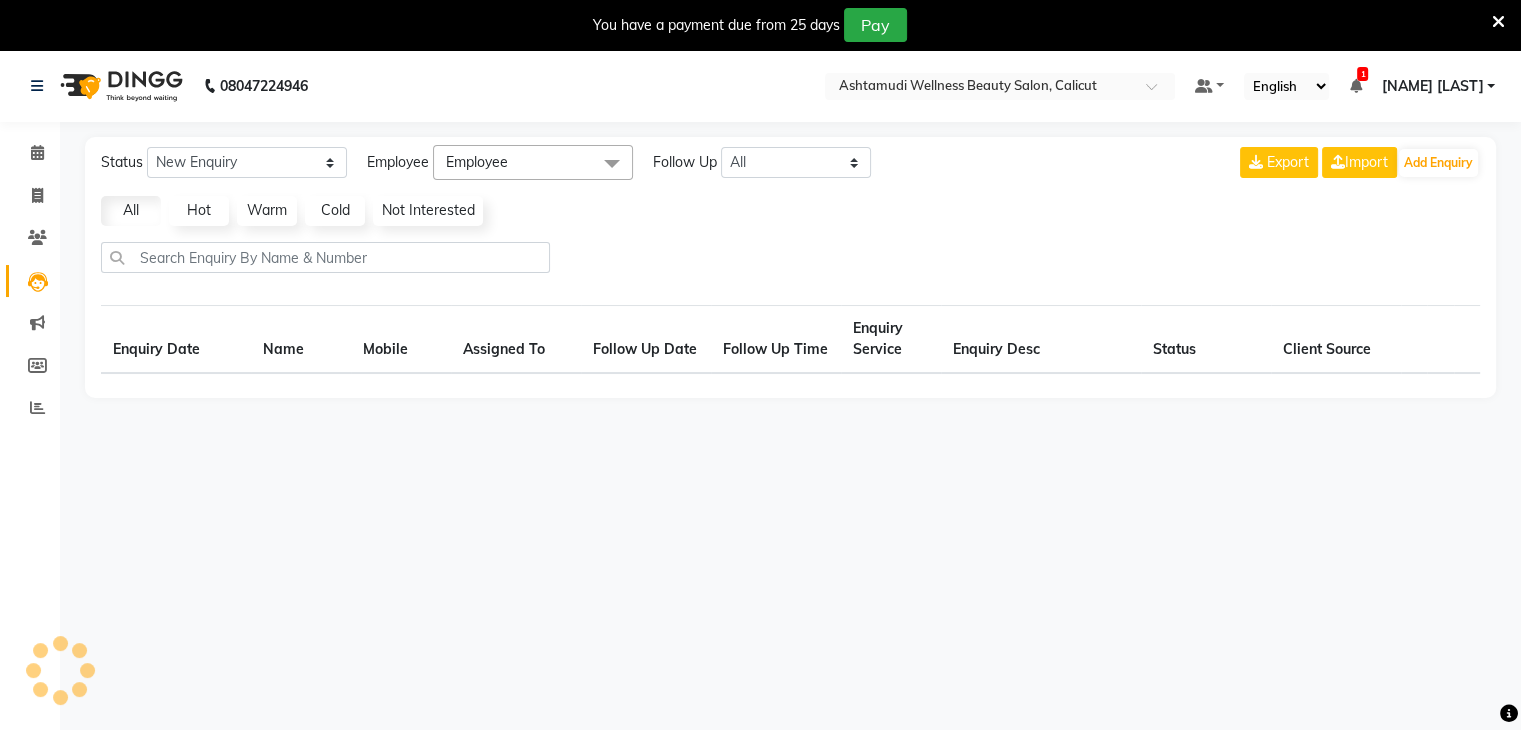 select on "10" 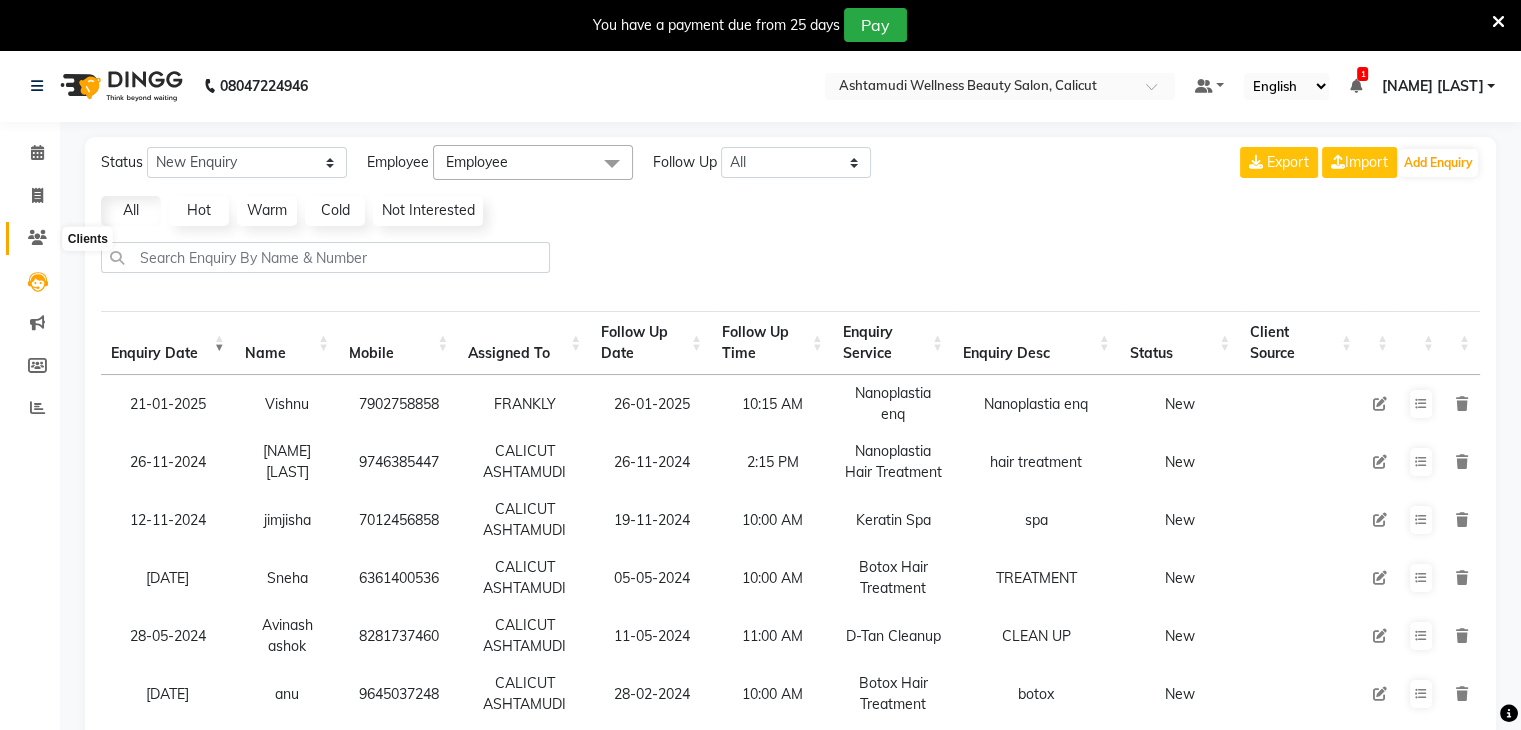click 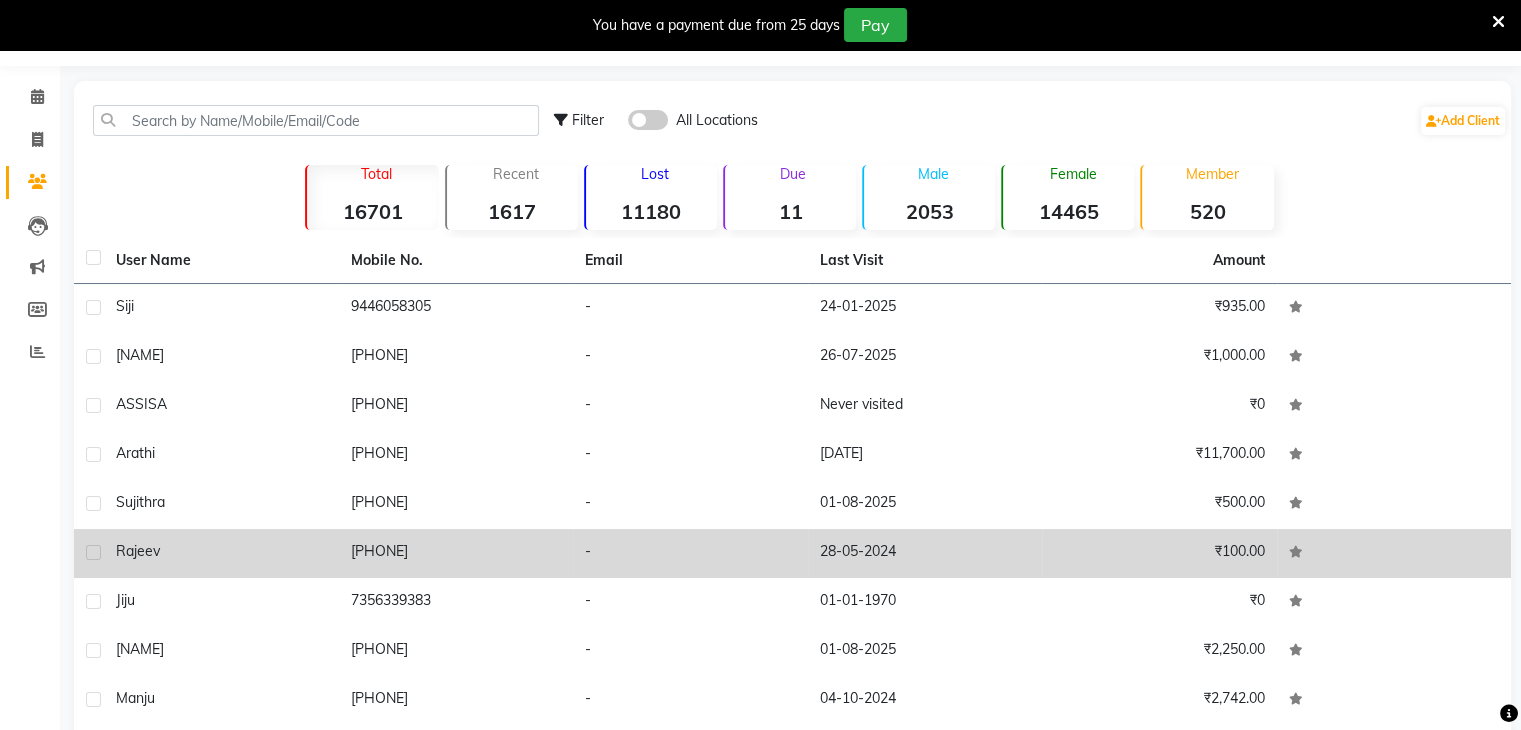 scroll, scrollTop: 0, scrollLeft: 0, axis: both 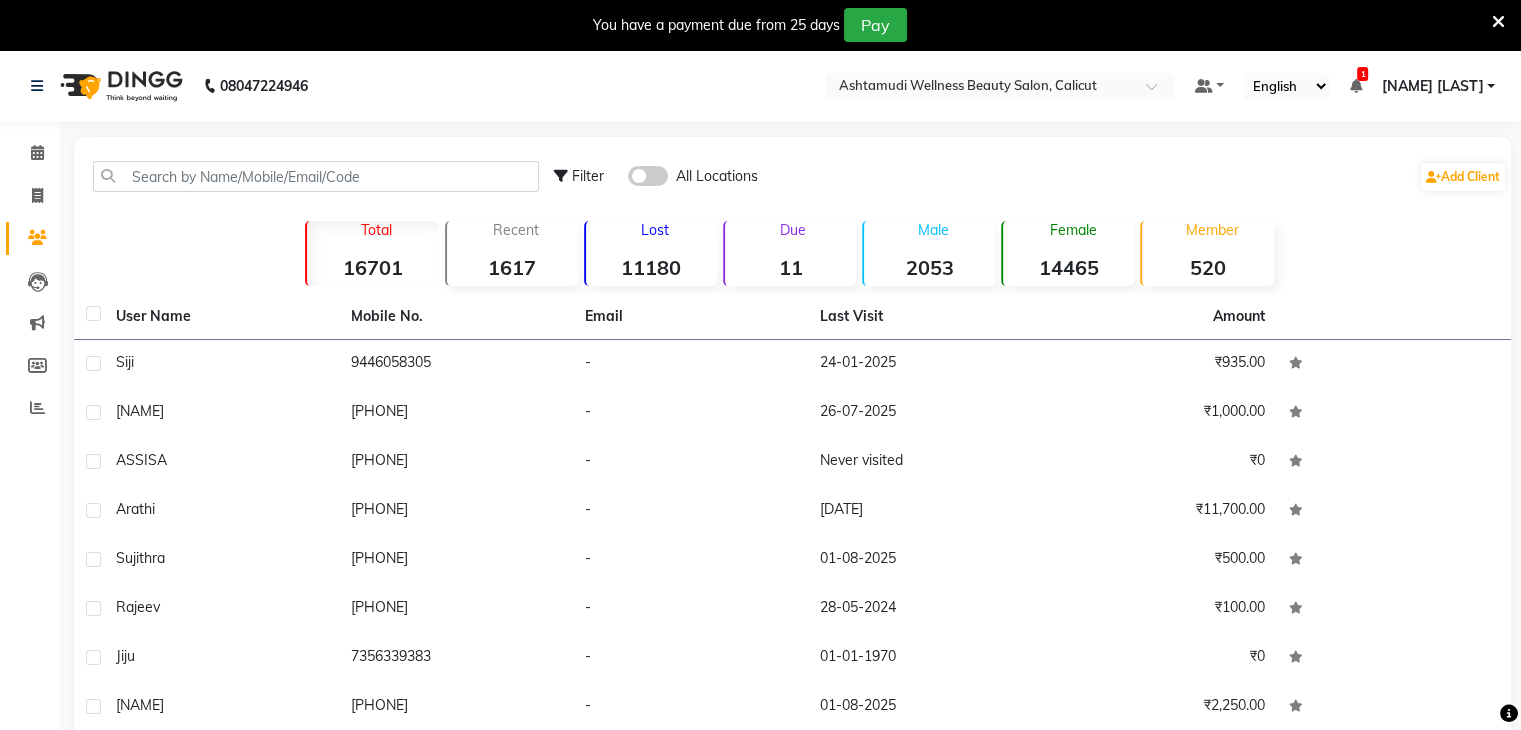 click on "You have a payment due from 25 days   Pay" at bounding box center [760, 25] 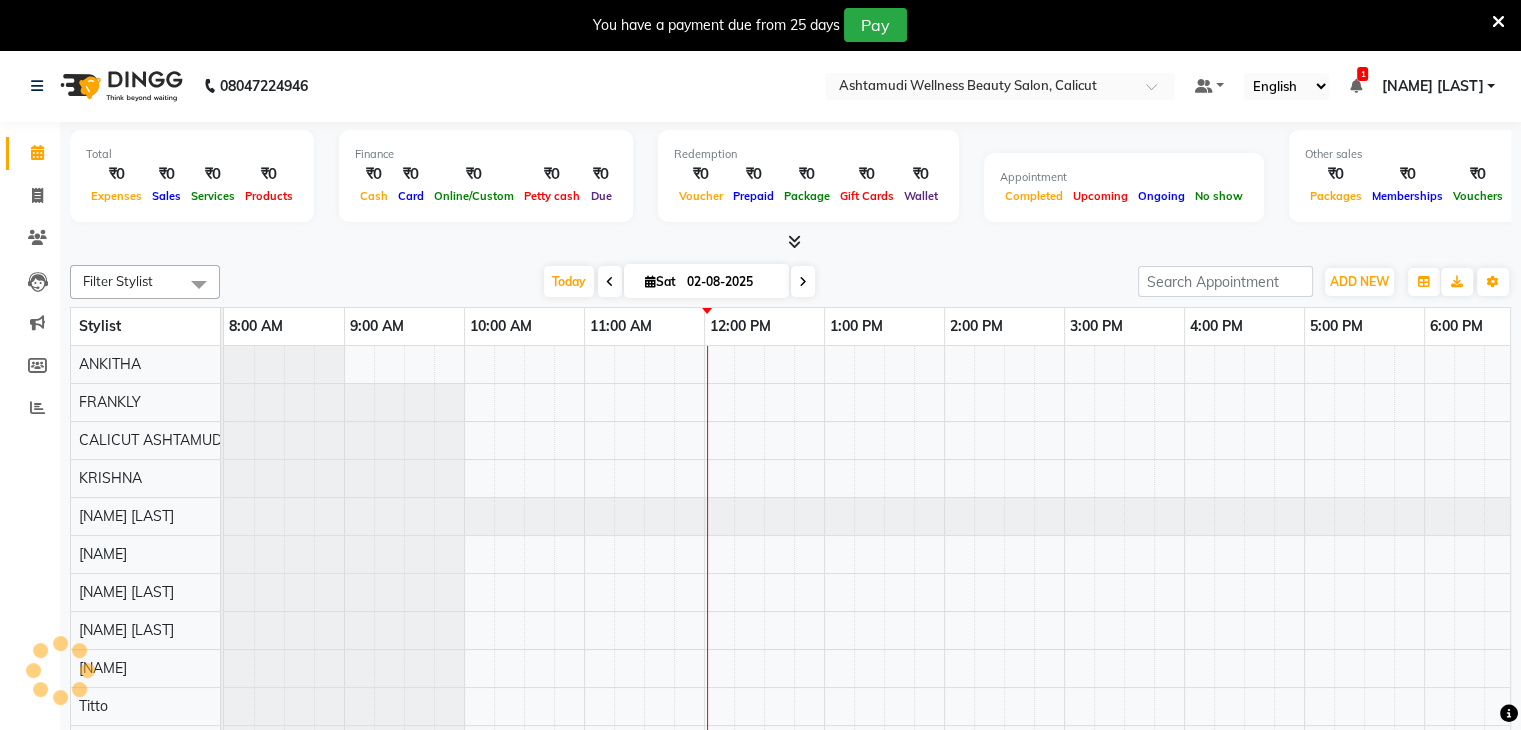 scroll, scrollTop: 0, scrollLeft: 0, axis: both 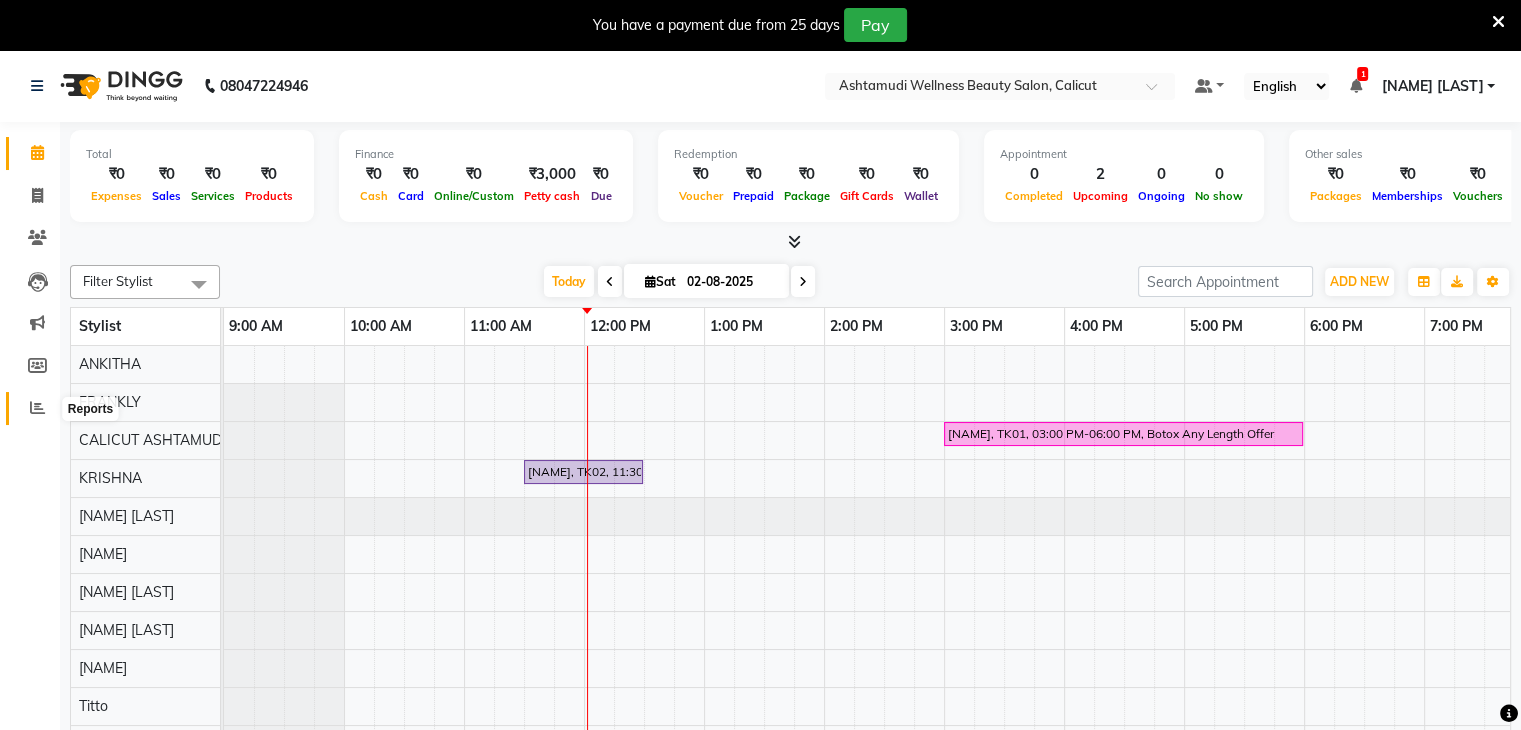 click 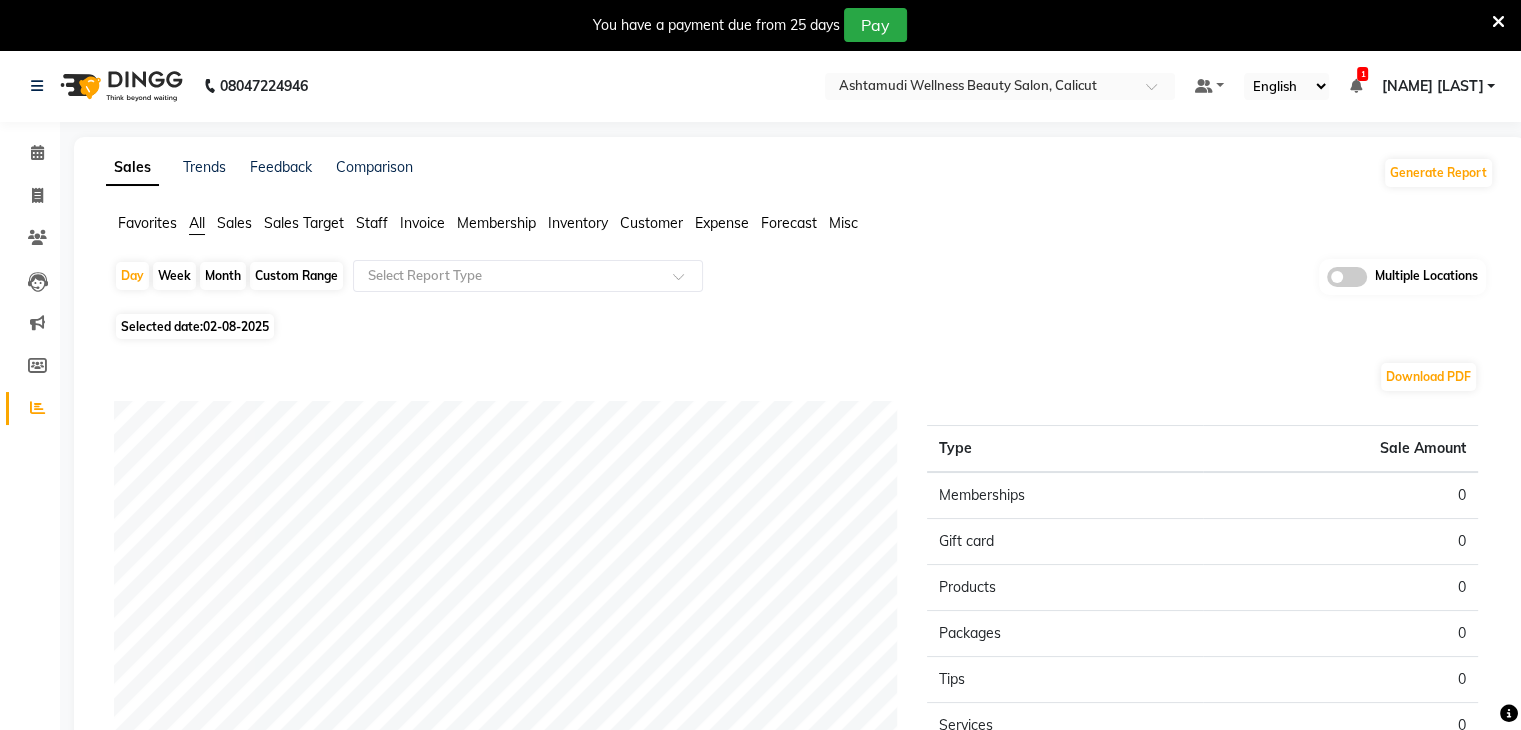 click 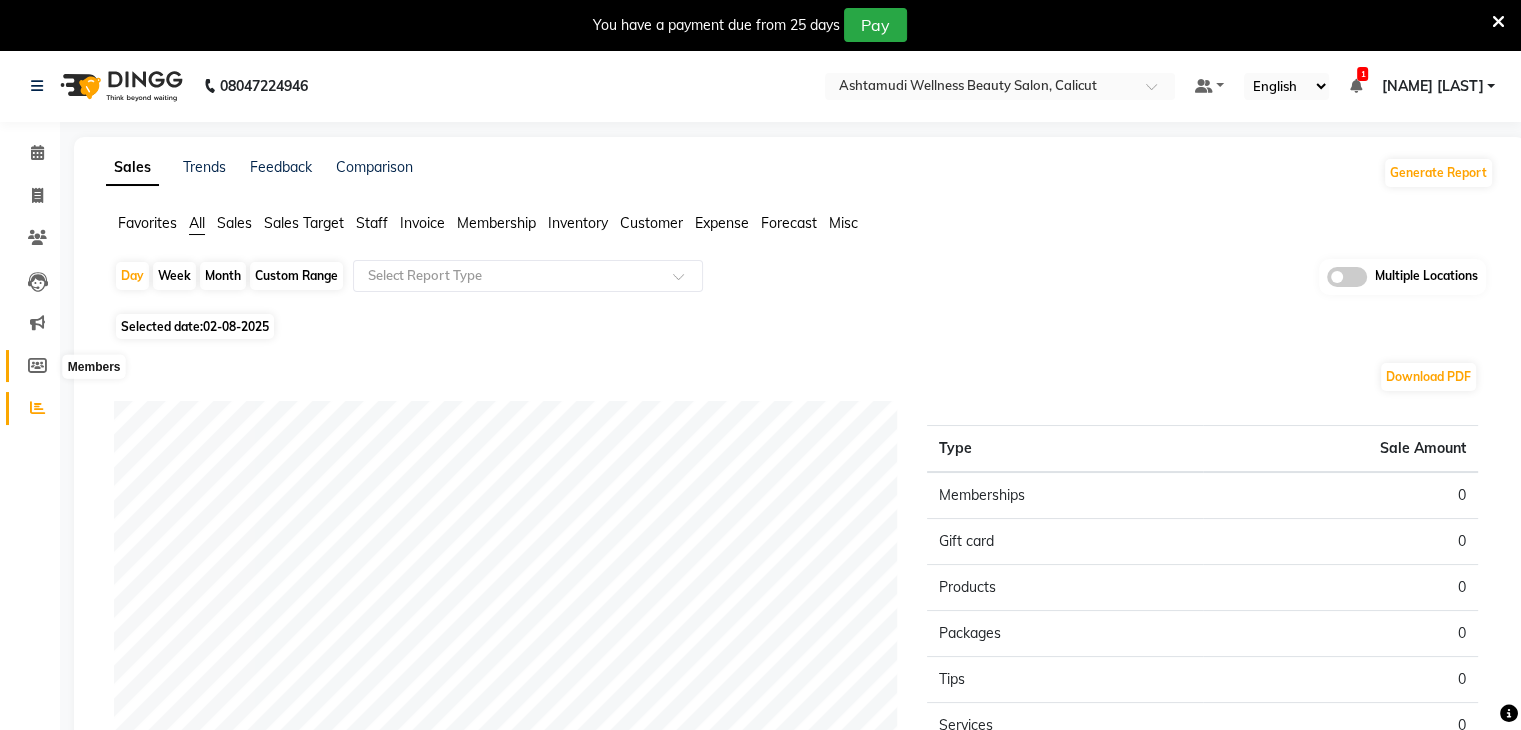 click 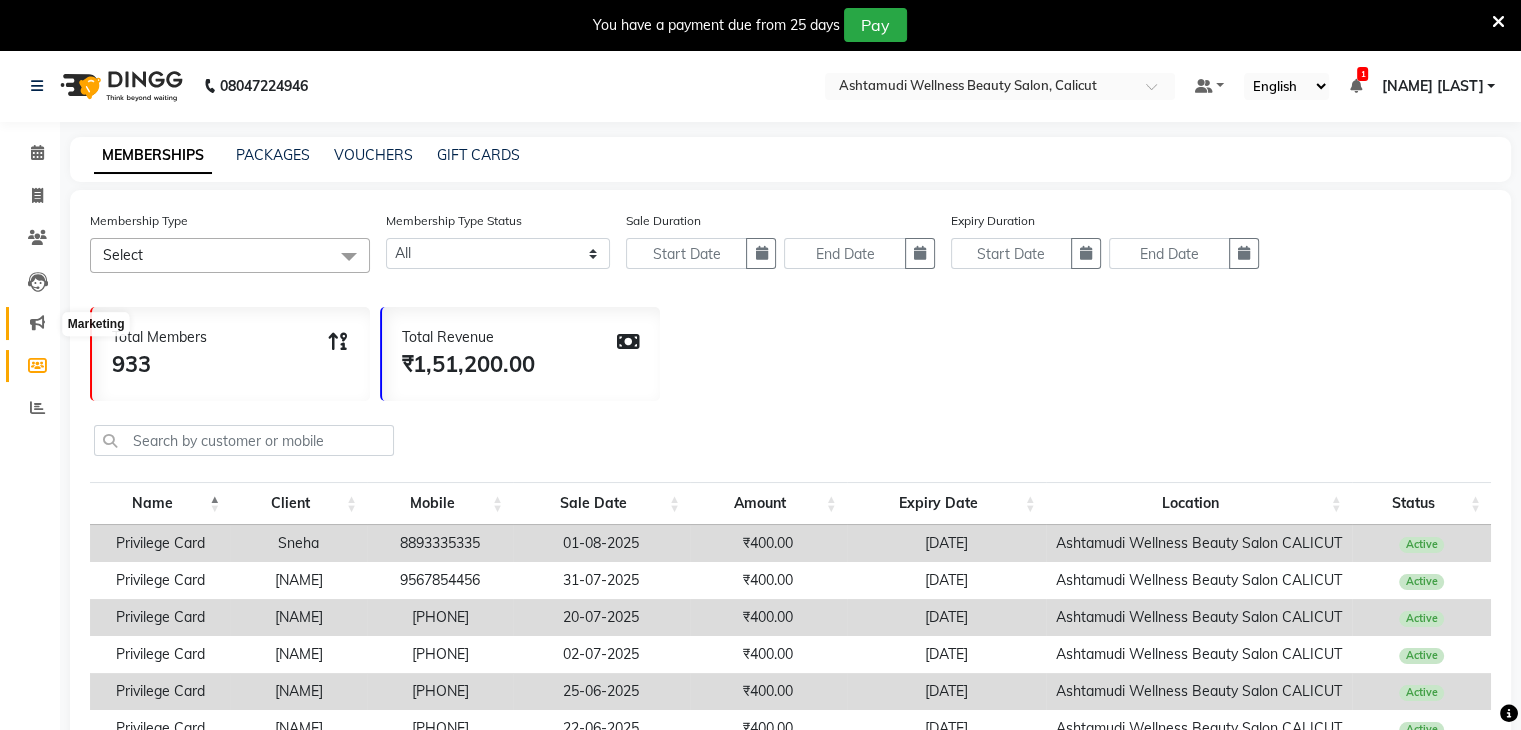 click 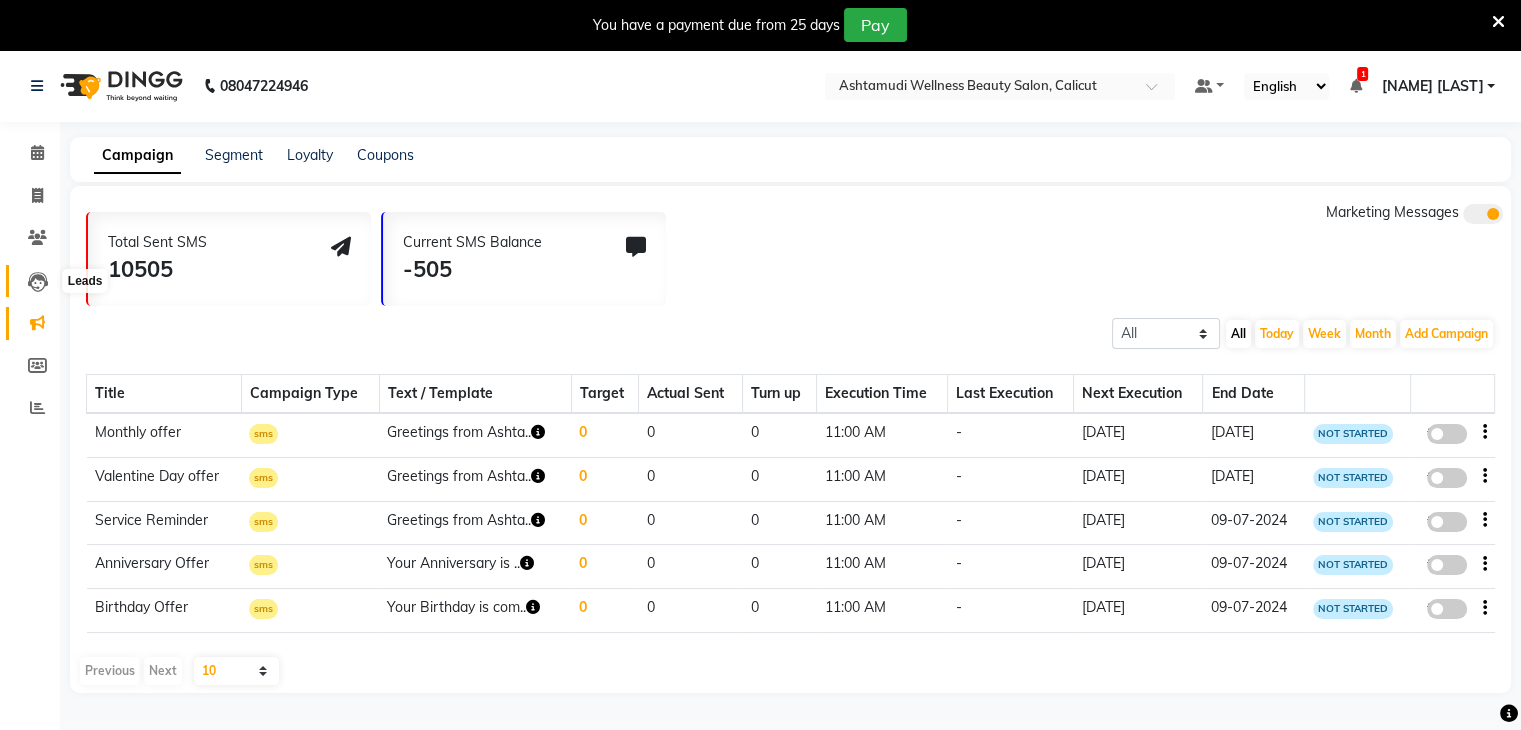 click 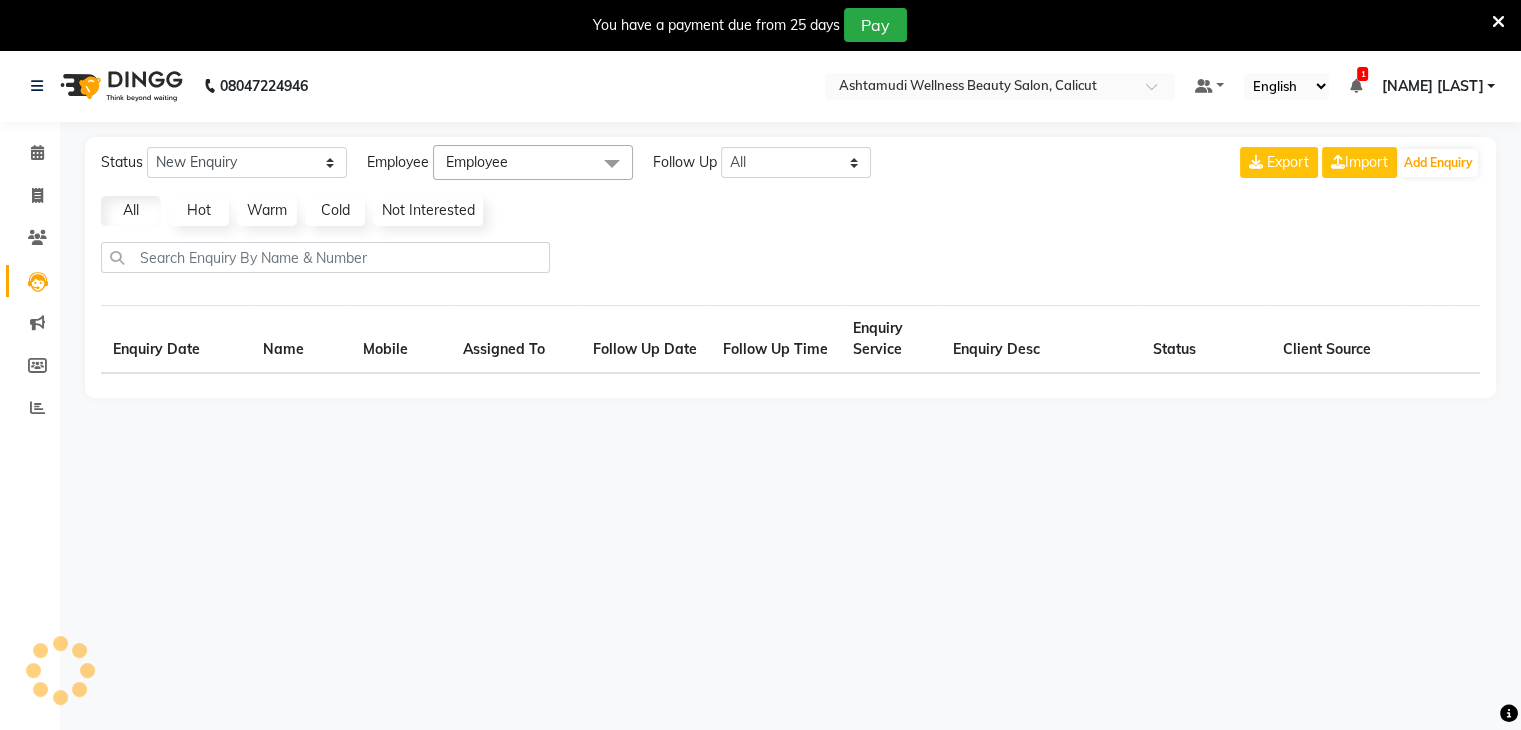 select on "10" 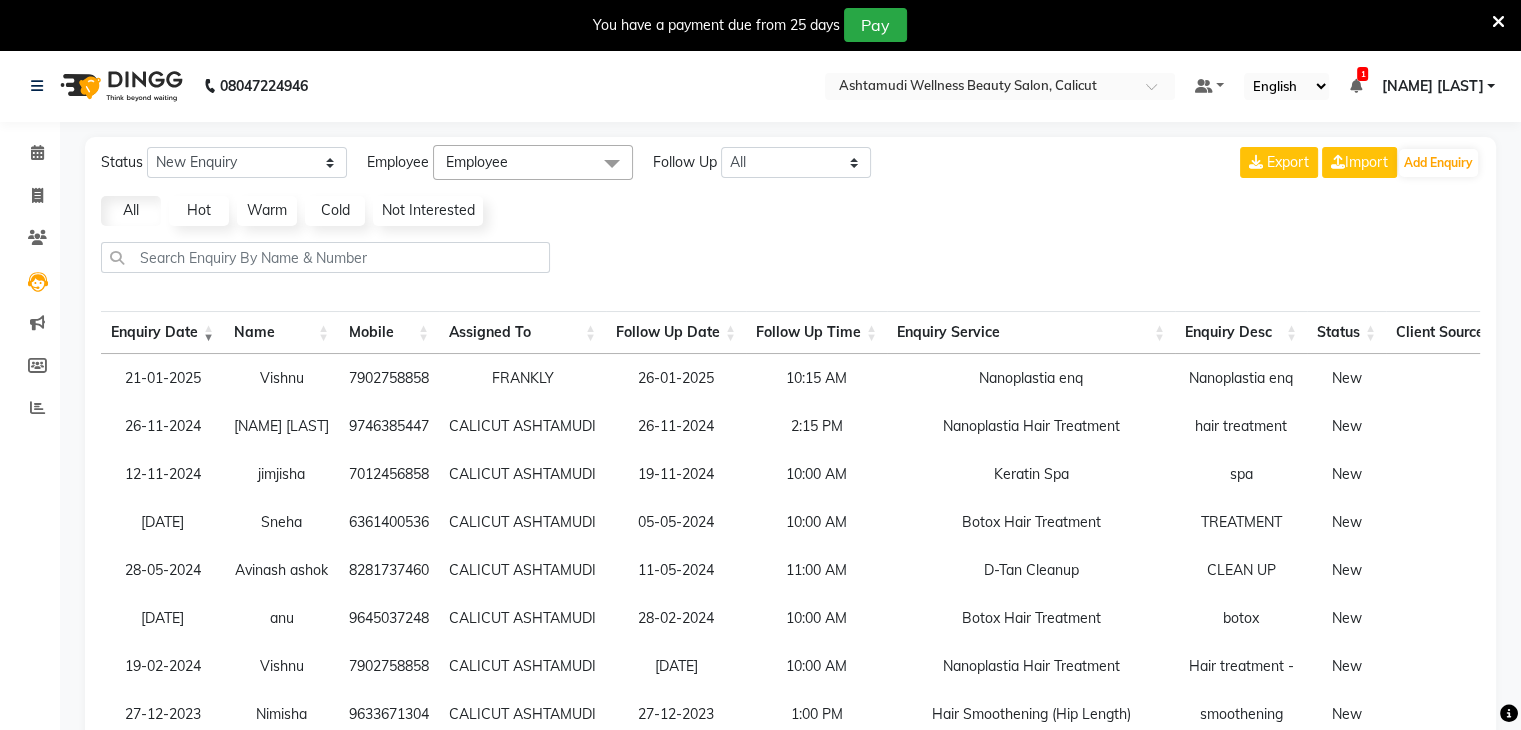 click 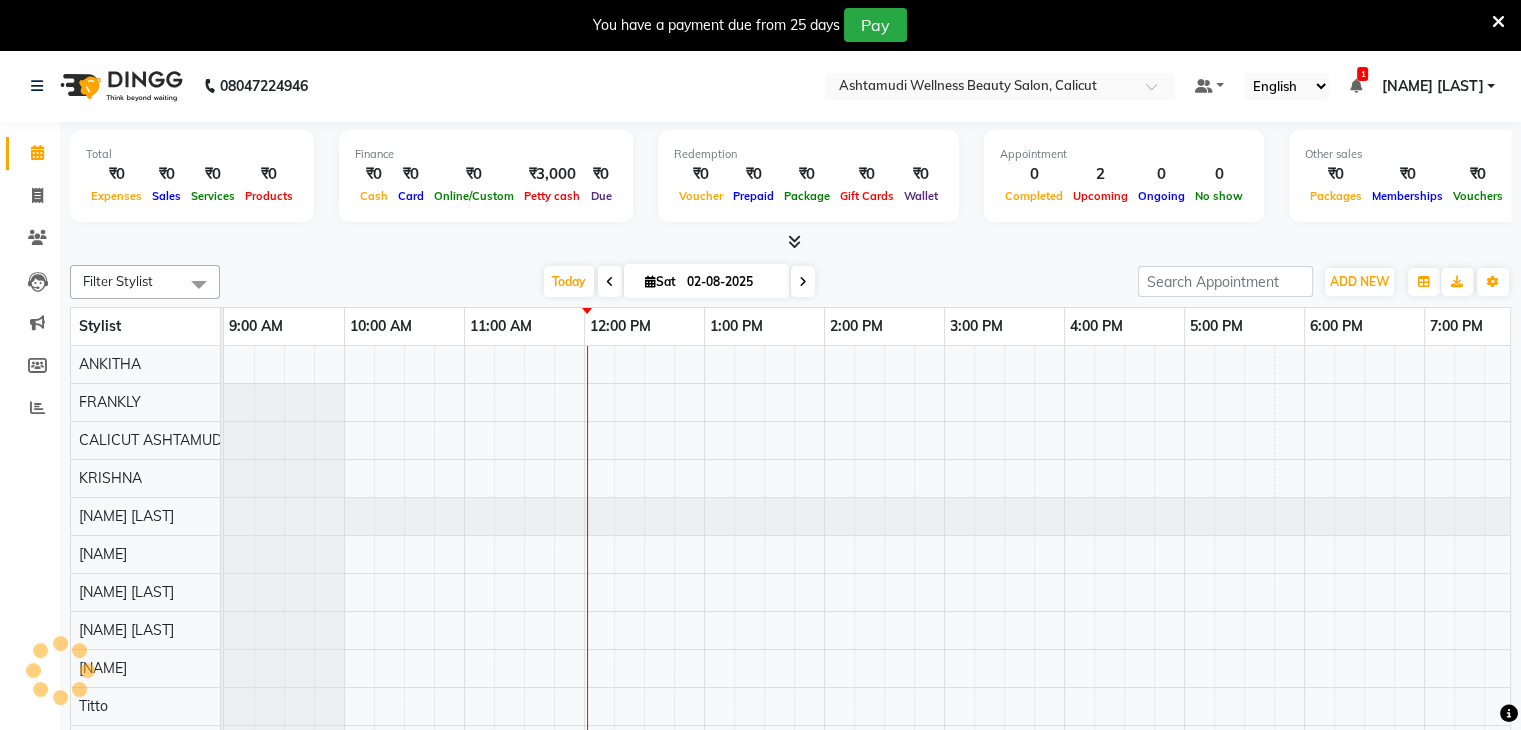 scroll, scrollTop: 0, scrollLeft: 0, axis: both 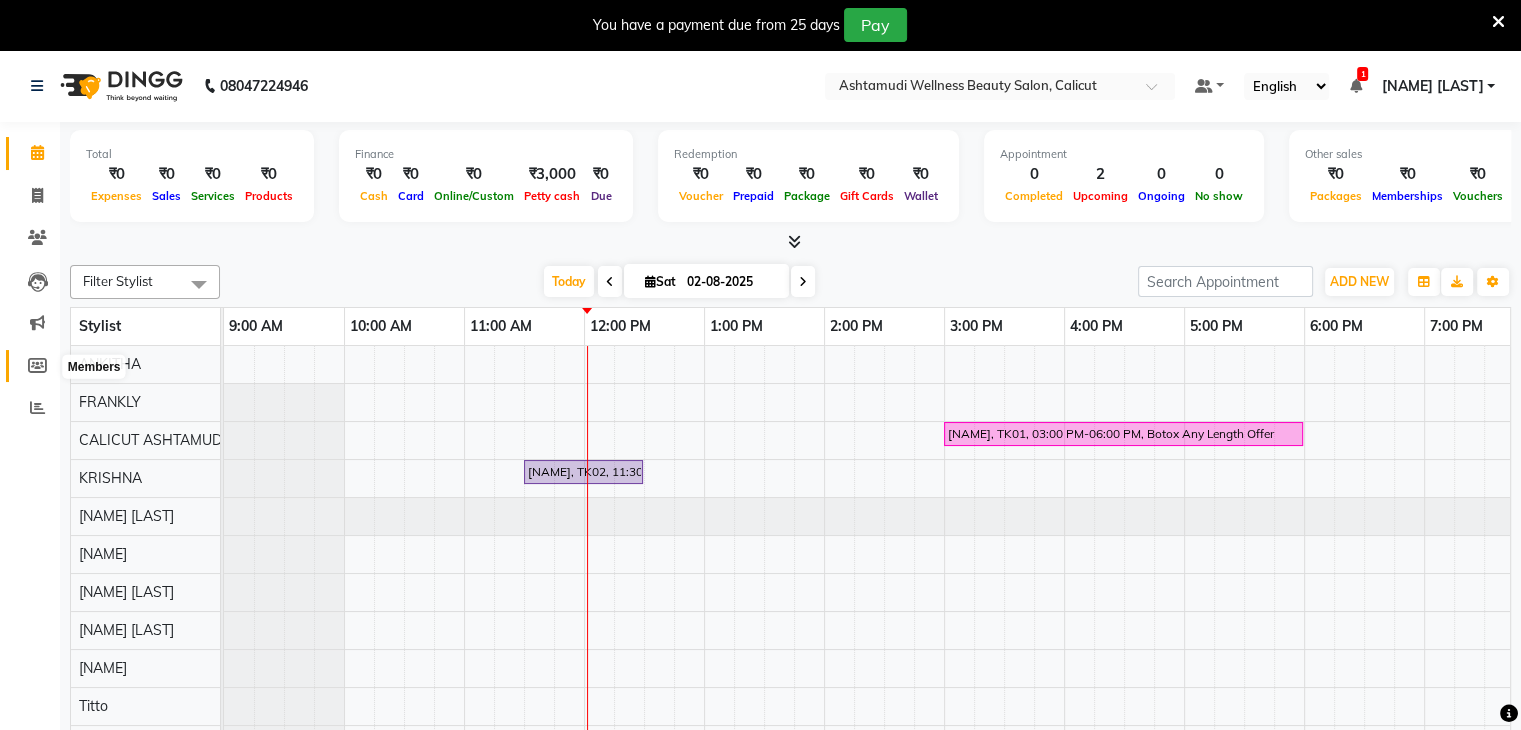 click 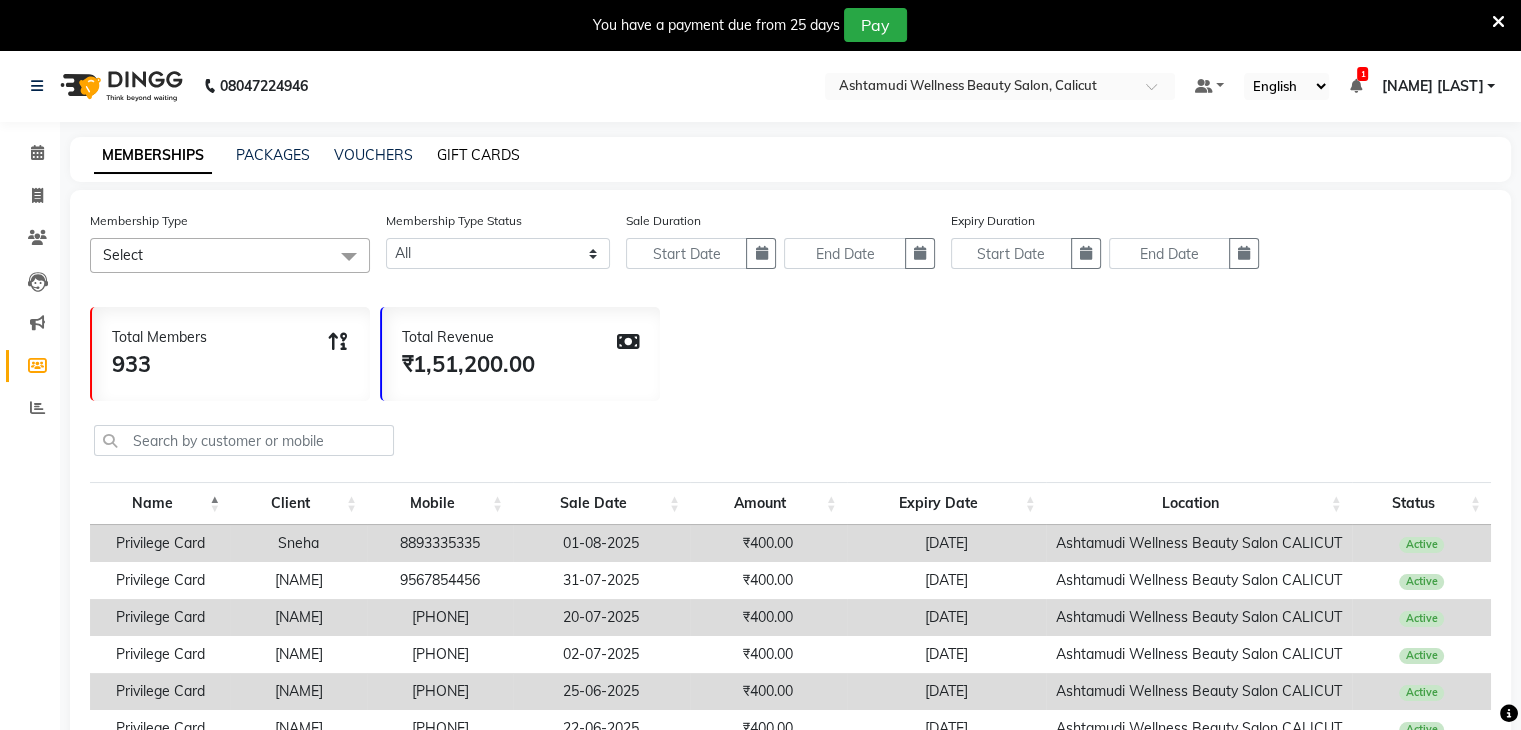 click on "GIFT CARDS" 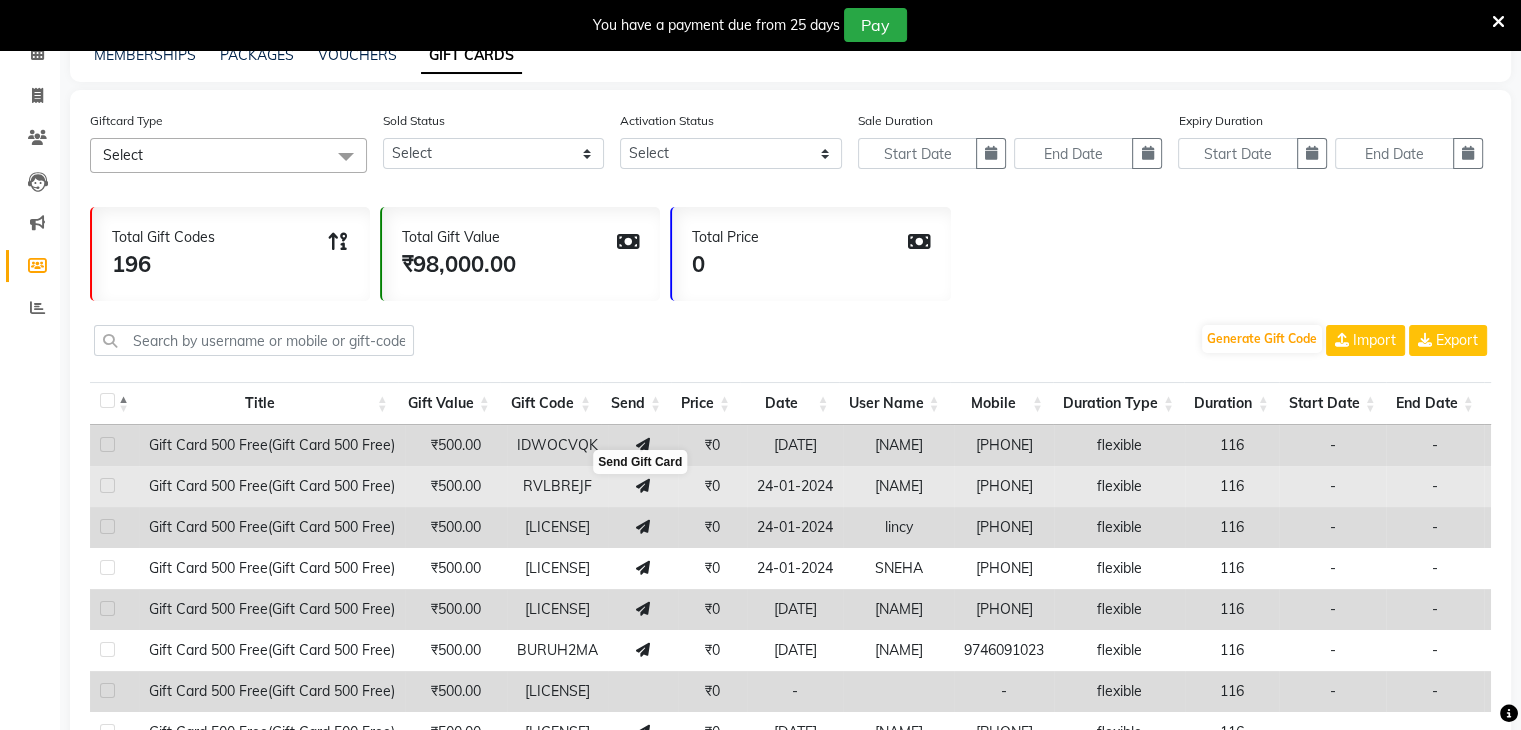 scroll, scrollTop: 0, scrollLeft: 0, axis: both 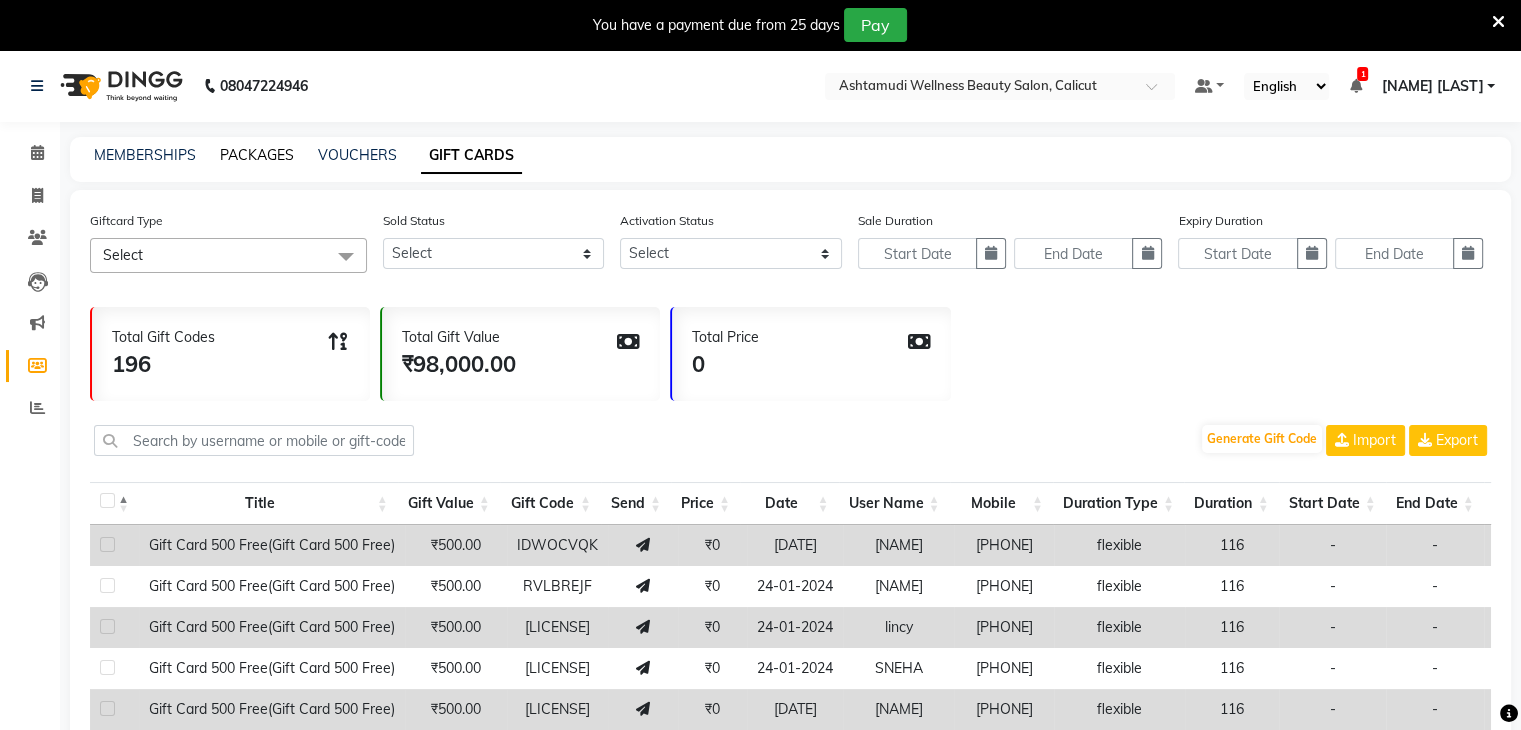 click on "PACKAGES" 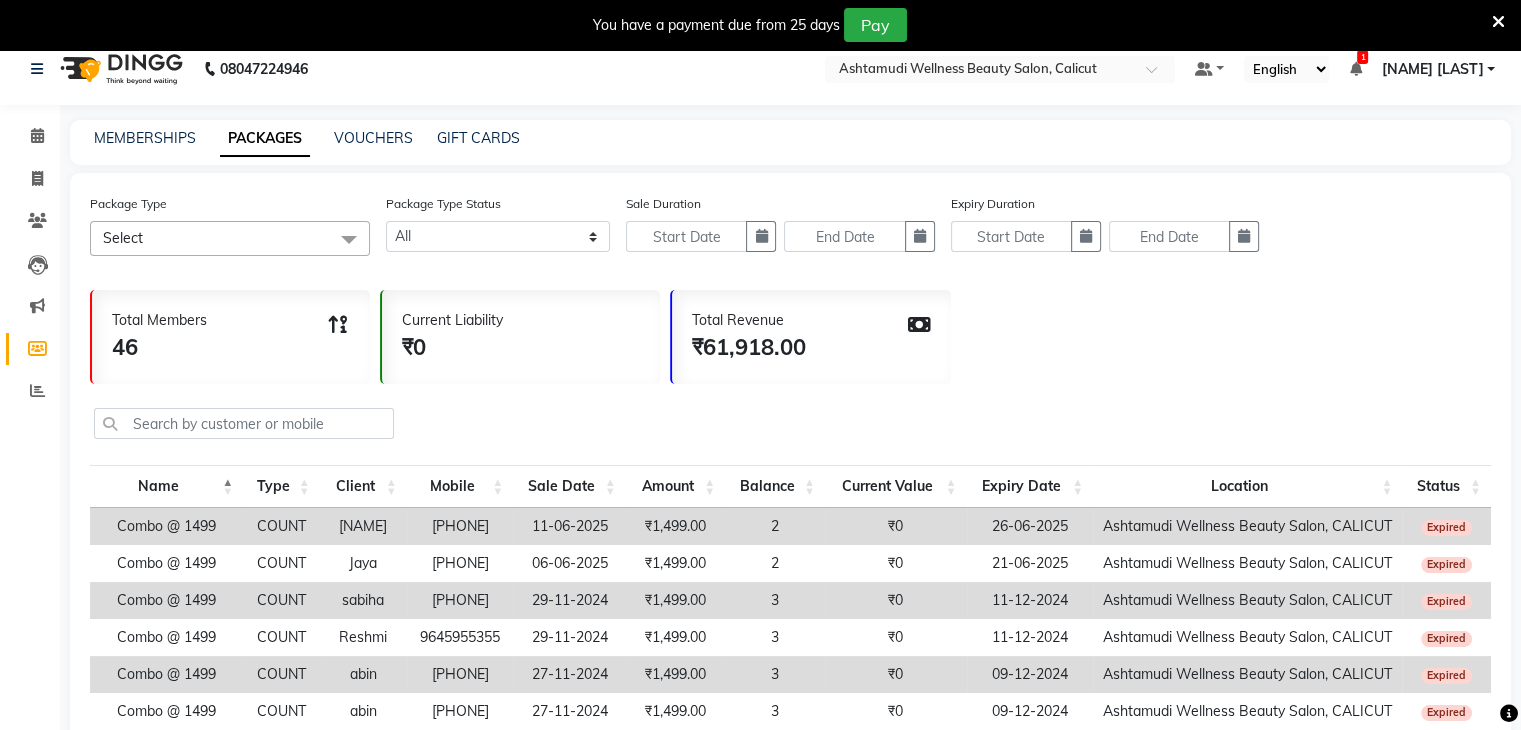 scroll, scrollTop: 0, scrollLeft: 0, axis: both 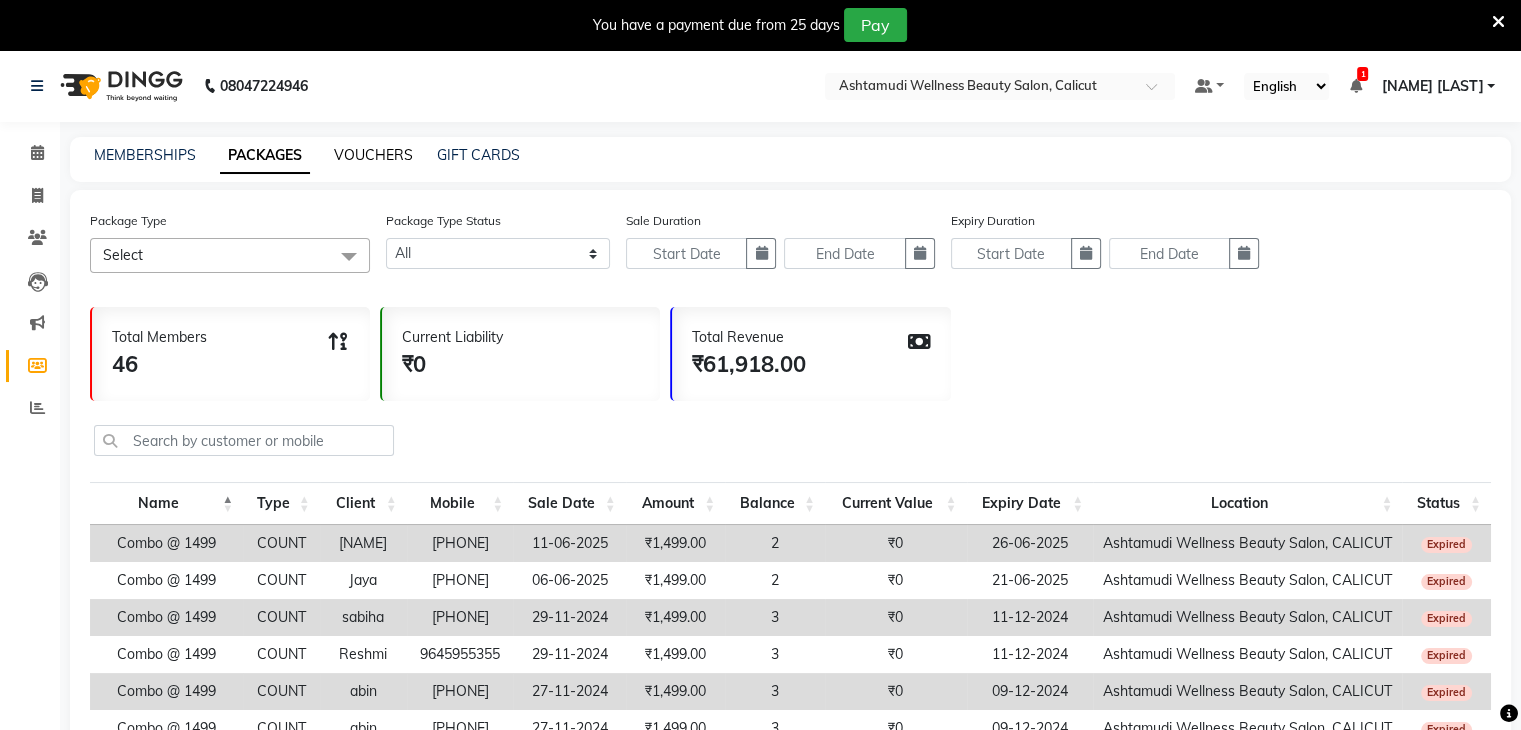 click on "VOUCHERS" 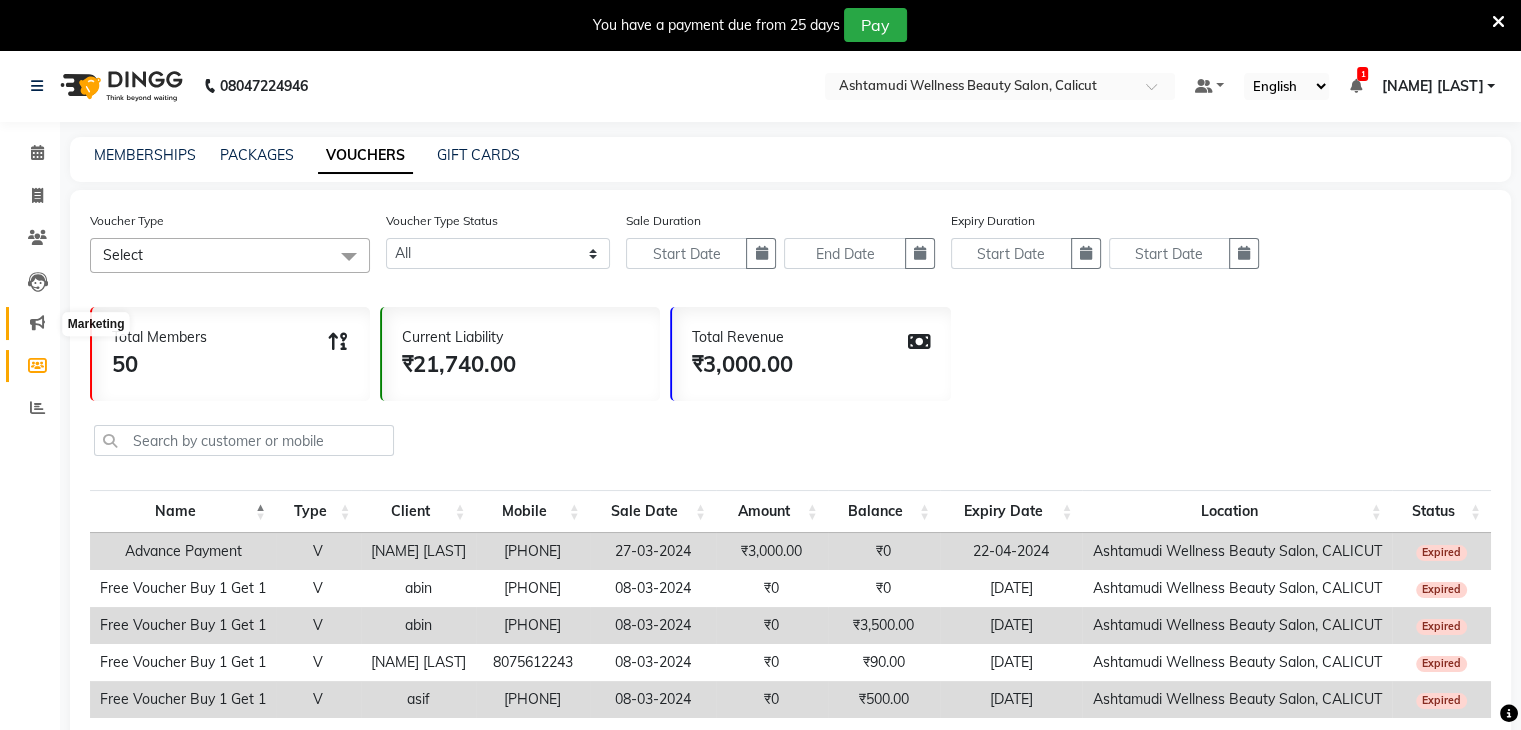 click 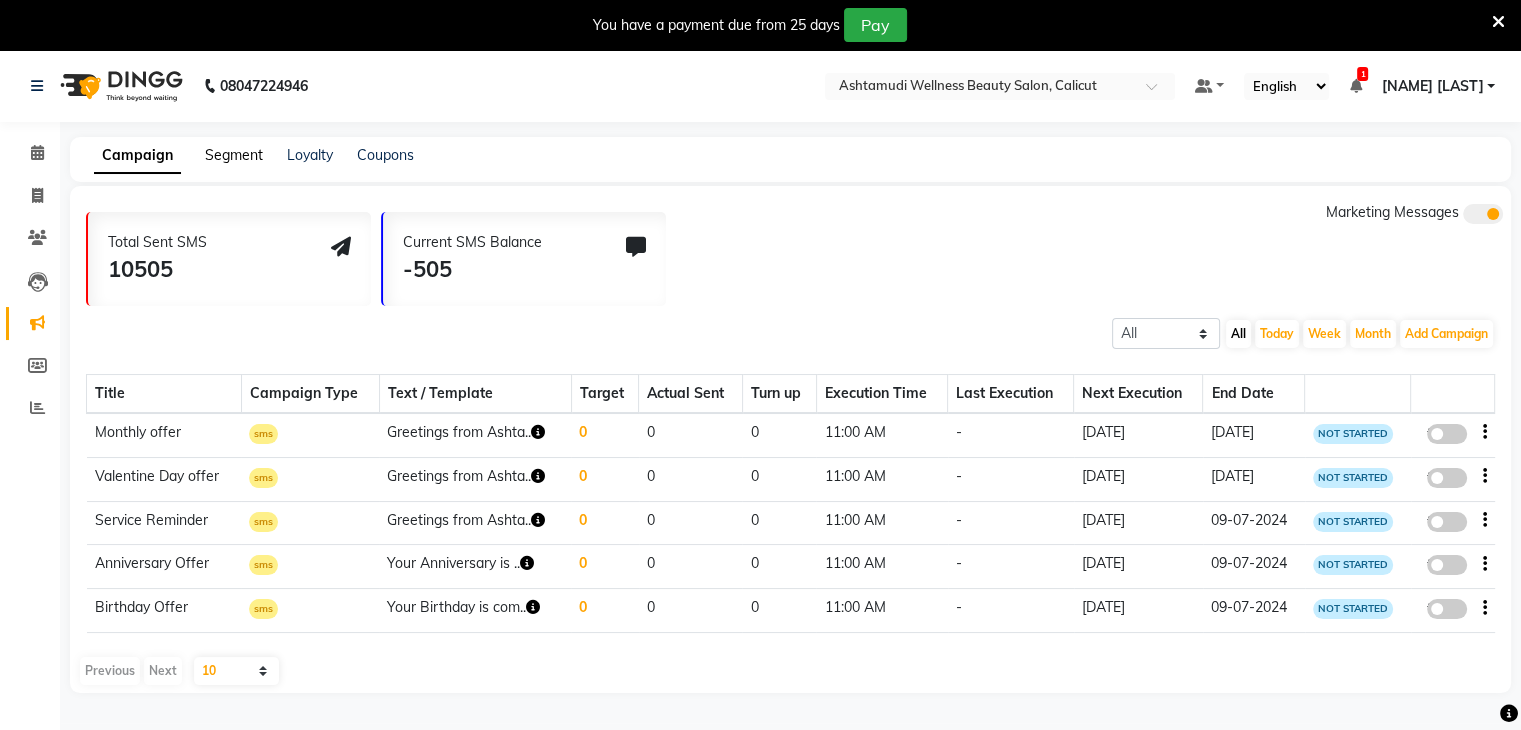 click on "Segment" 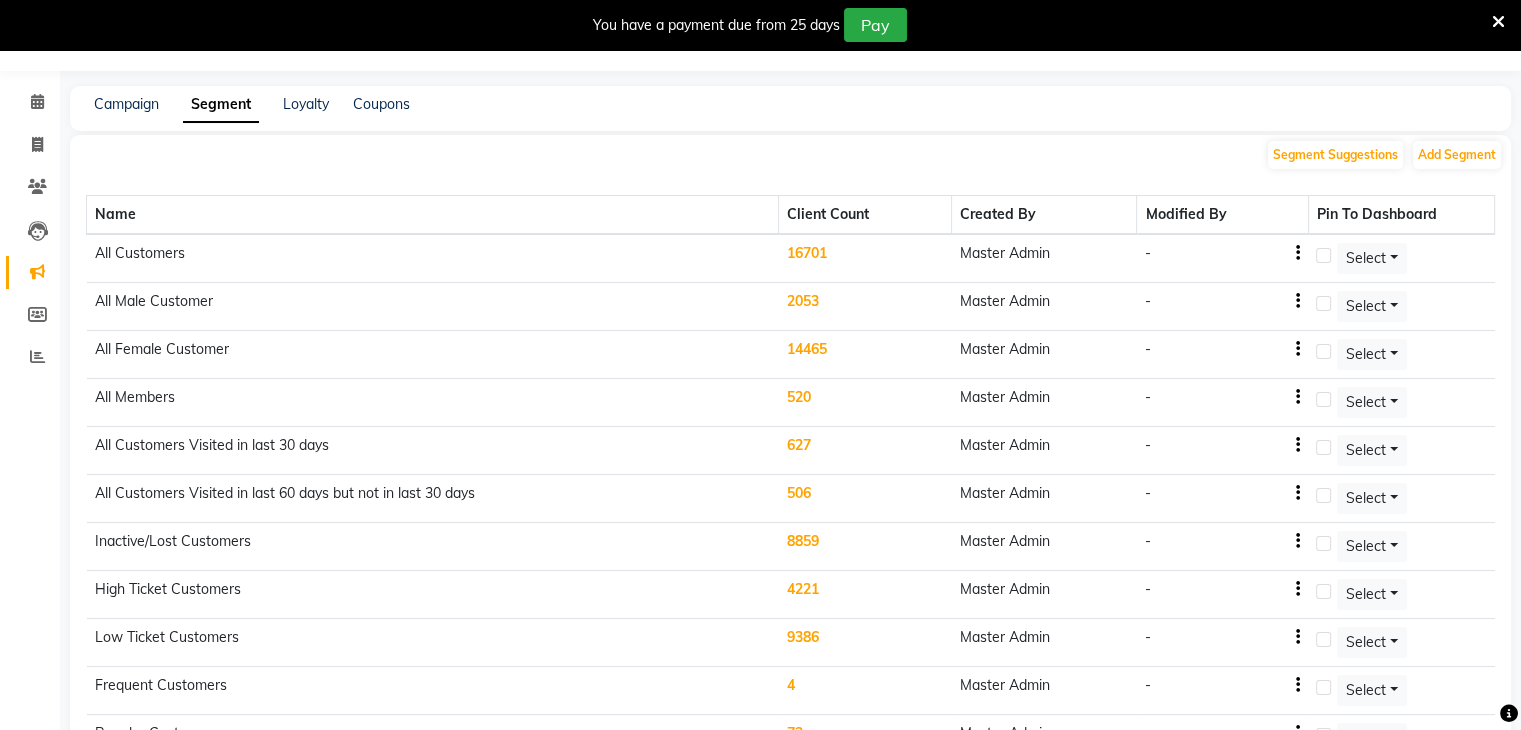 scroll, scrollTop: 360, scrollLeft: 0, axis: vertical 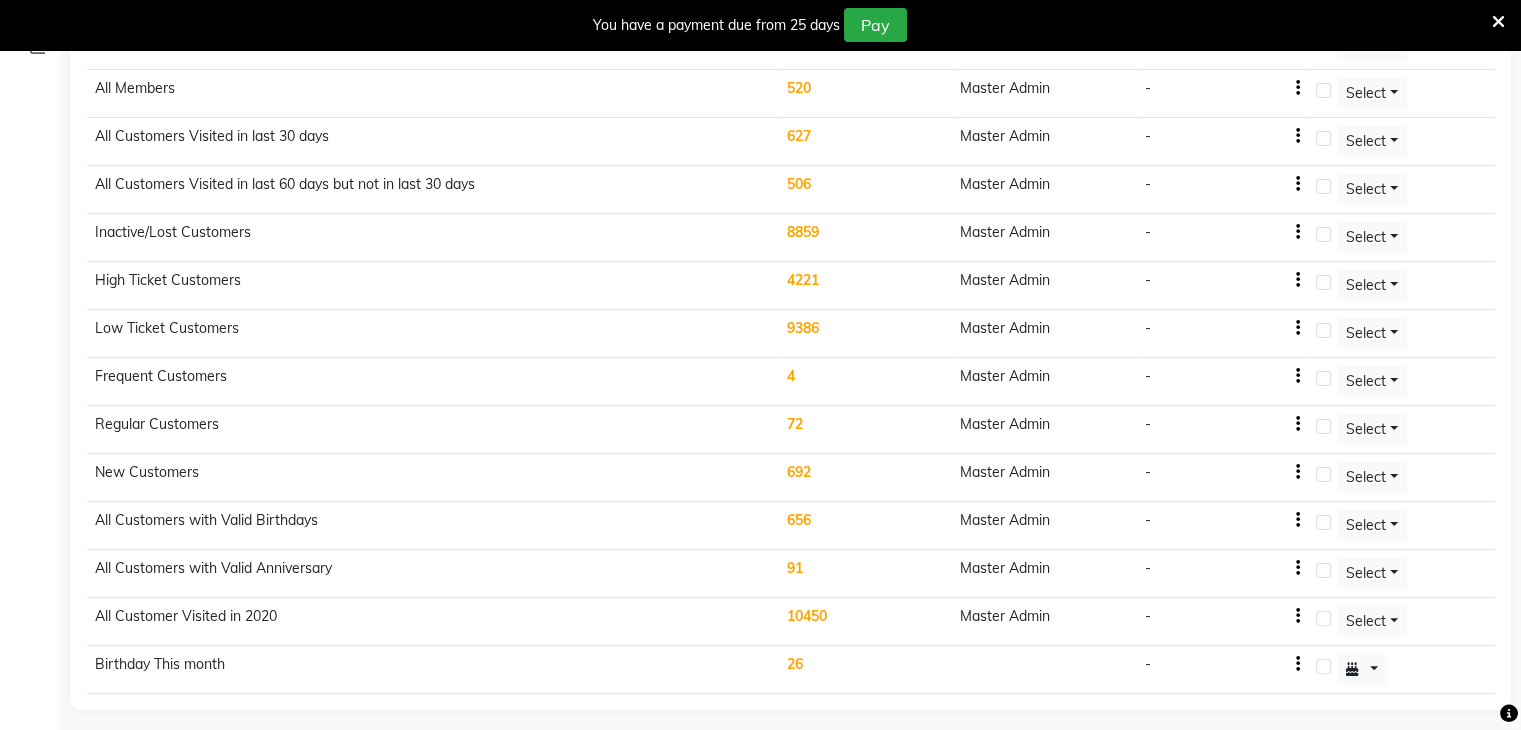 click on "26" 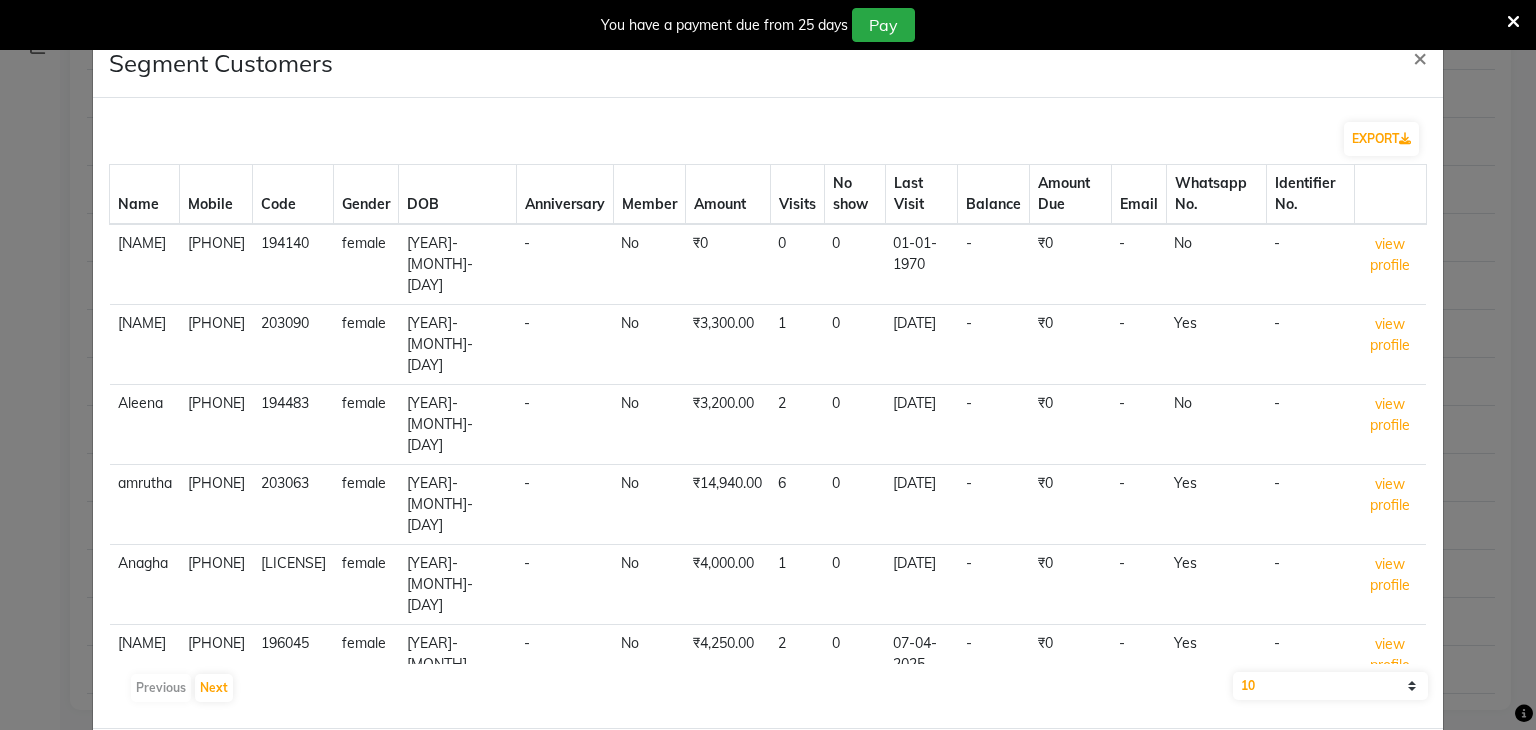 click on "You have a payment due from 25 days   Pay" at bounding box center (757, 25) 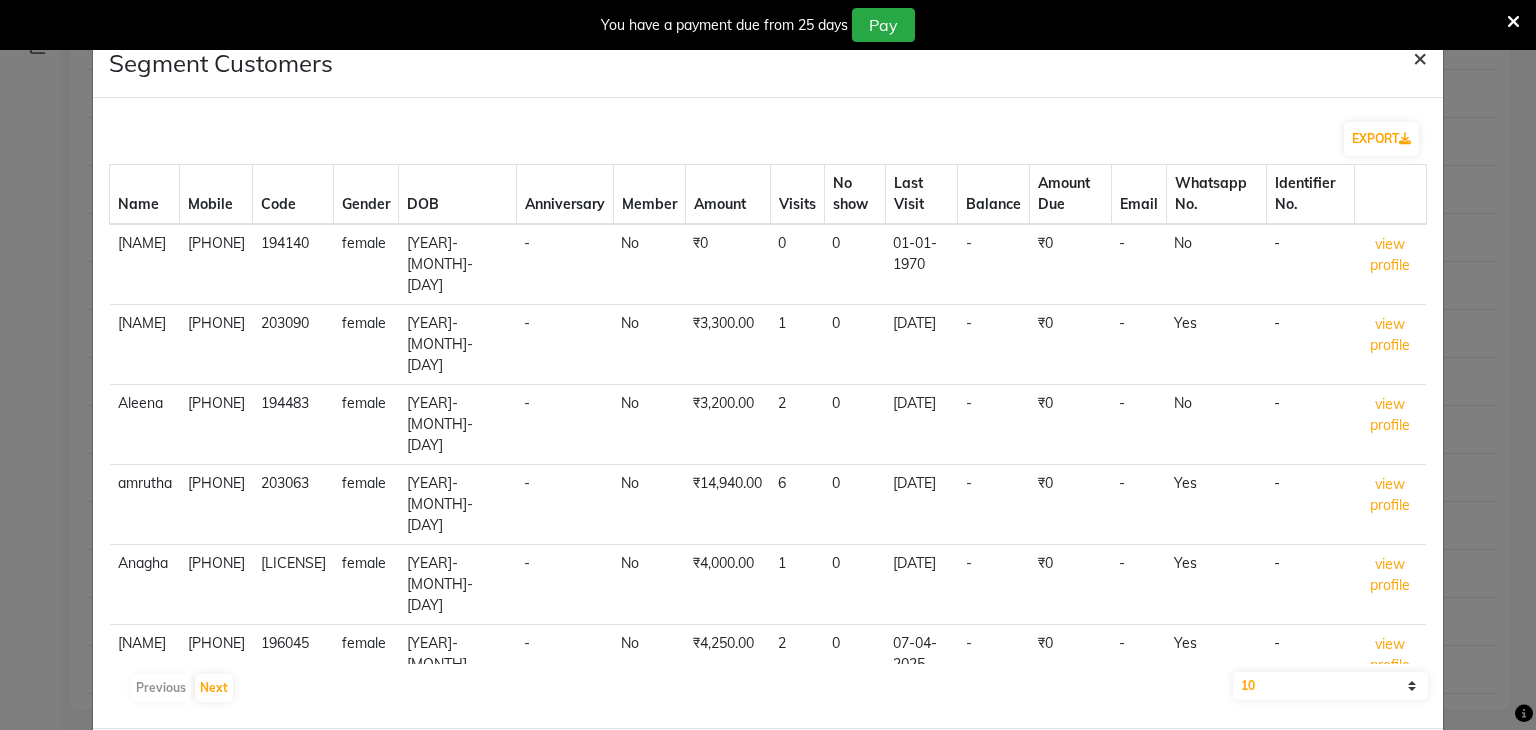 click on "×" 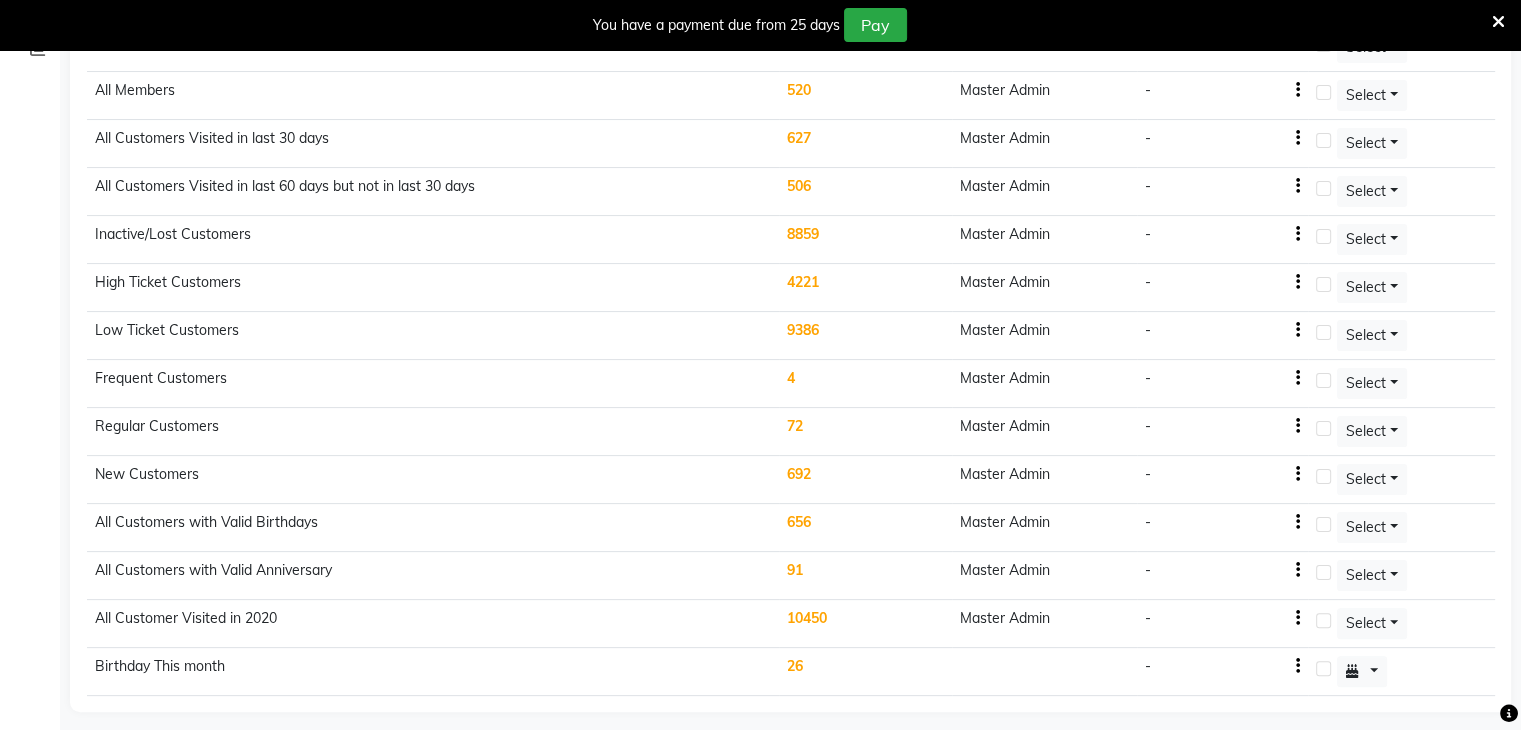 scroll, scrollTop: 360, scrollLeft: 0, axis: vertical 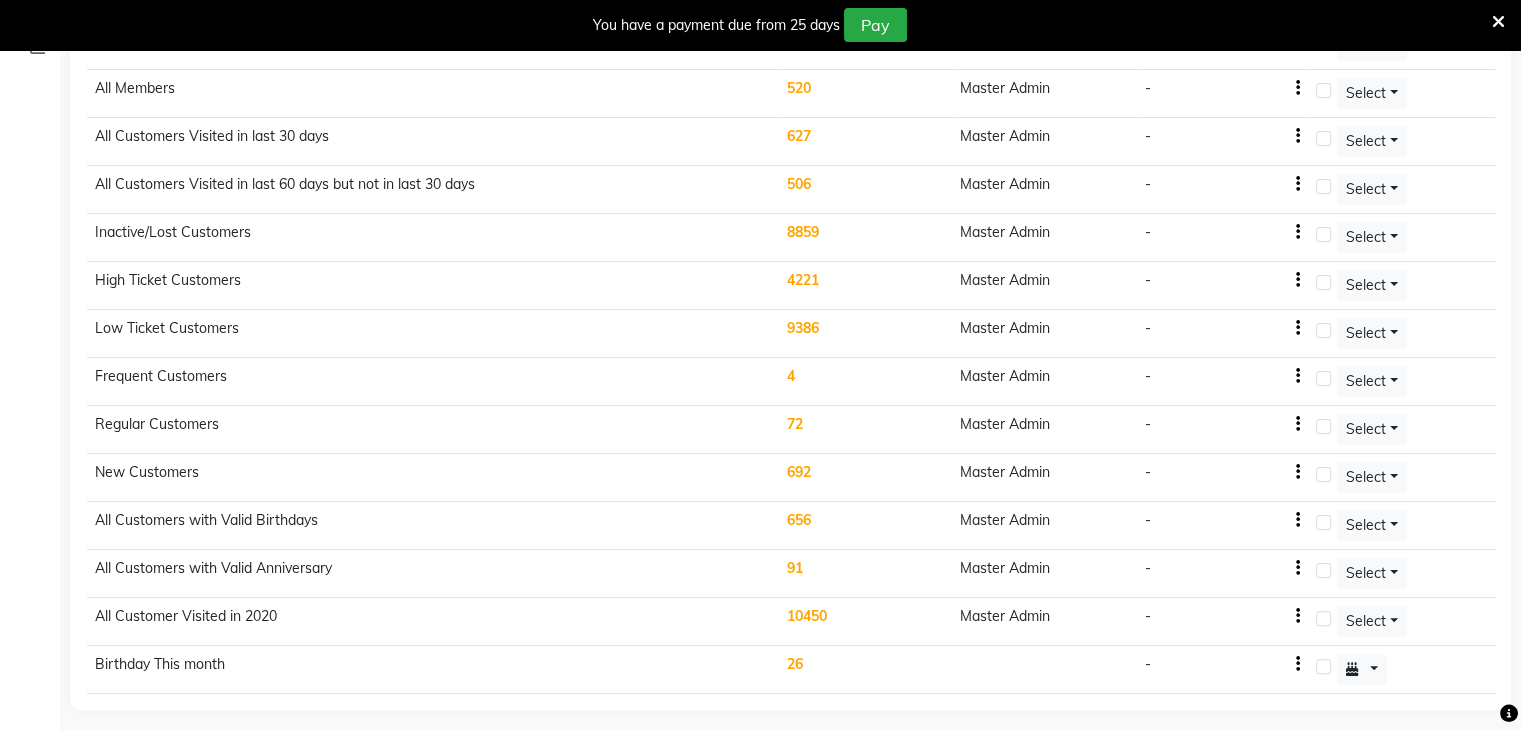 click on "26" 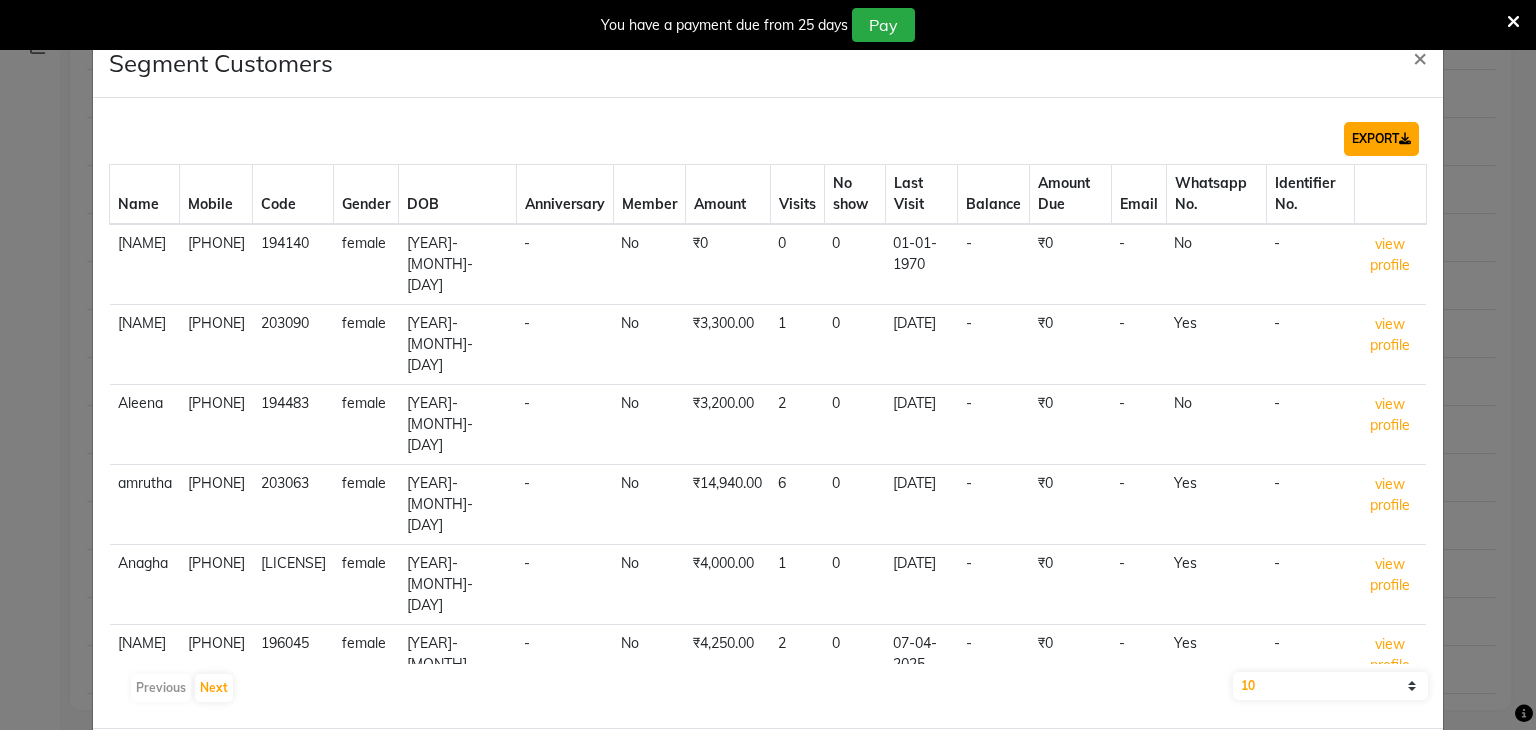 click on "EXPORT" 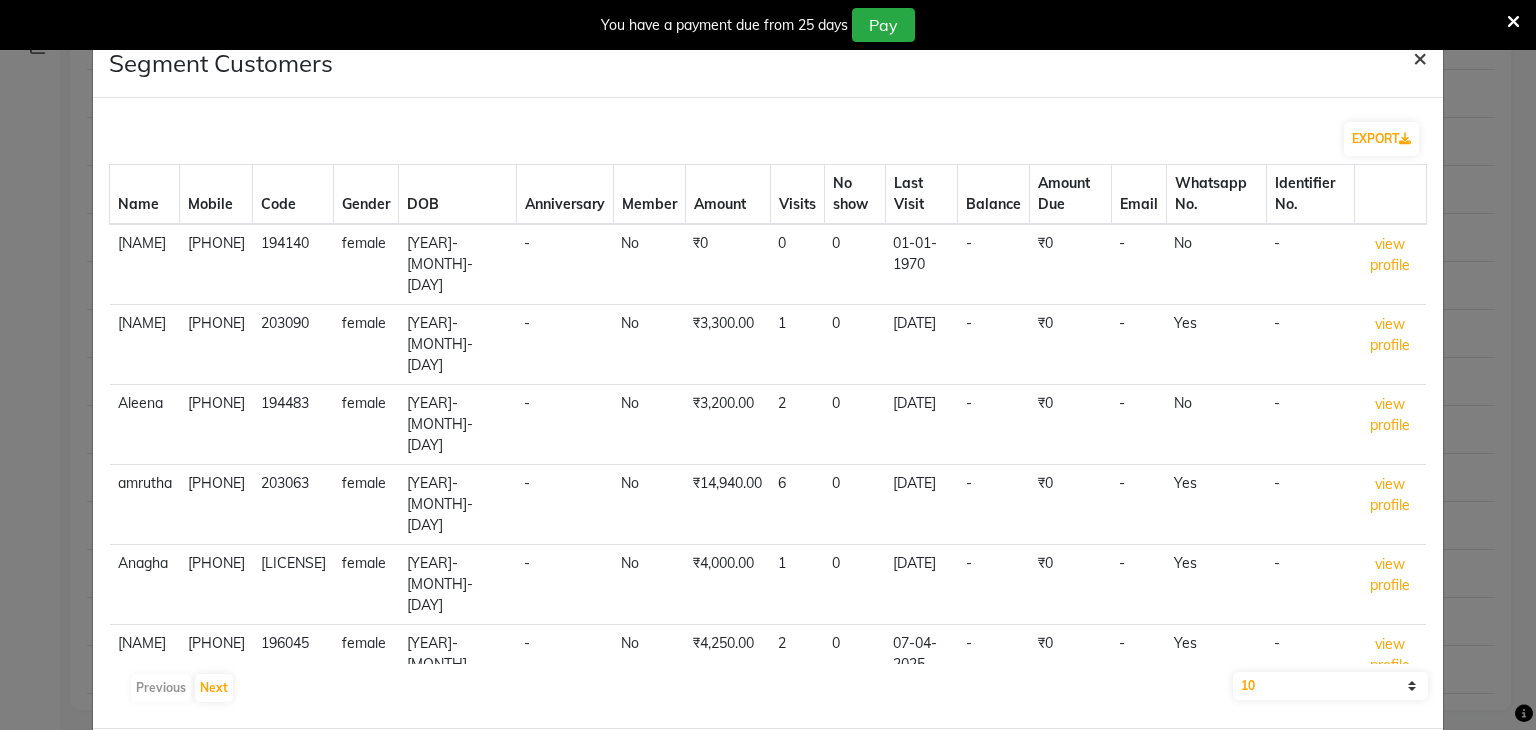 click on "×" 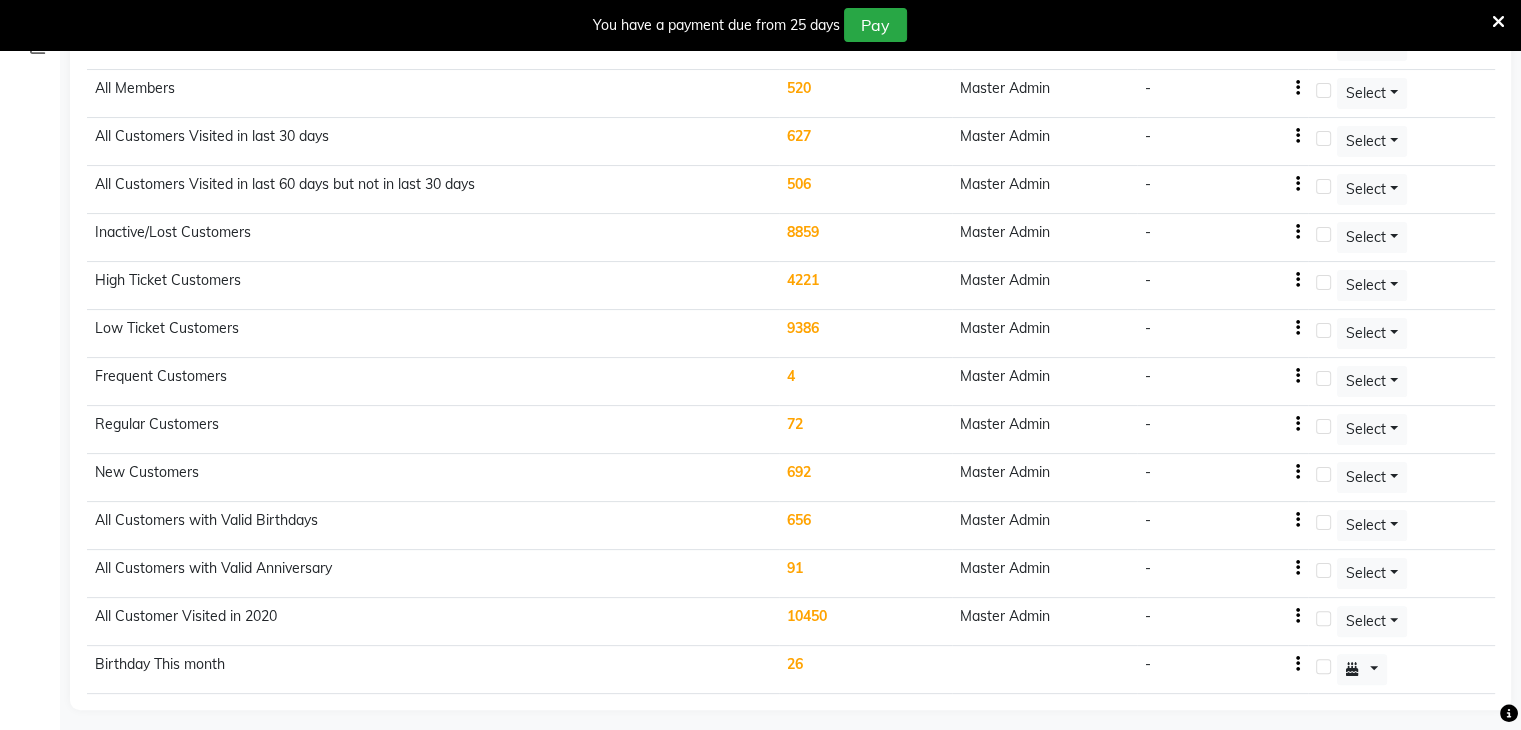click on "You have a payment due from 25 days   Pay" at bounding box center [750, 25] 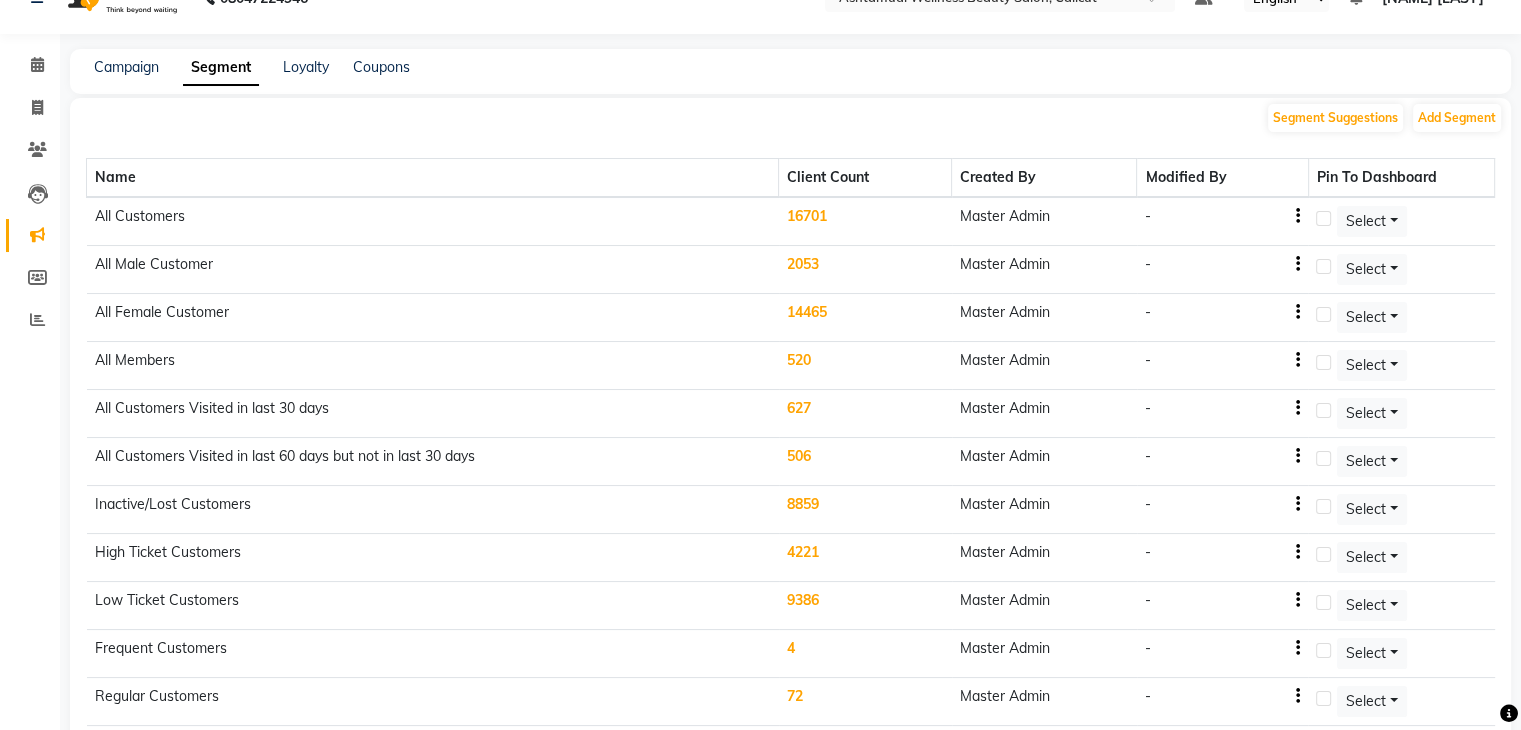 scroll, scrollTop: 0, scrollLeft: 0, axis: both 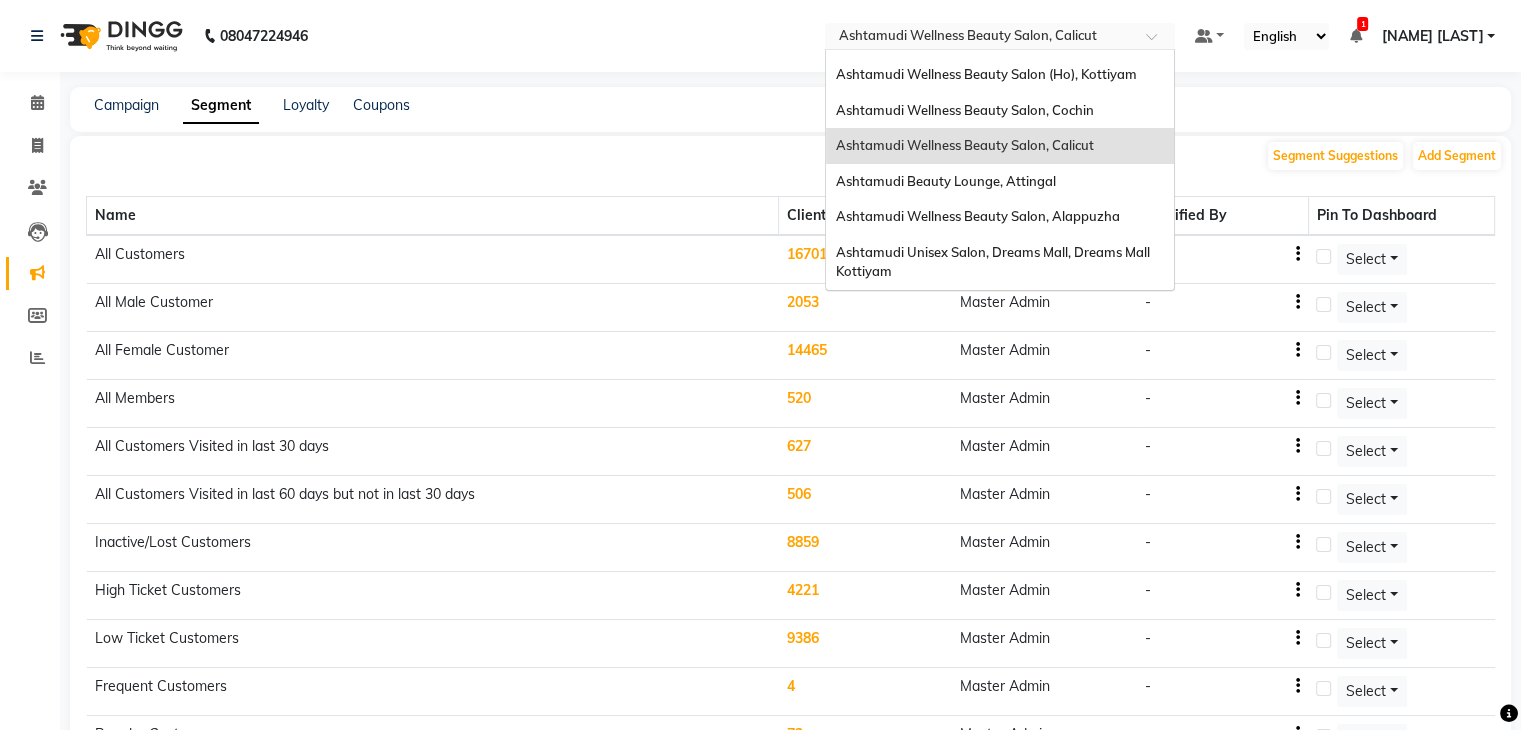 click at bounding box center [980, 38] 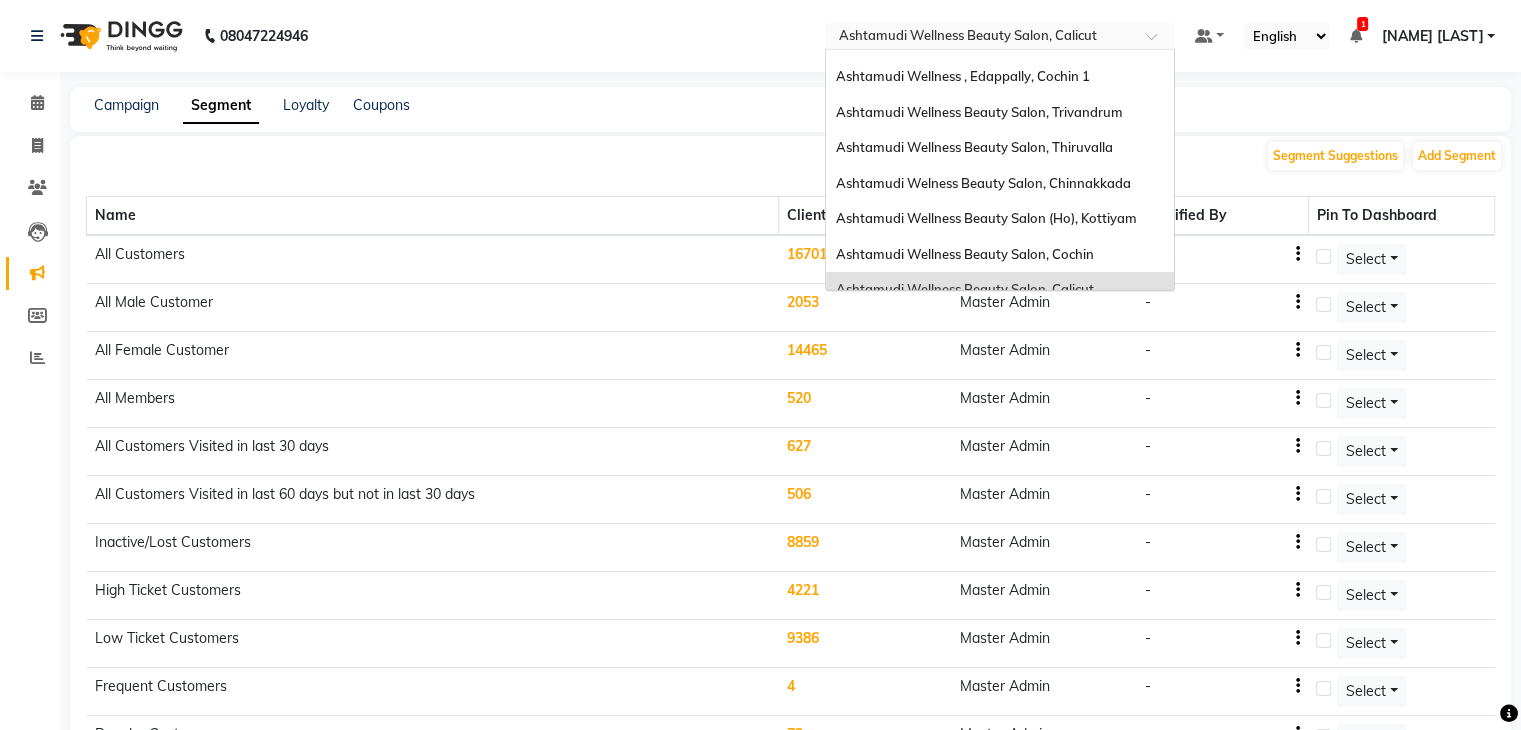 scroll, scrollTop: 112, scrollLeft: 0, axis: vertical 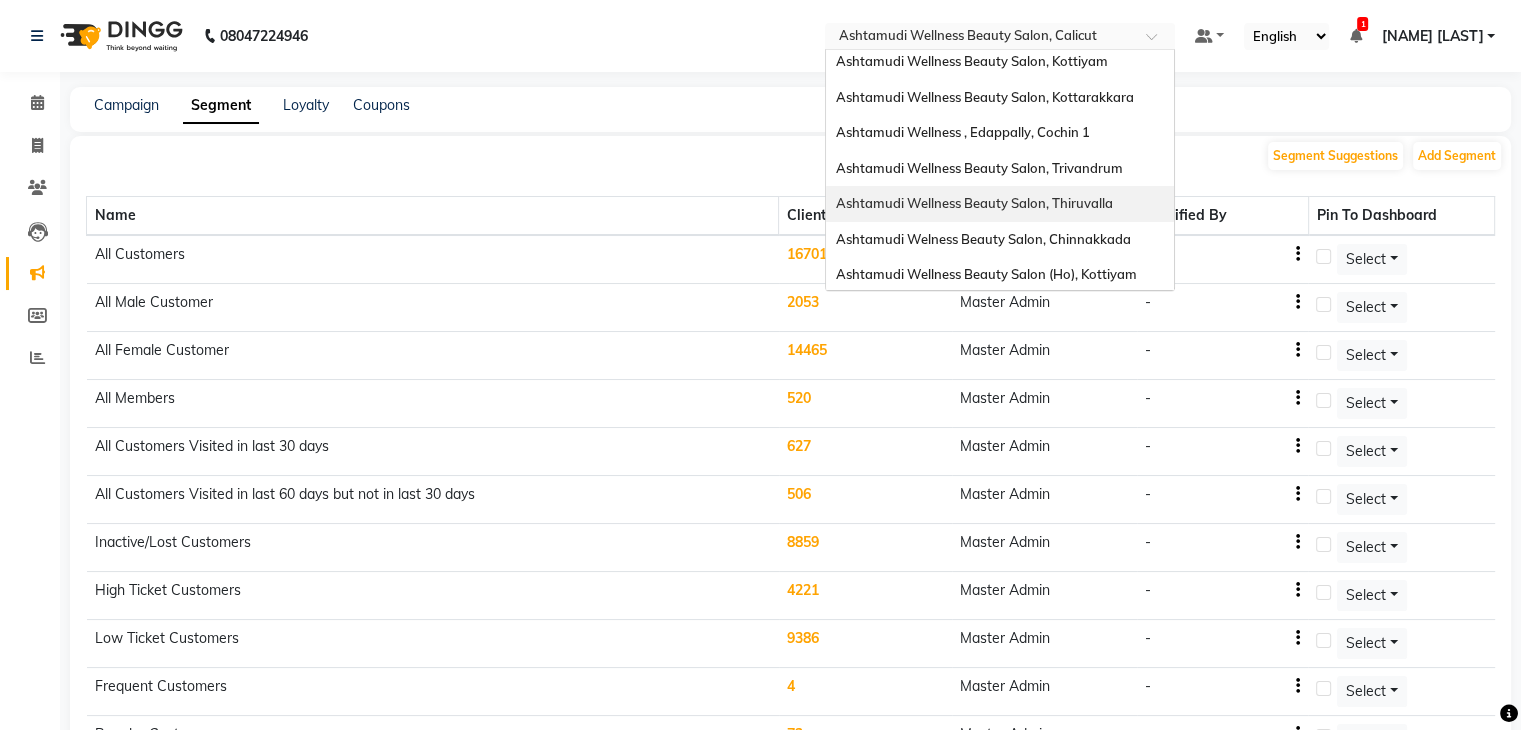 click on "Ashtamudi Wellness Beauty Salon, Thiruvalla" at bounding box center (1000, 204) 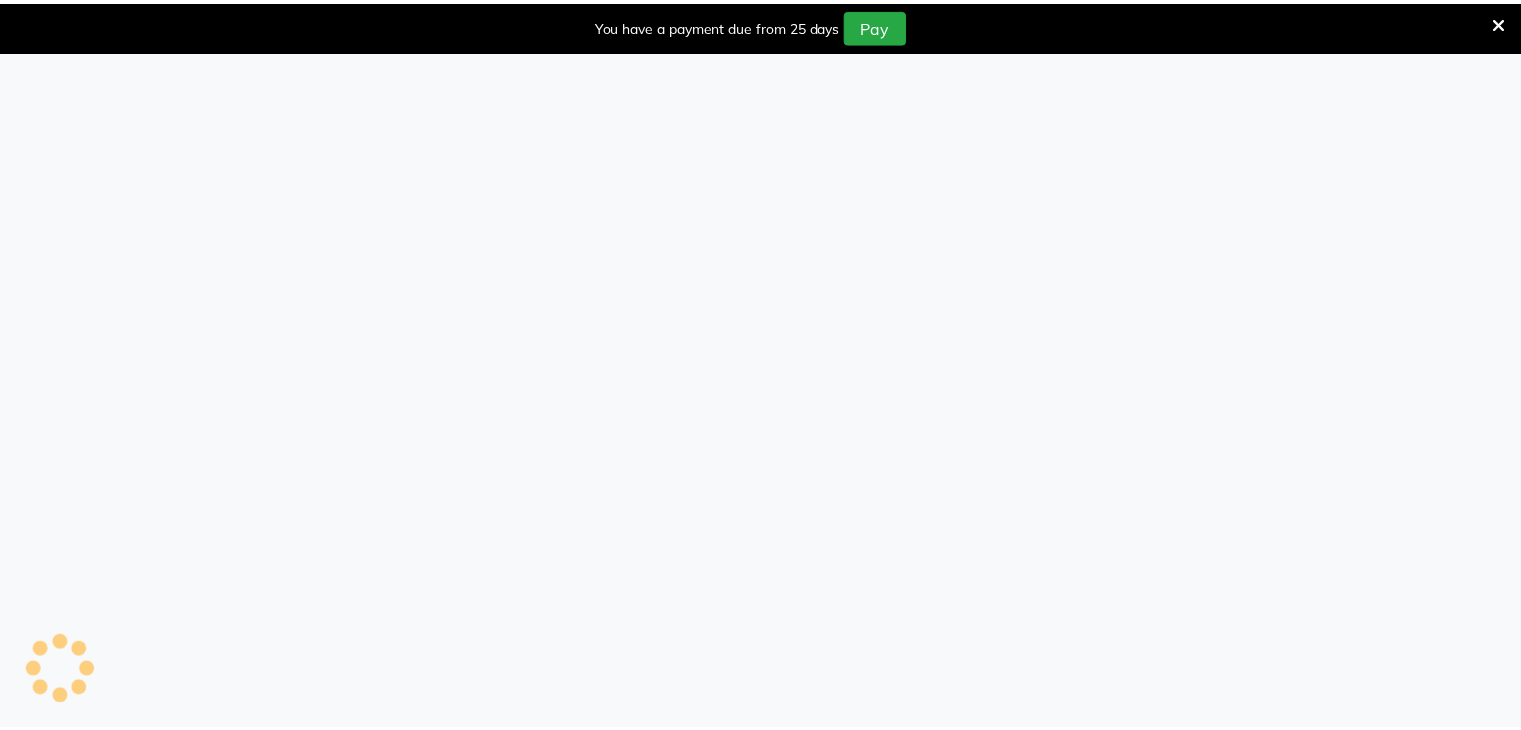 scroll, scrollTop: 0, scrollLeft: 0, axis: both 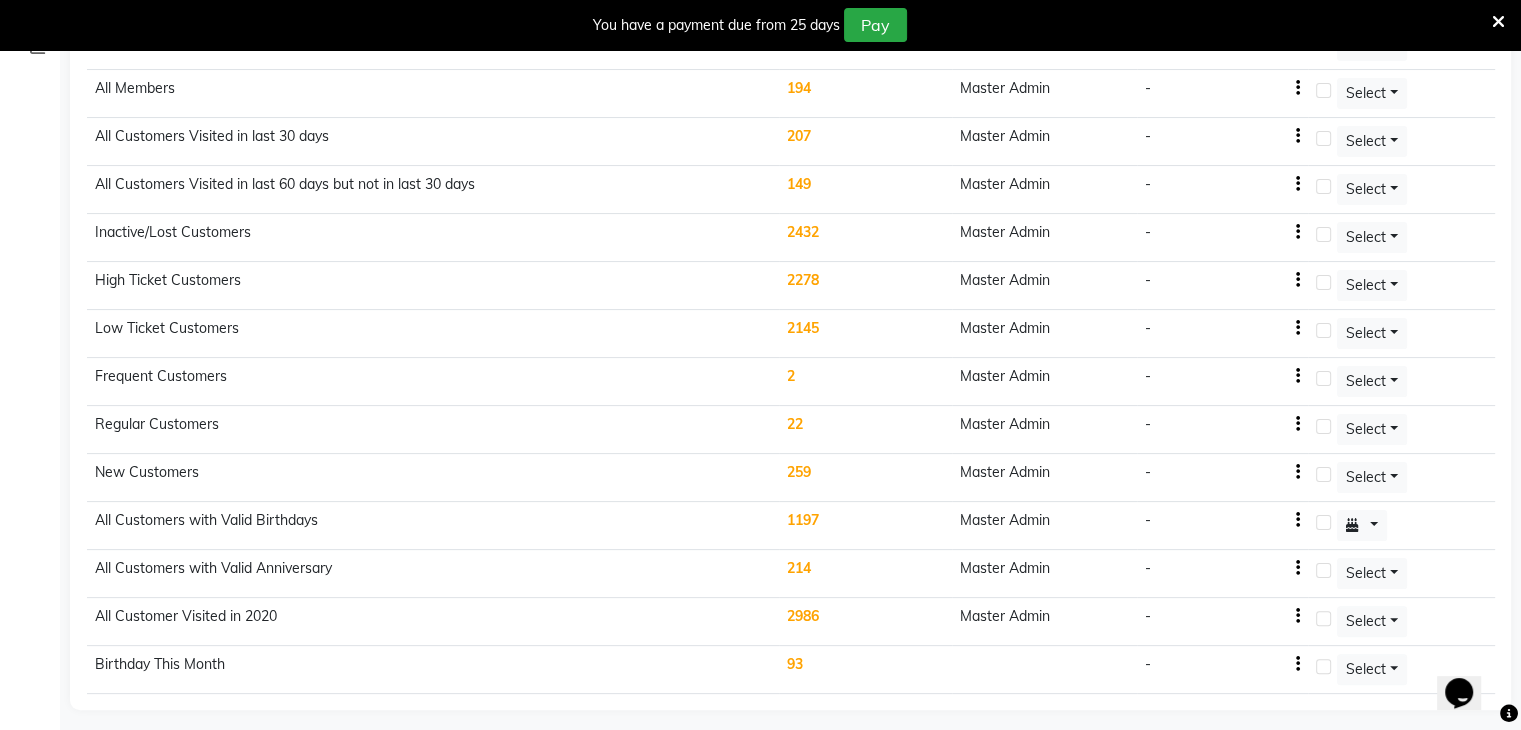 click on "93" 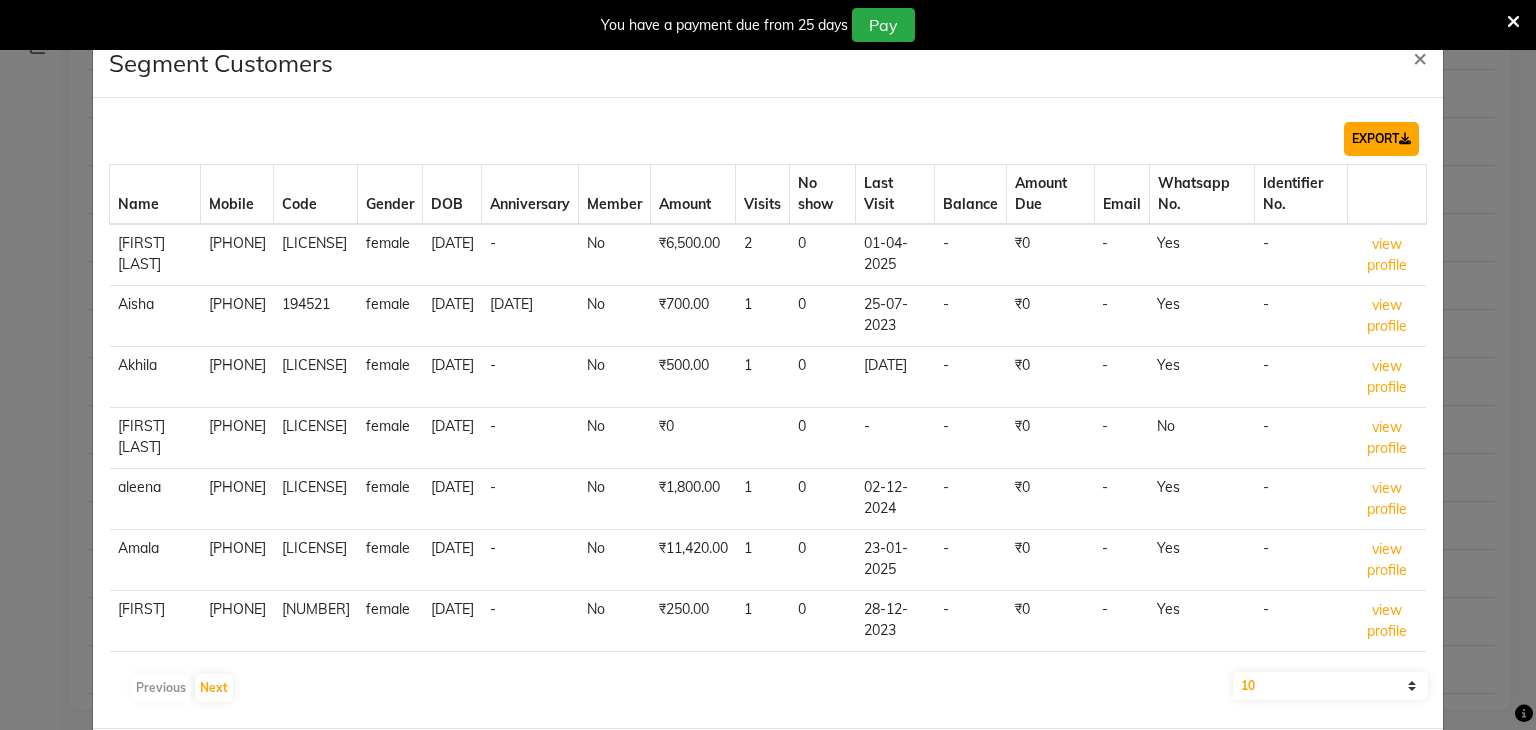 click on "EXPORT" 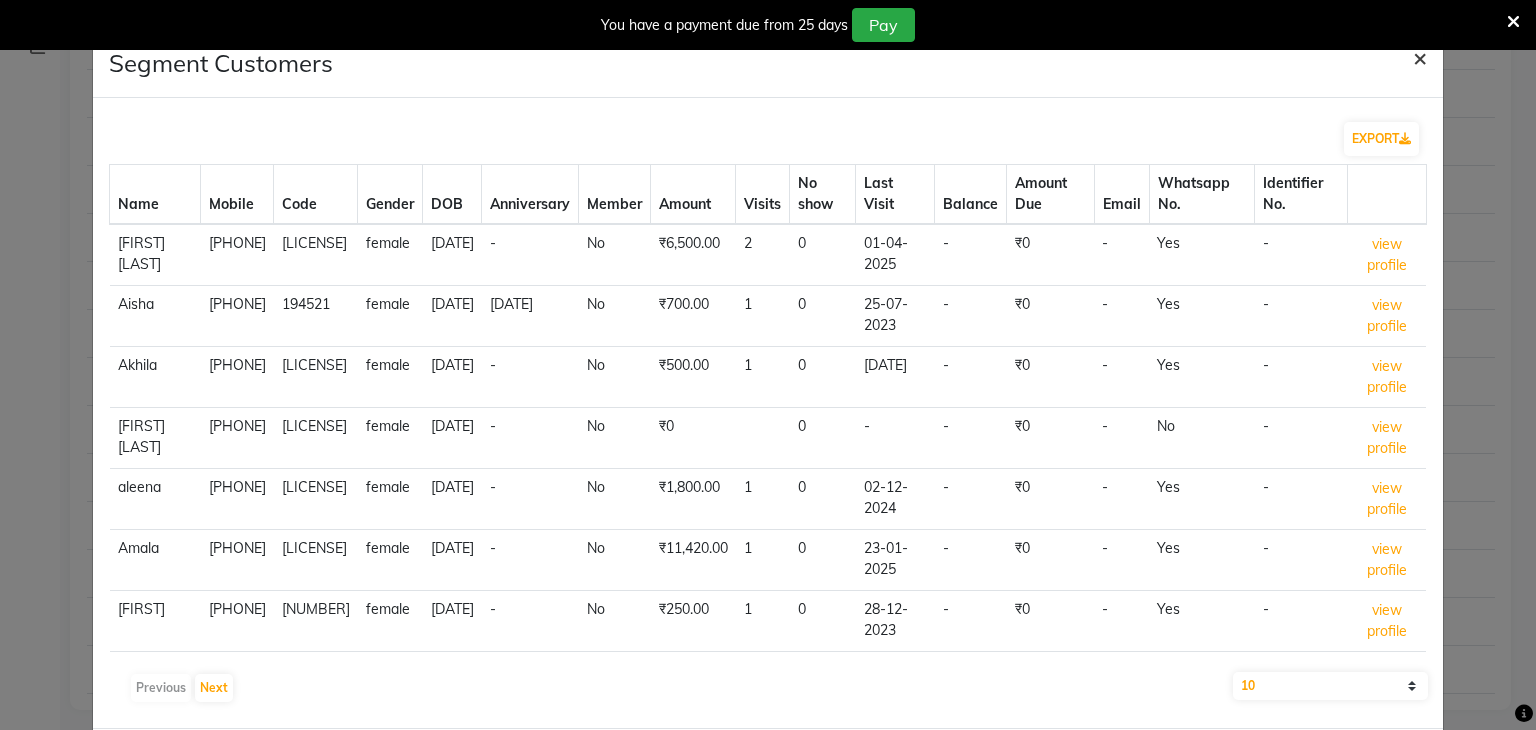 click on "×" 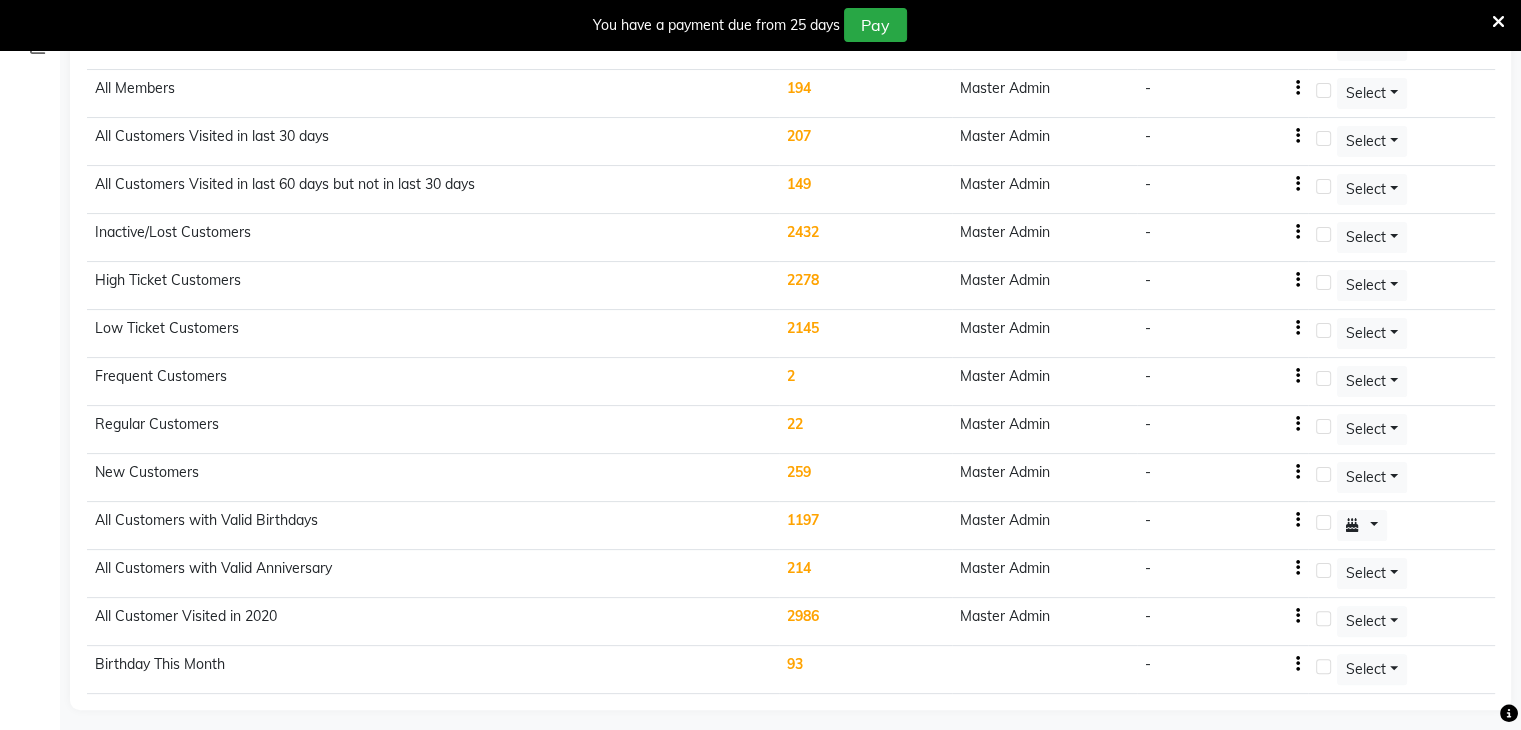 click at bounding box center (1498, 22) 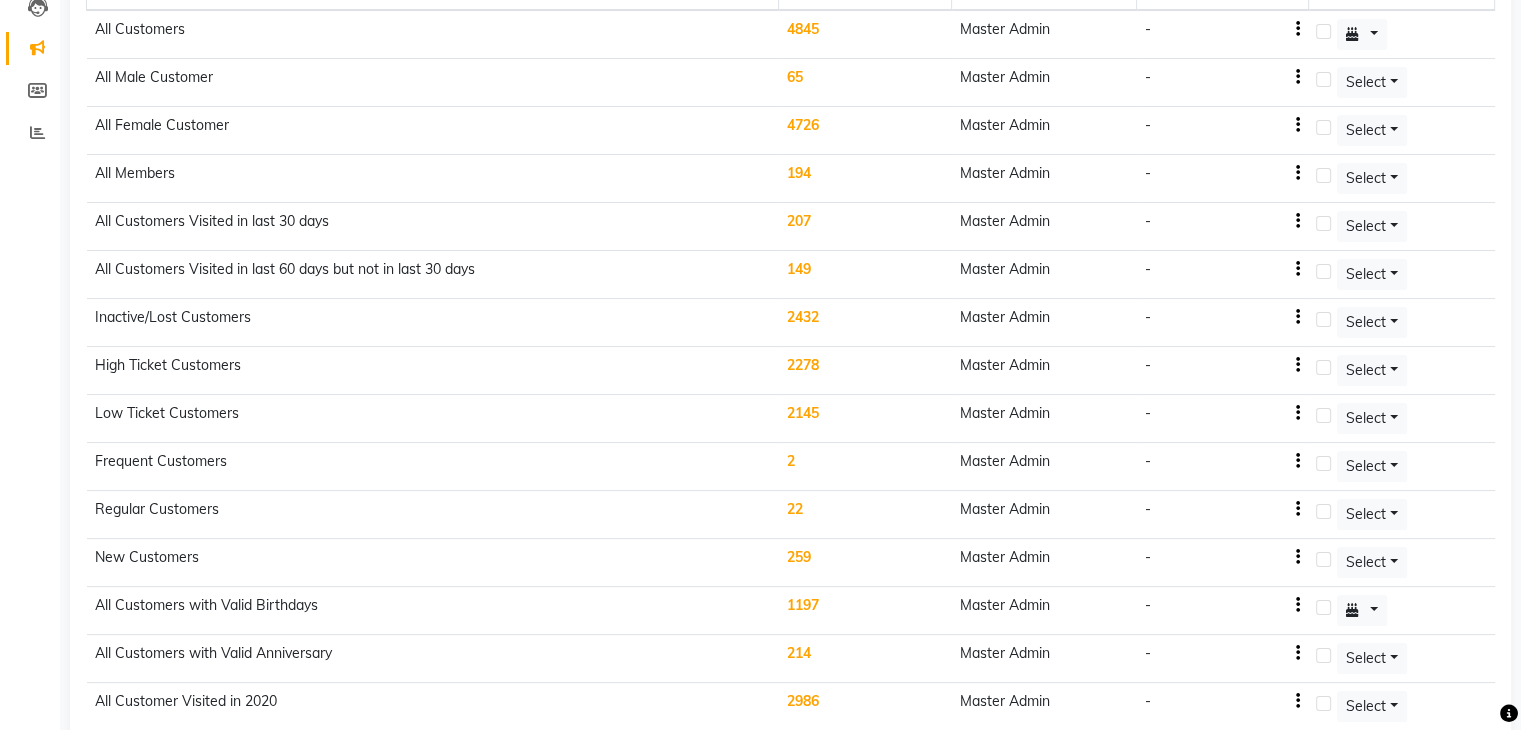 scroll, scrollTop: 0, scrollLeft: 0, axis: both 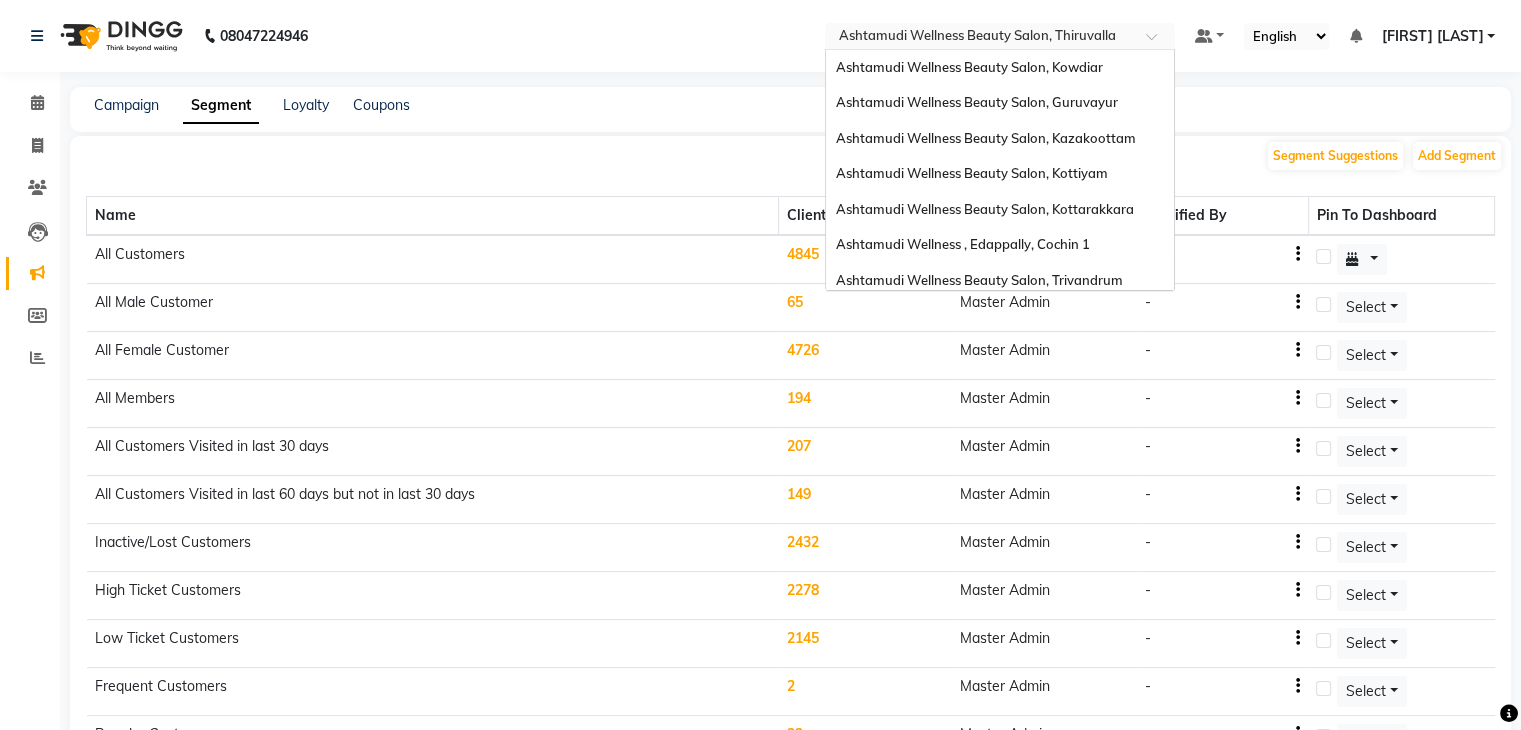 click at bounding box center (980, 38) 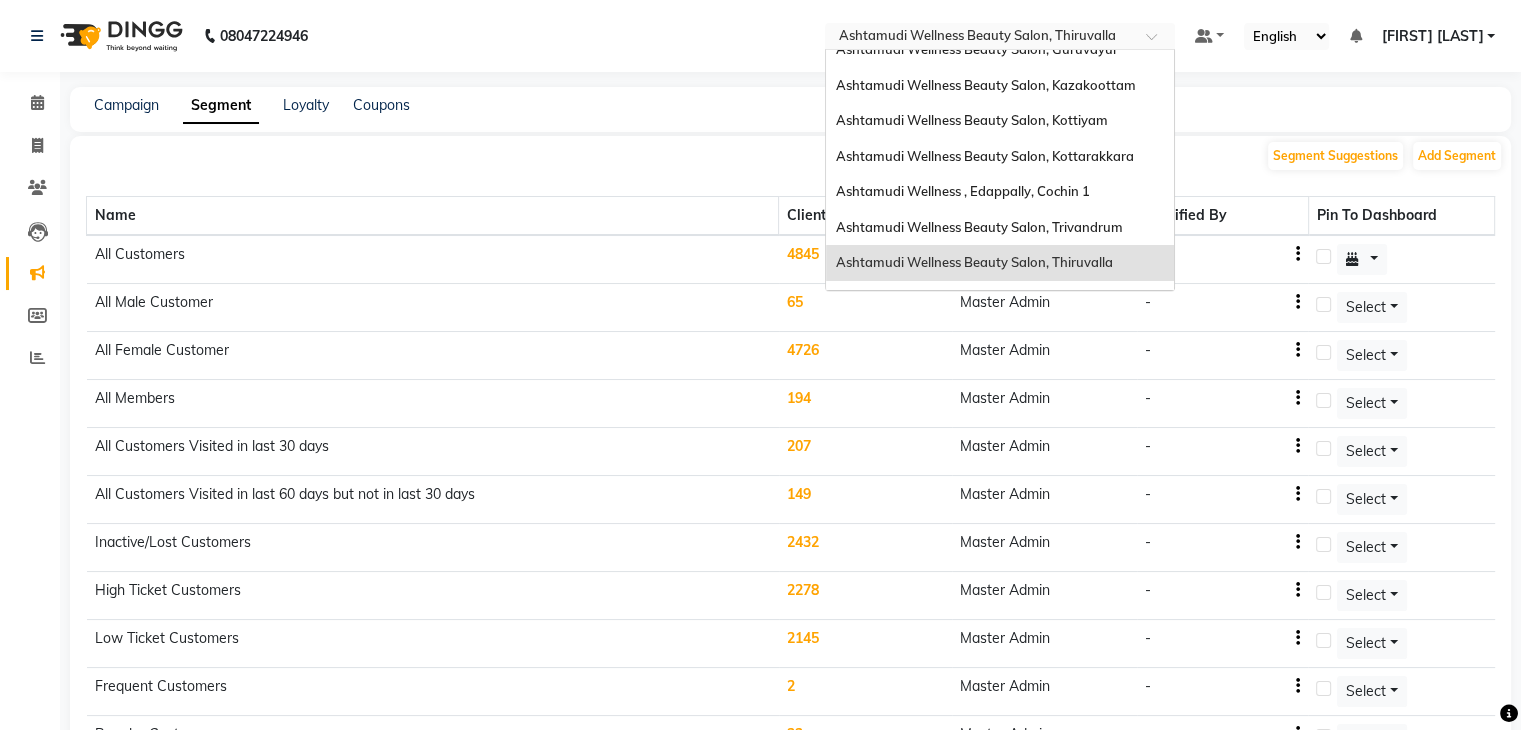 scroll, scrollTop: 0, scrollLeft: 0, axis: both 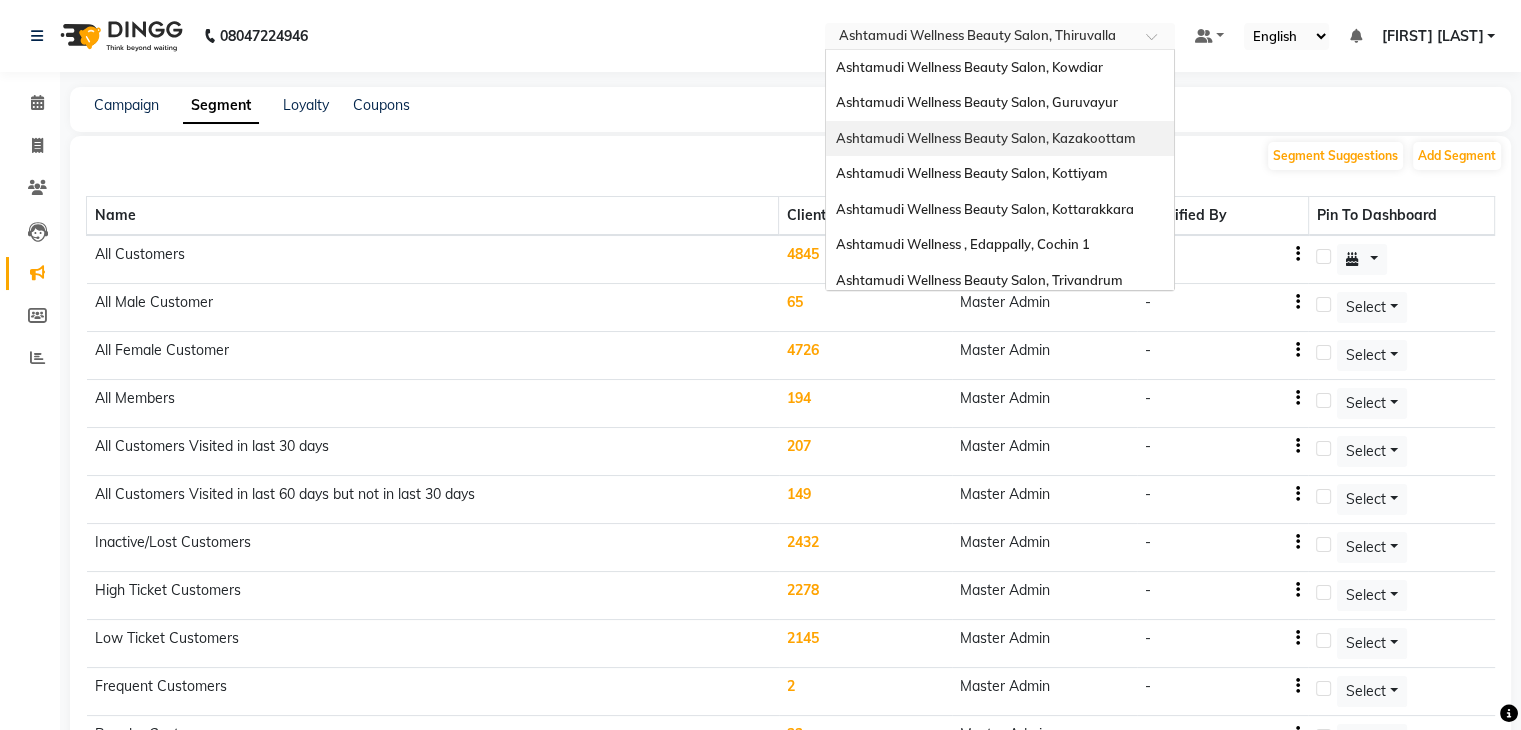 click on "Ashtamudi Wellness Beauty Salon, Kazakoottam" at bounding box center (986, 138) 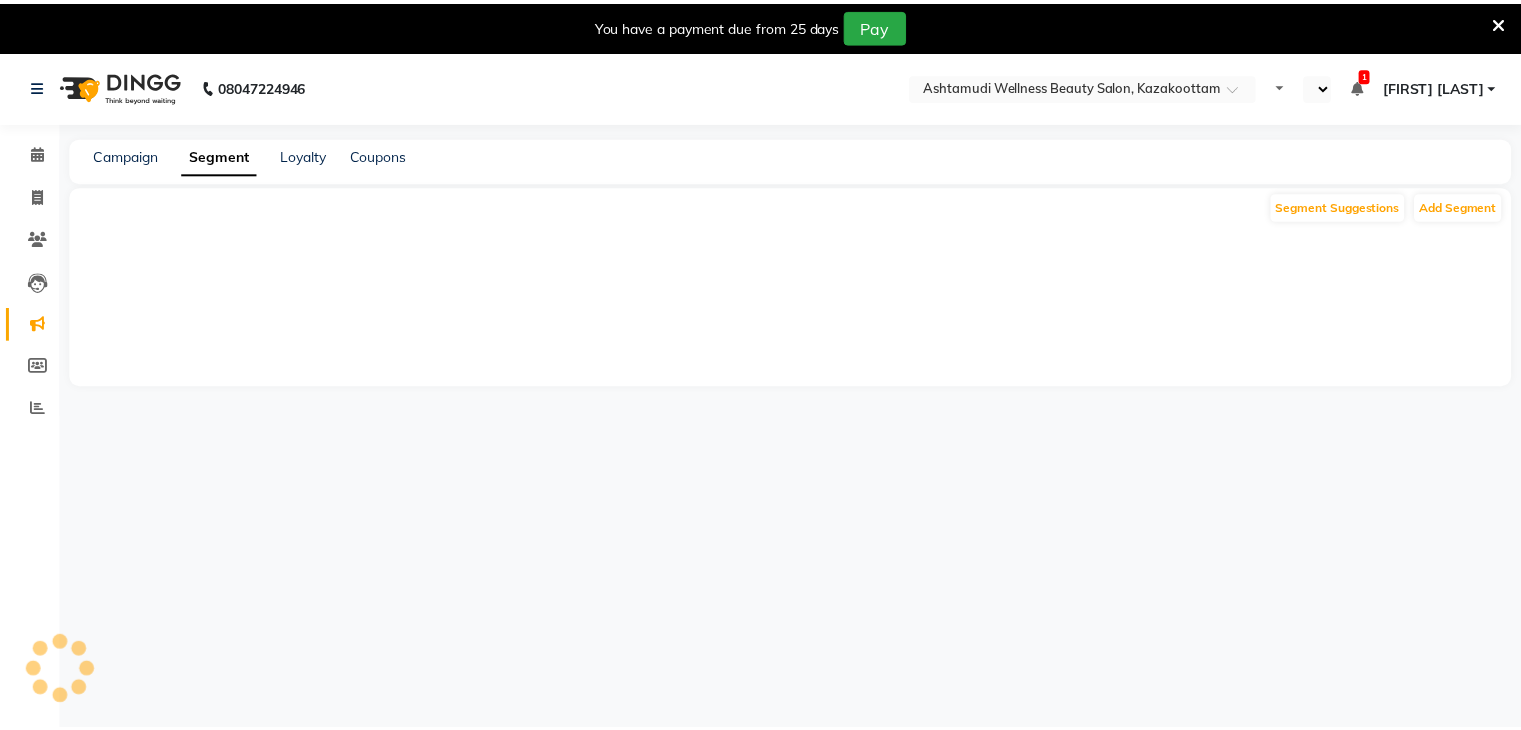scroll, scrollTop: 0, scrollLeft: 0, axis: both 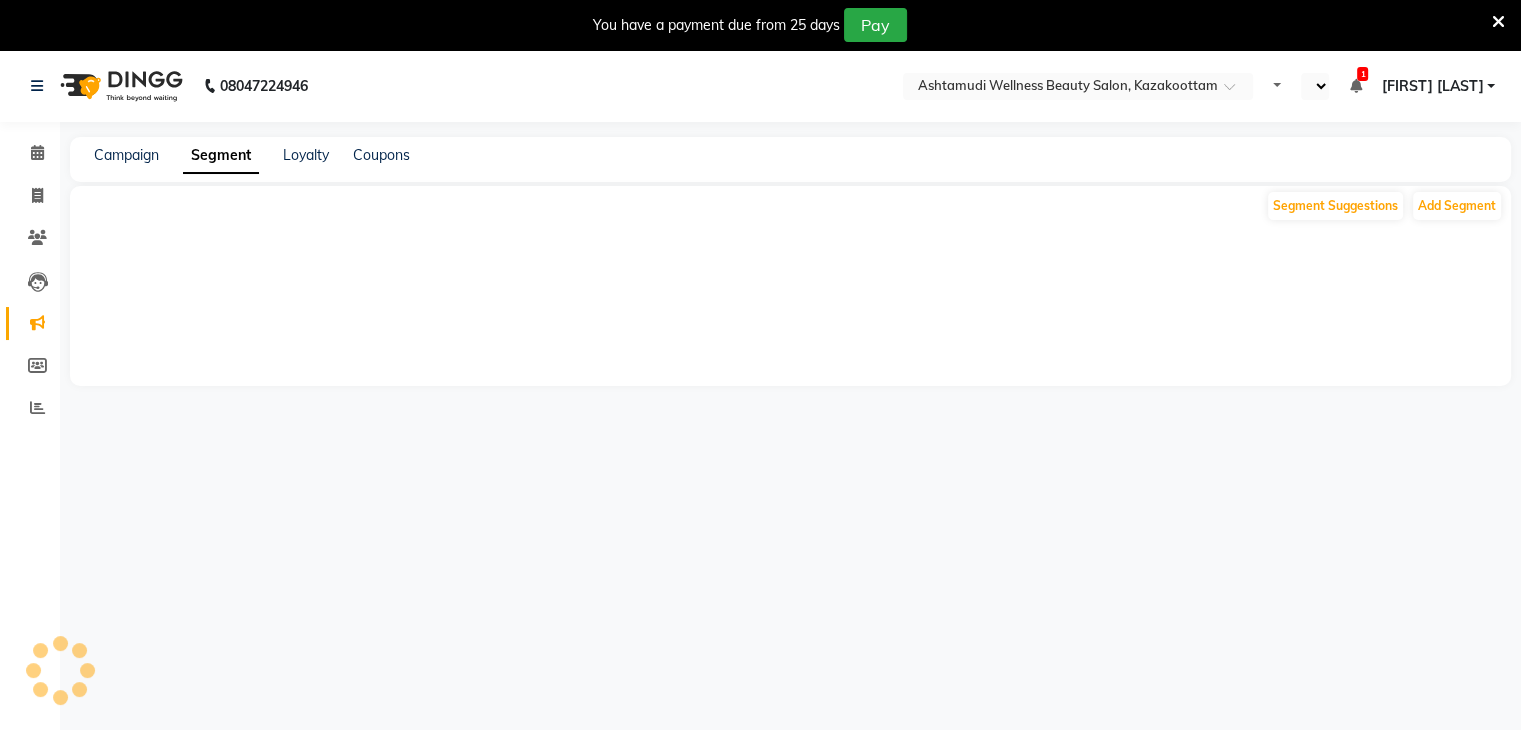 select on "en" 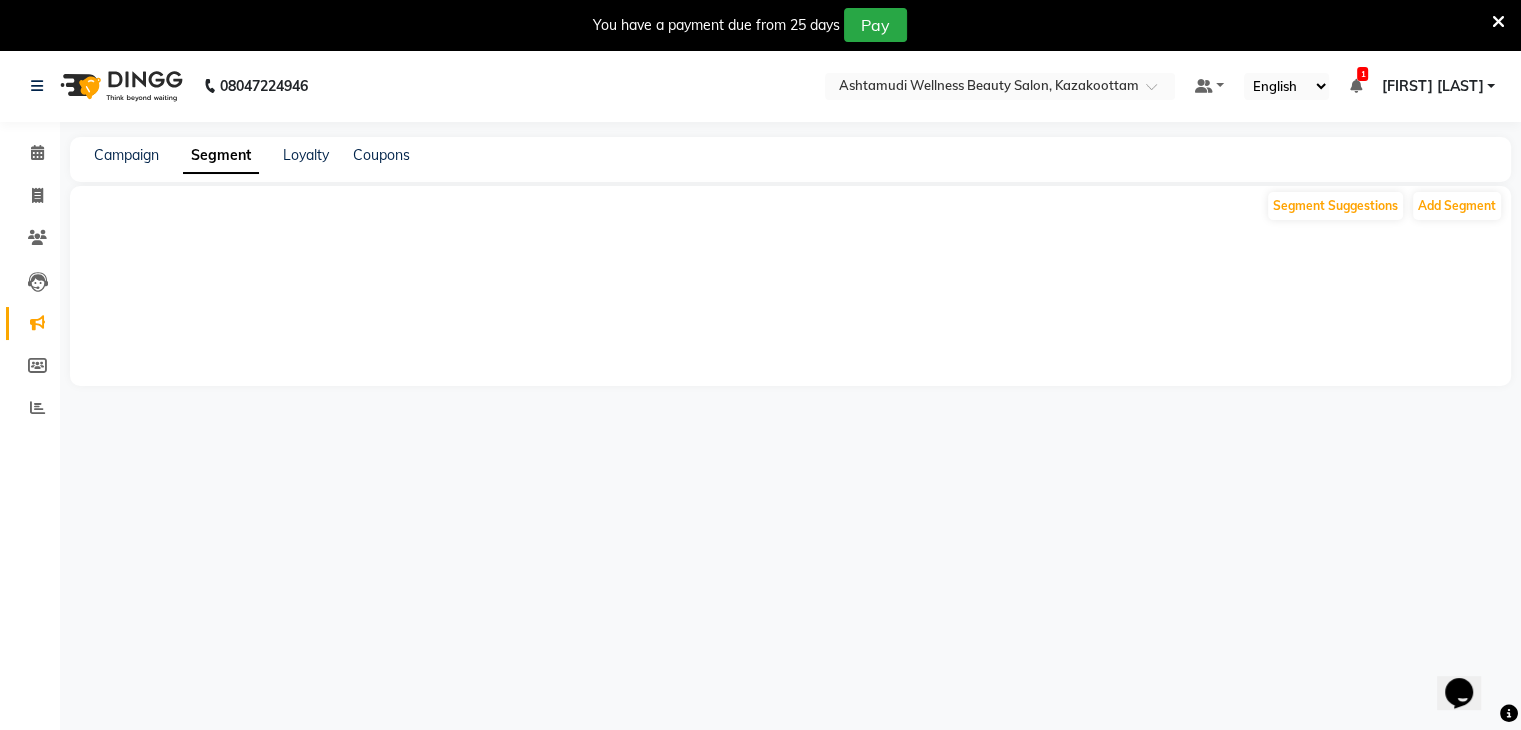 scroll, scrollTop: 0, scrollLeft: 0, axis: both 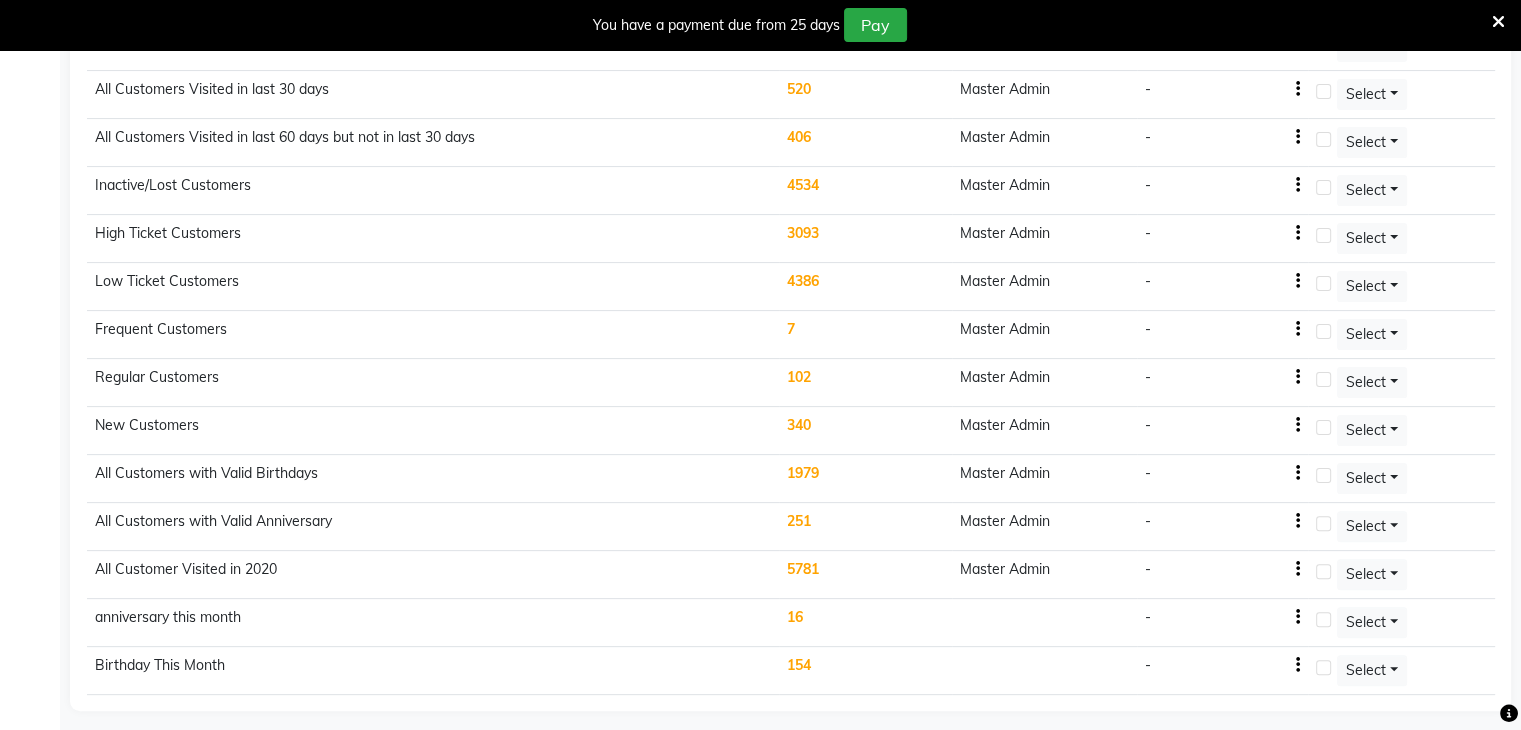 click on "154" 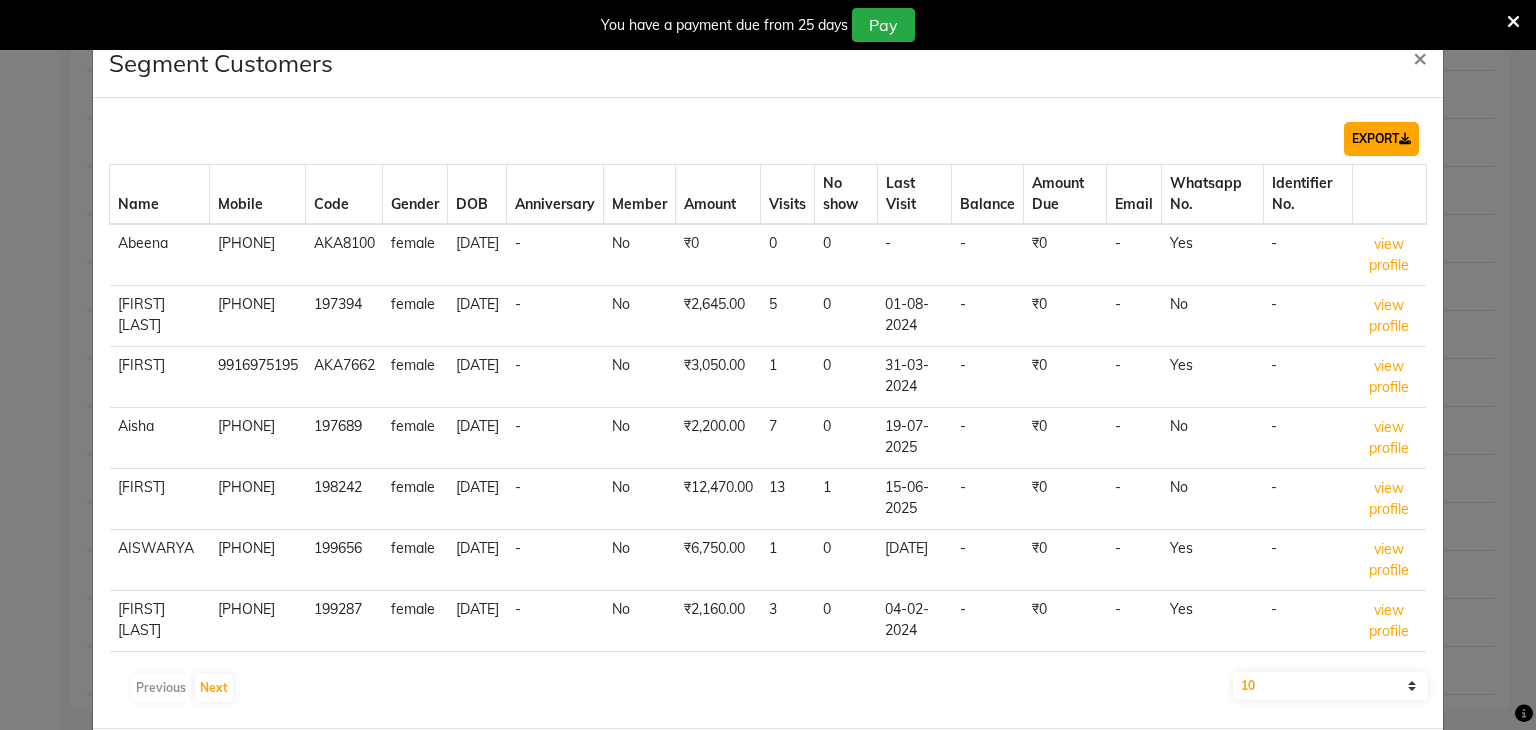 click on "EXPORT" 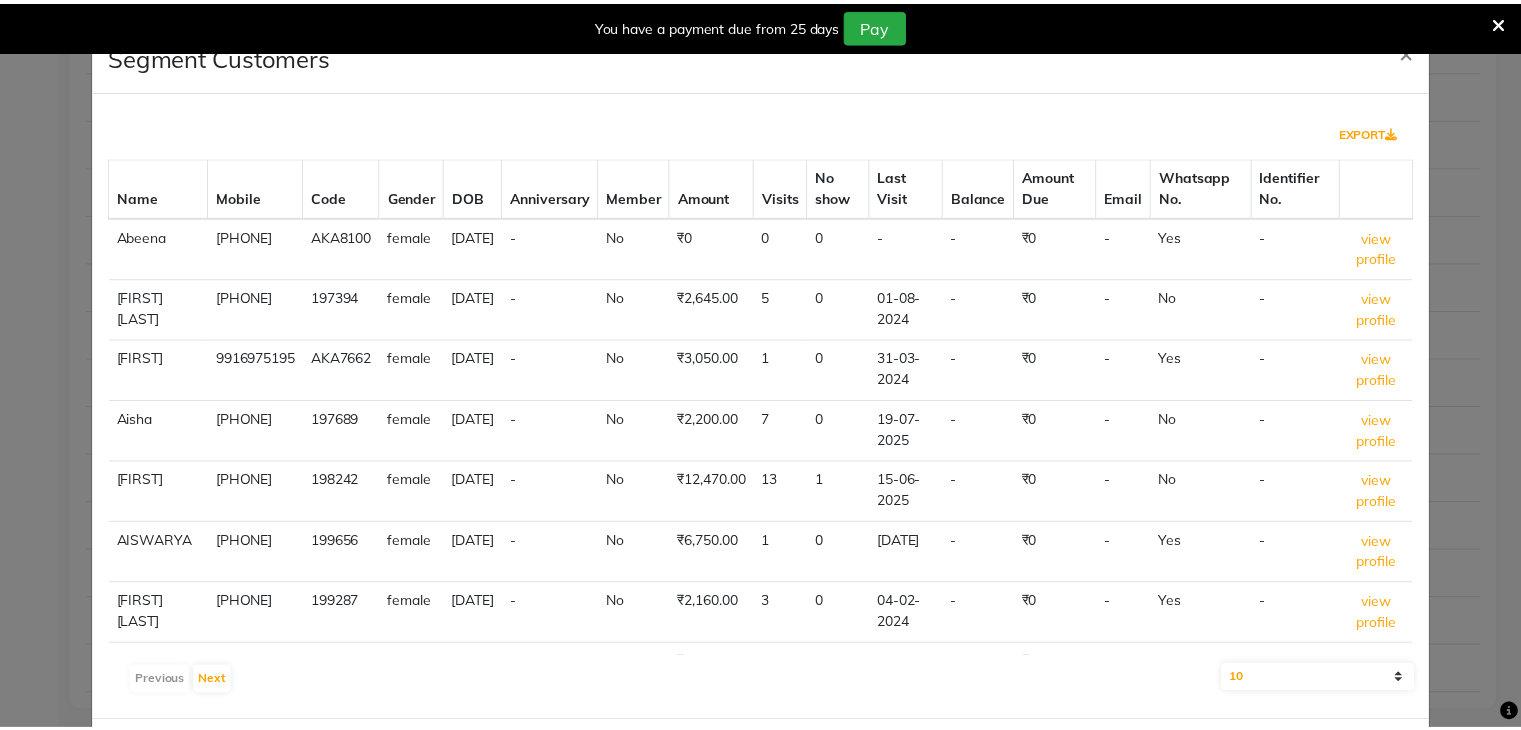 scroll, scrollTop: 0, scrollLeft: 0, axis: both 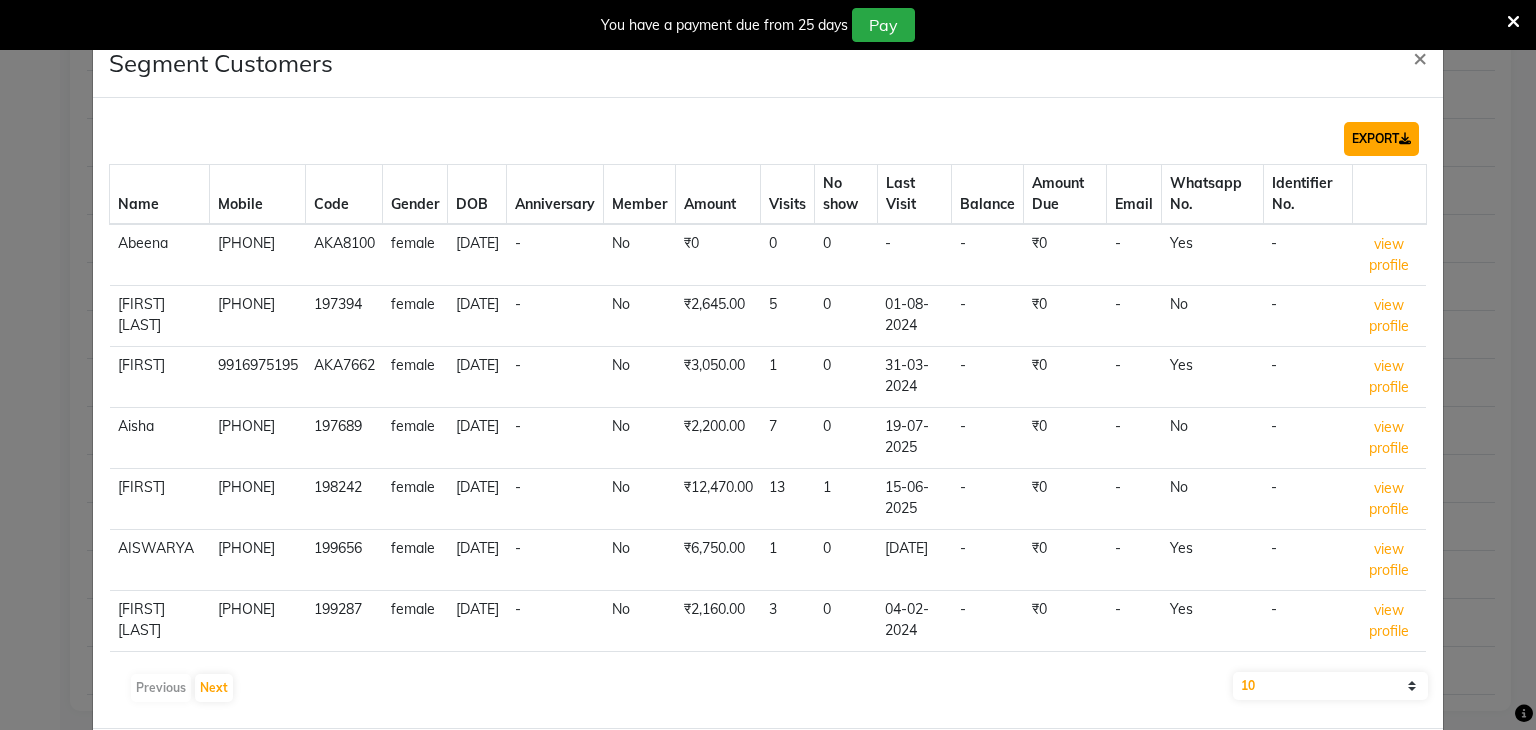 click on "EXPORT" 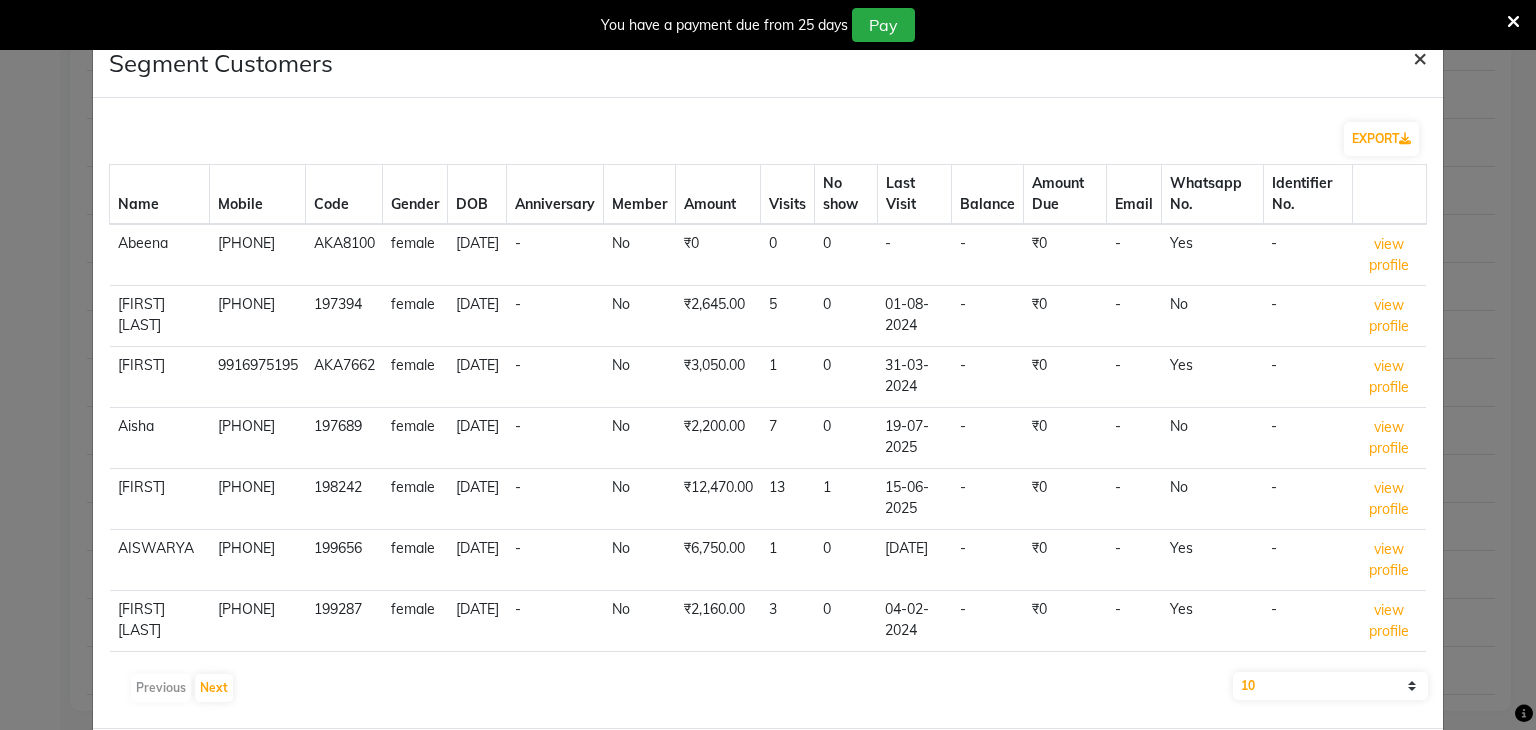 click on "×" 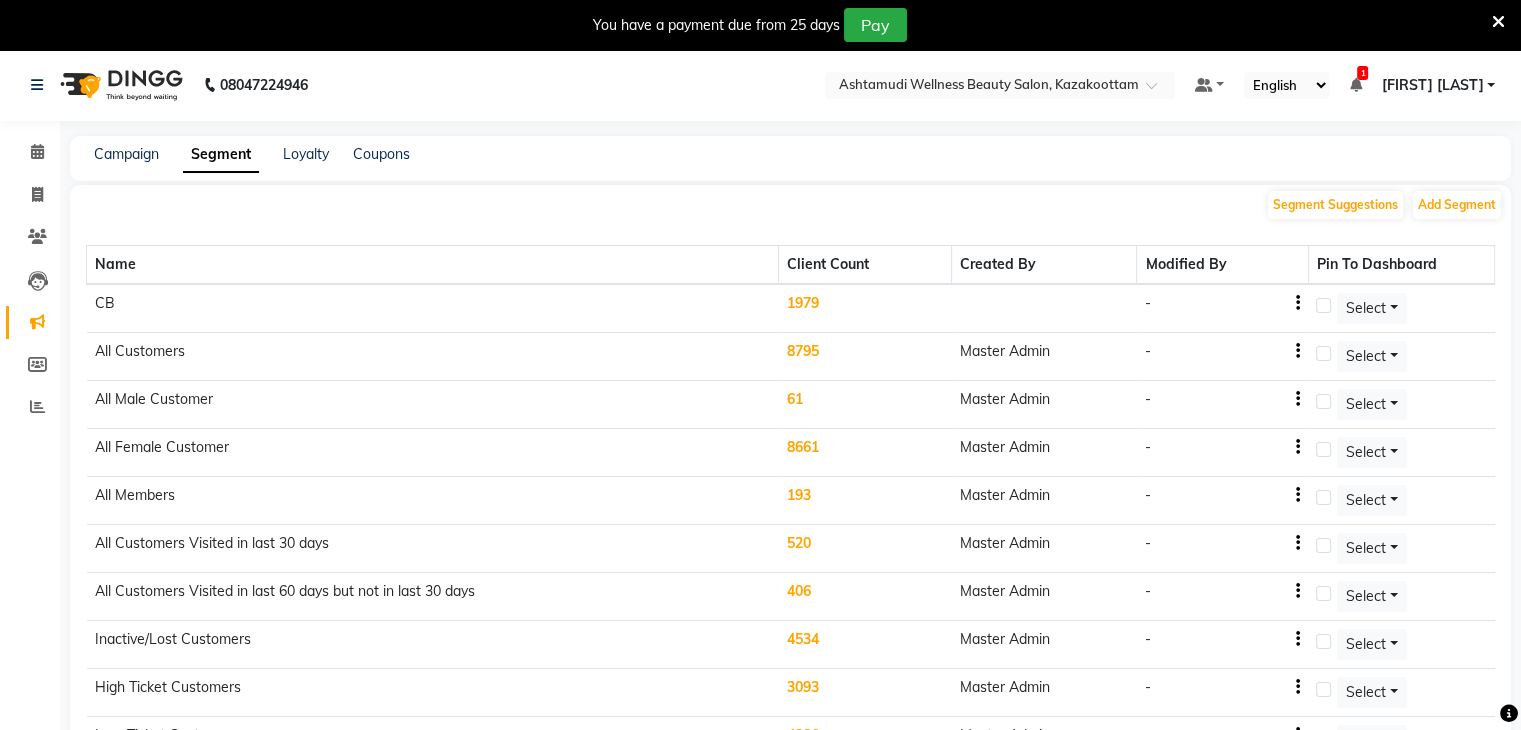 scroll, scrollTop: 0, scrollLeft: 0, axis: both 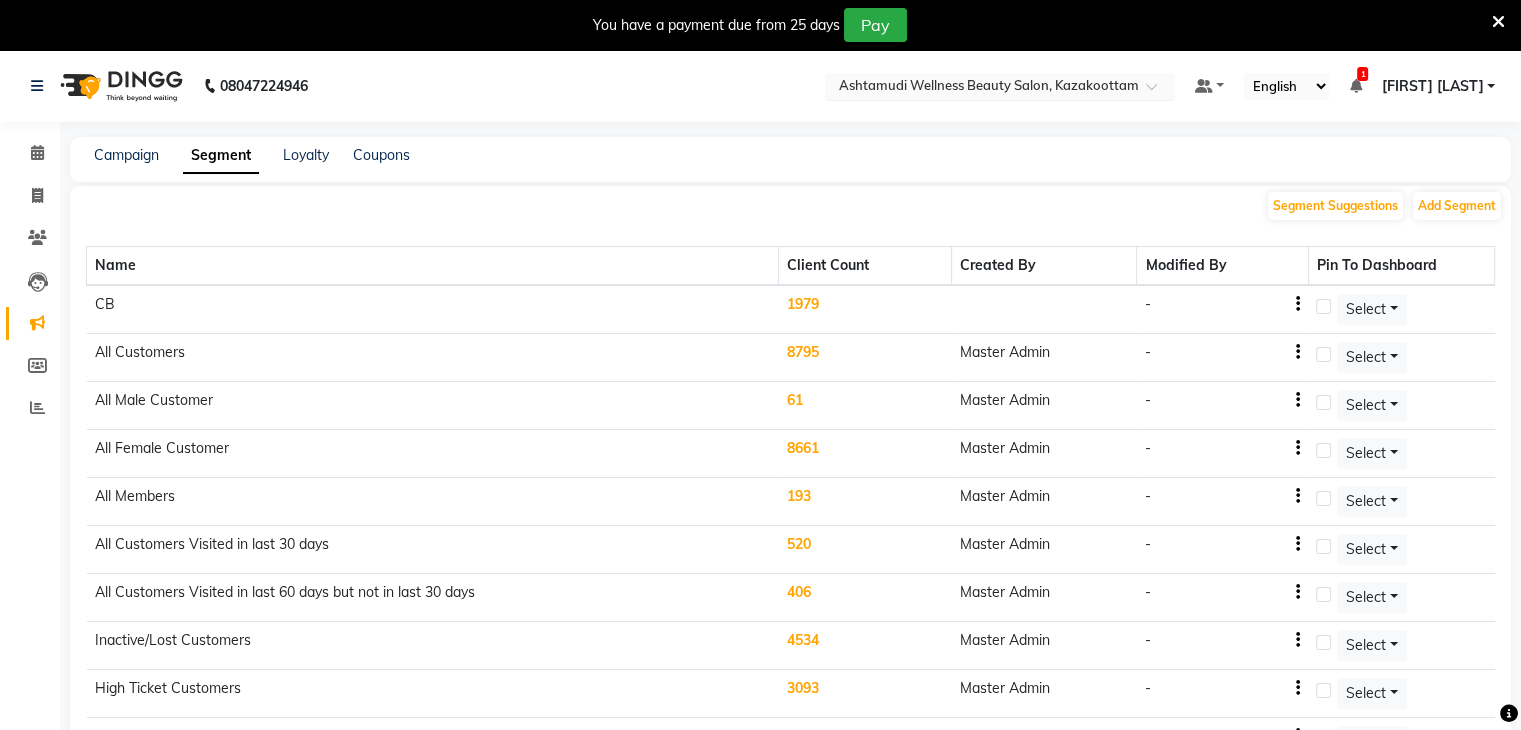 click at bounding box center (980, 88) 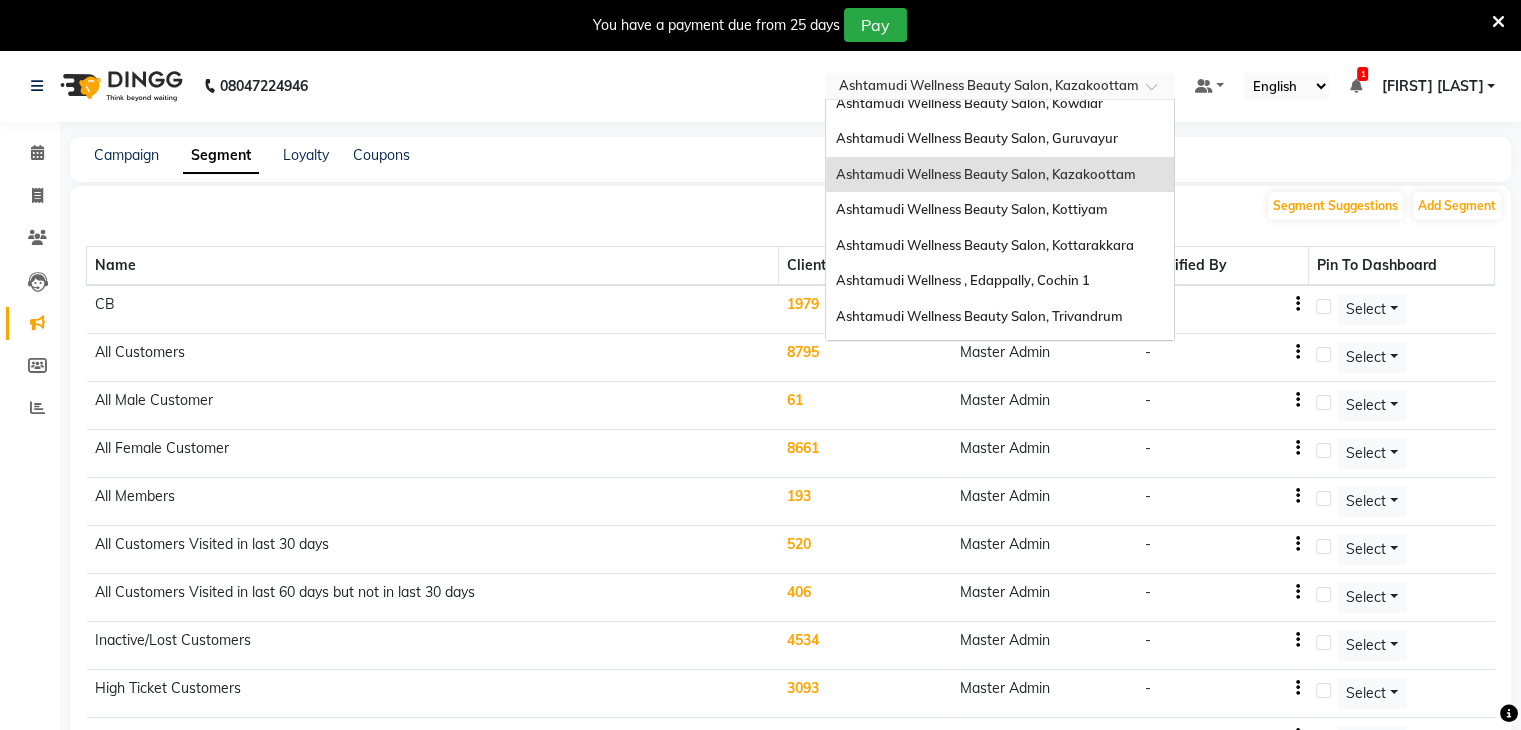 scroll, scrollTop: 0, scrollLeft: 0, axis: both 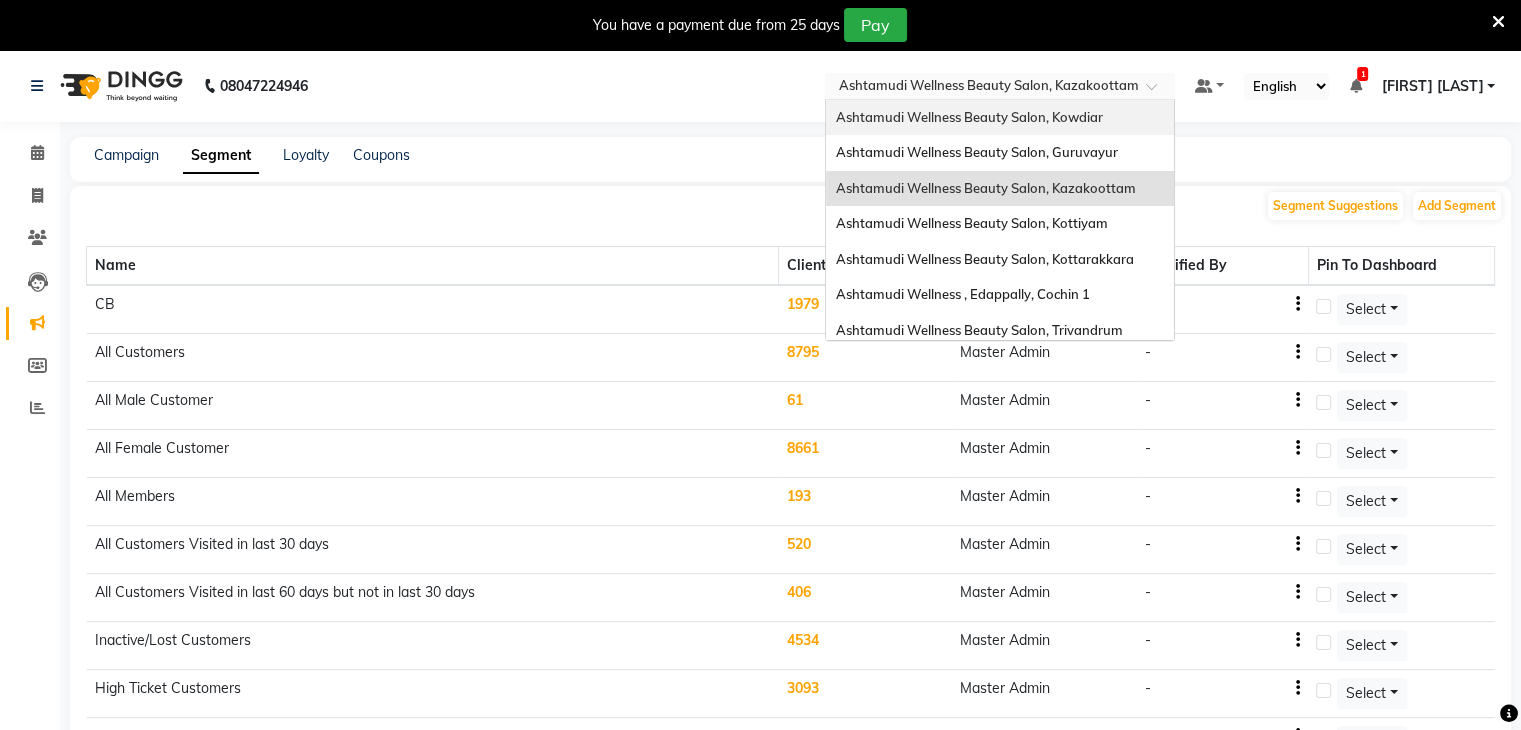 click on "Ashtamudi Wellness Beauty Salon, Kowdiar" at bounding box center (969, 117) 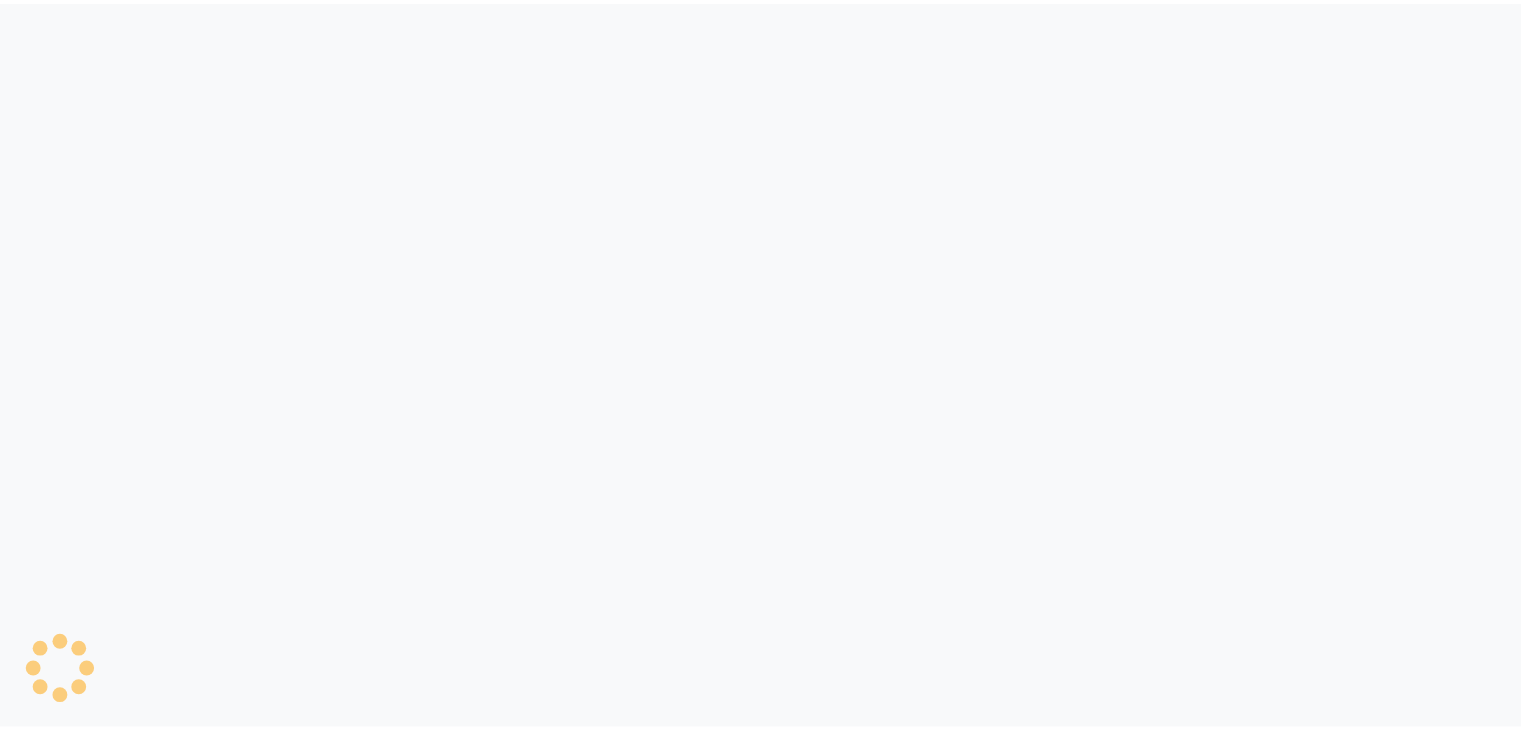 scroll, scrollTop: 0, scrollLeft: 0, axis: both 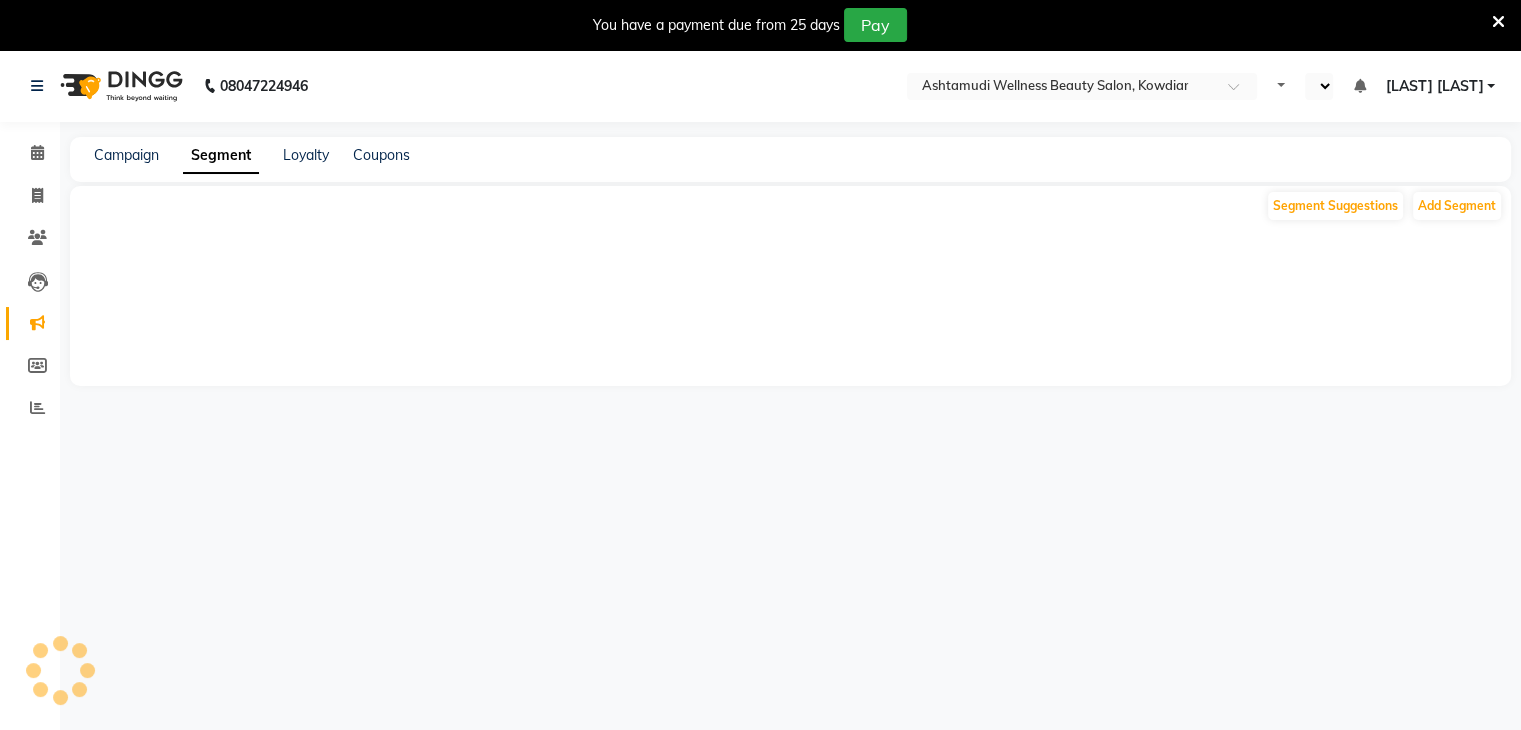 select on "en" 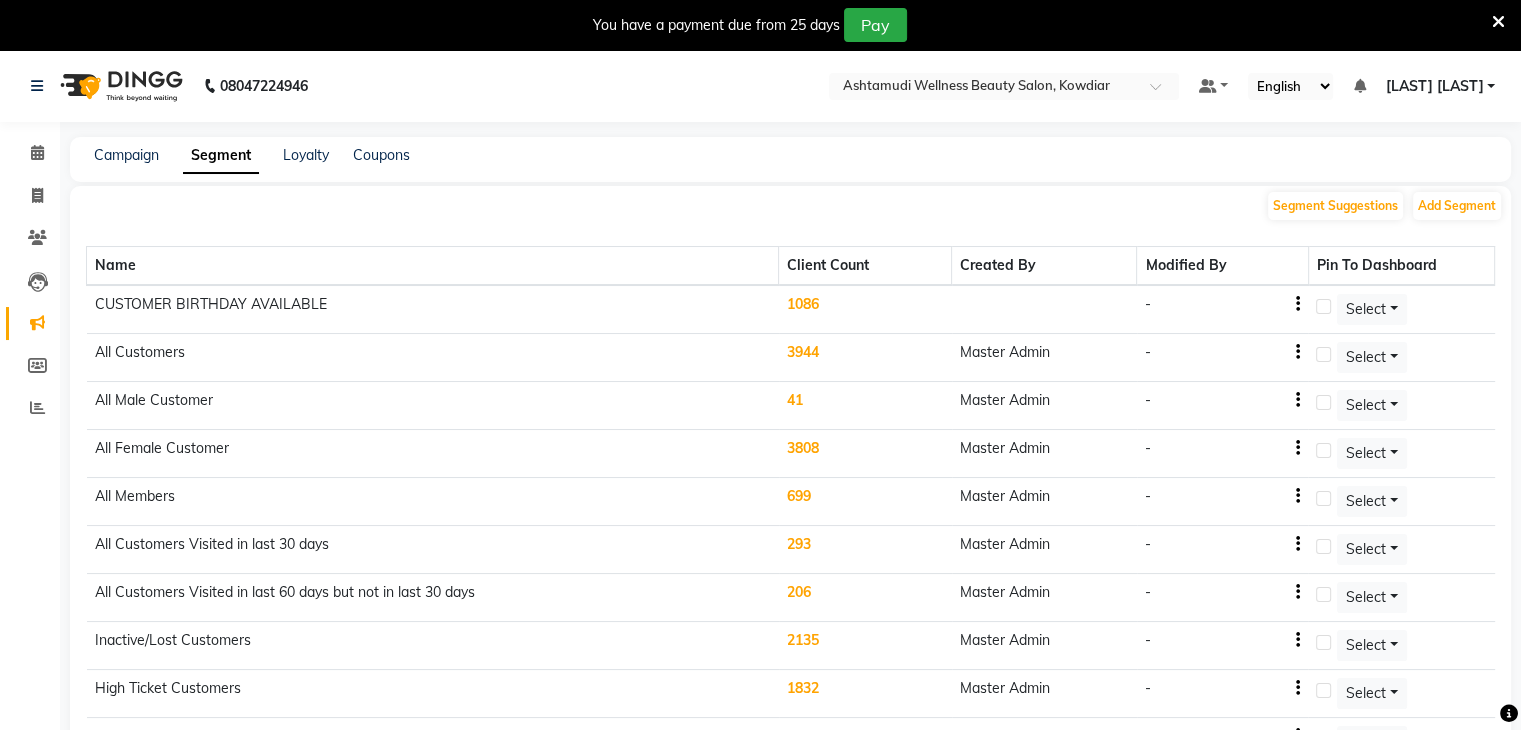 scroll, scrollTop: 0, scrollLeft: 0, axis: both 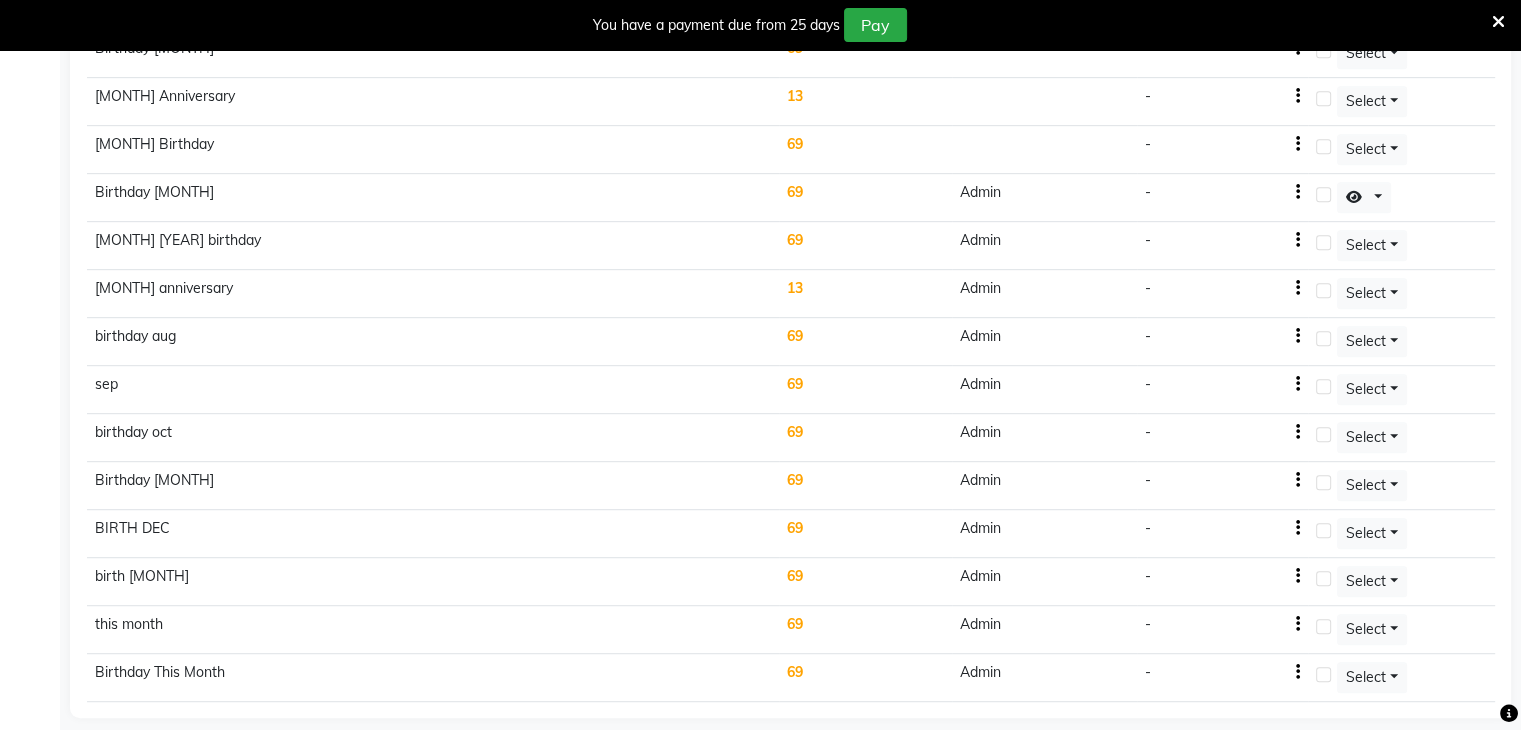 click on "69" 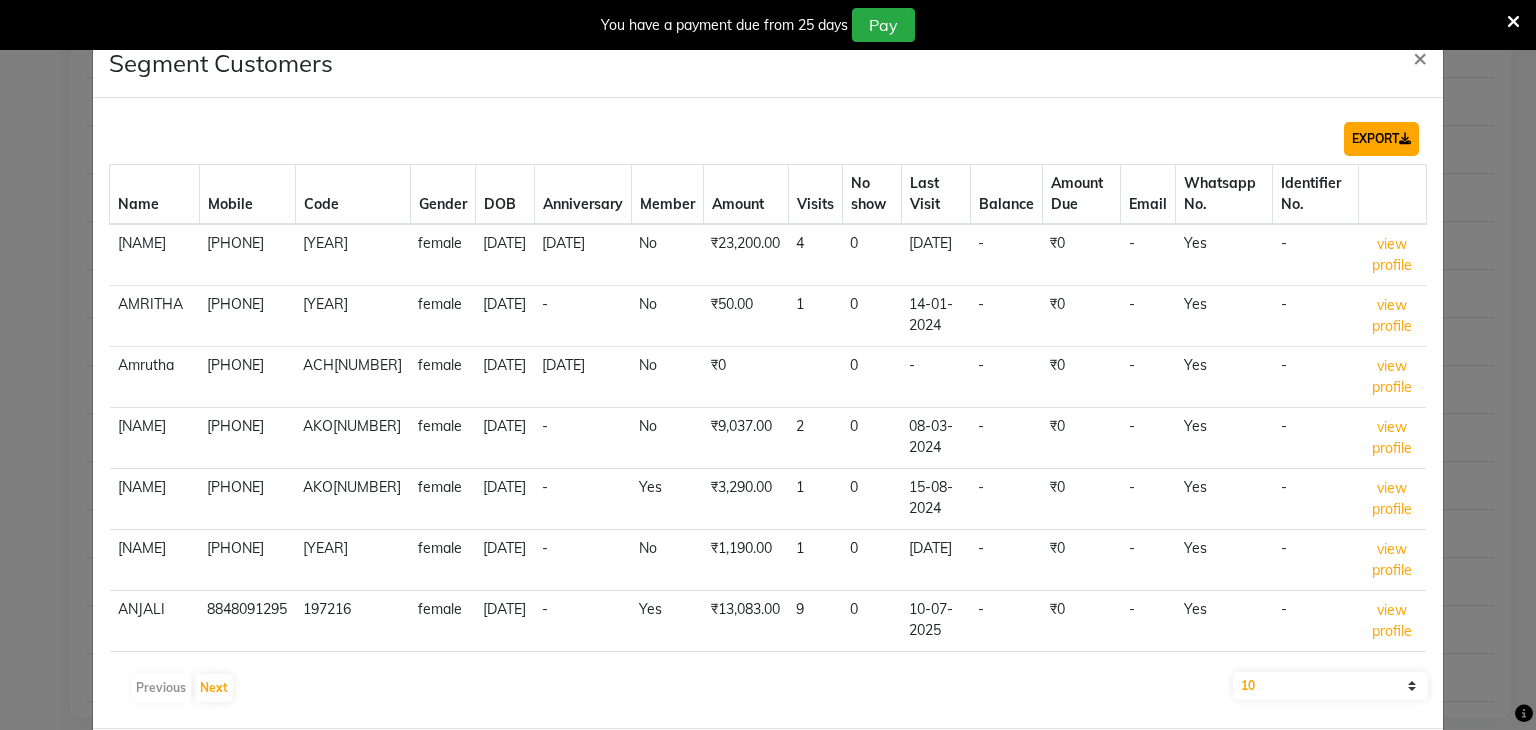 click on "EXPORT" 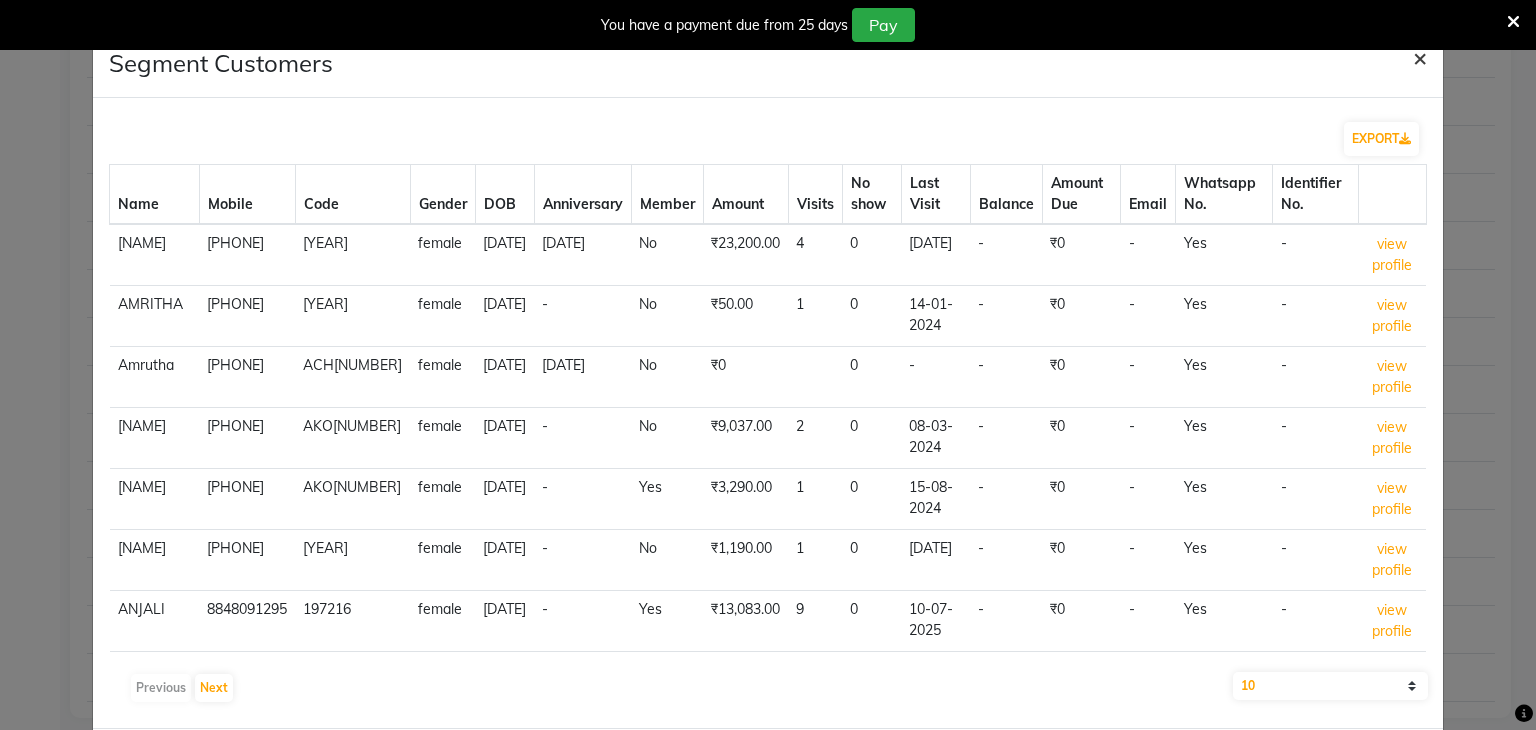 click on "×" 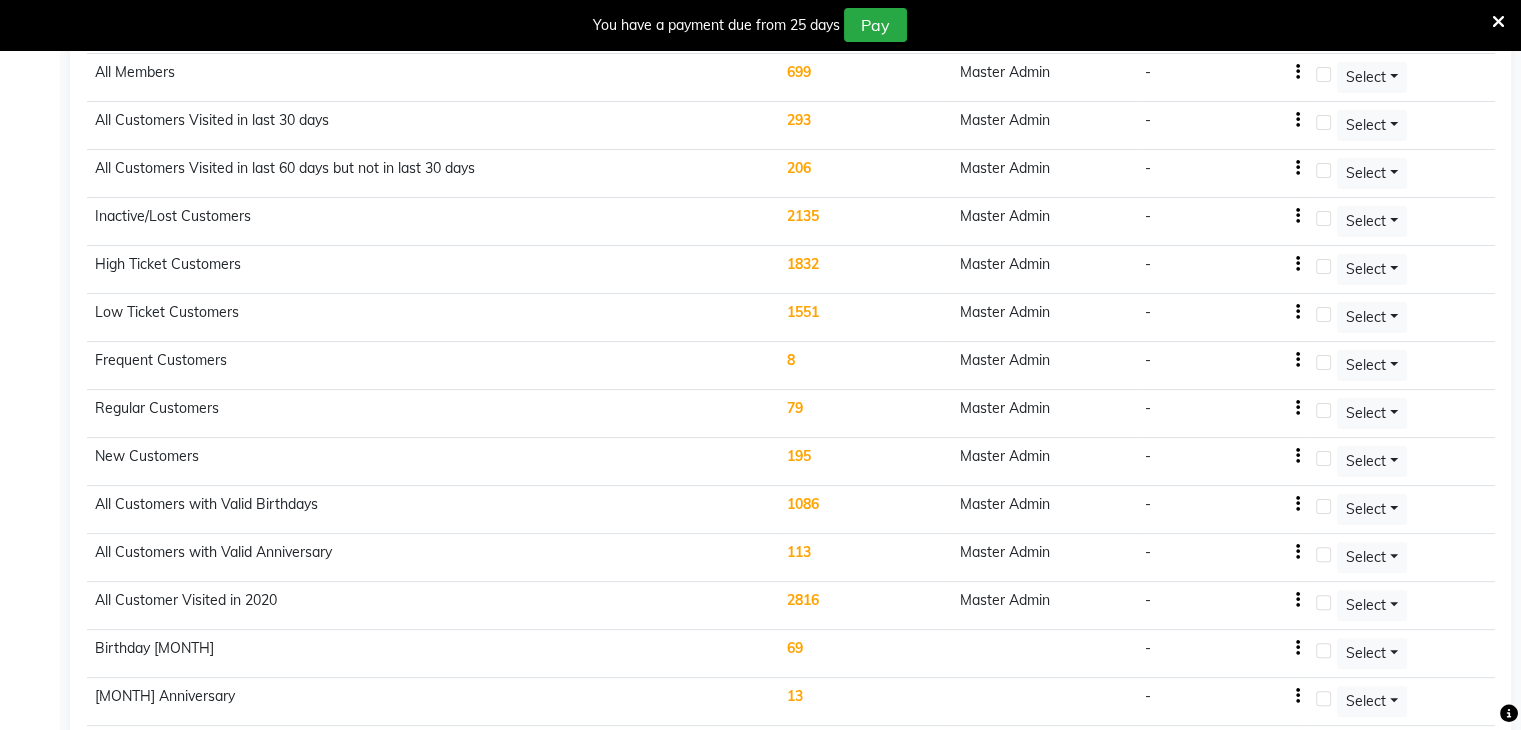 scroll, scrollTop: 0, scrollLeft: 0, axis: both 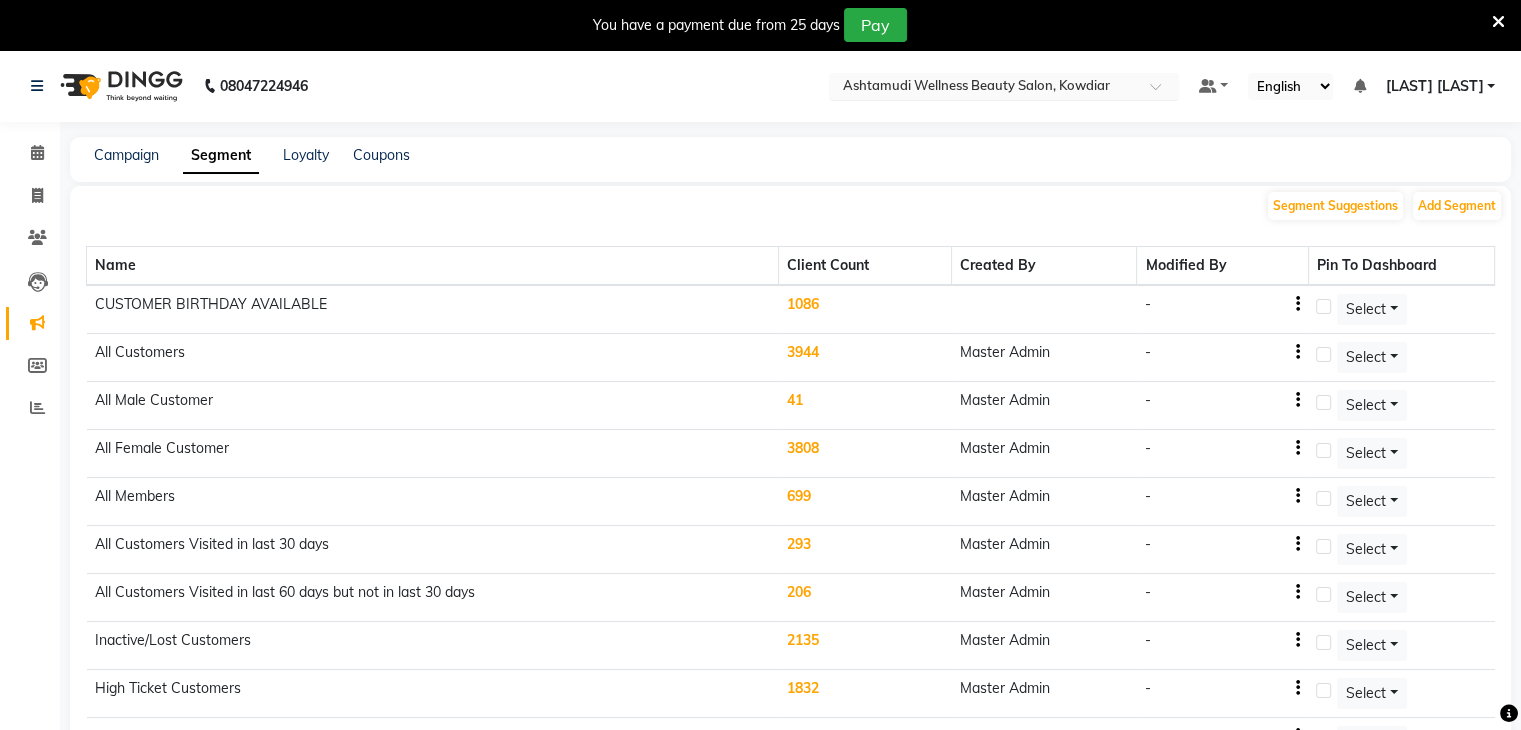 click at bounding box center (1004, 88) 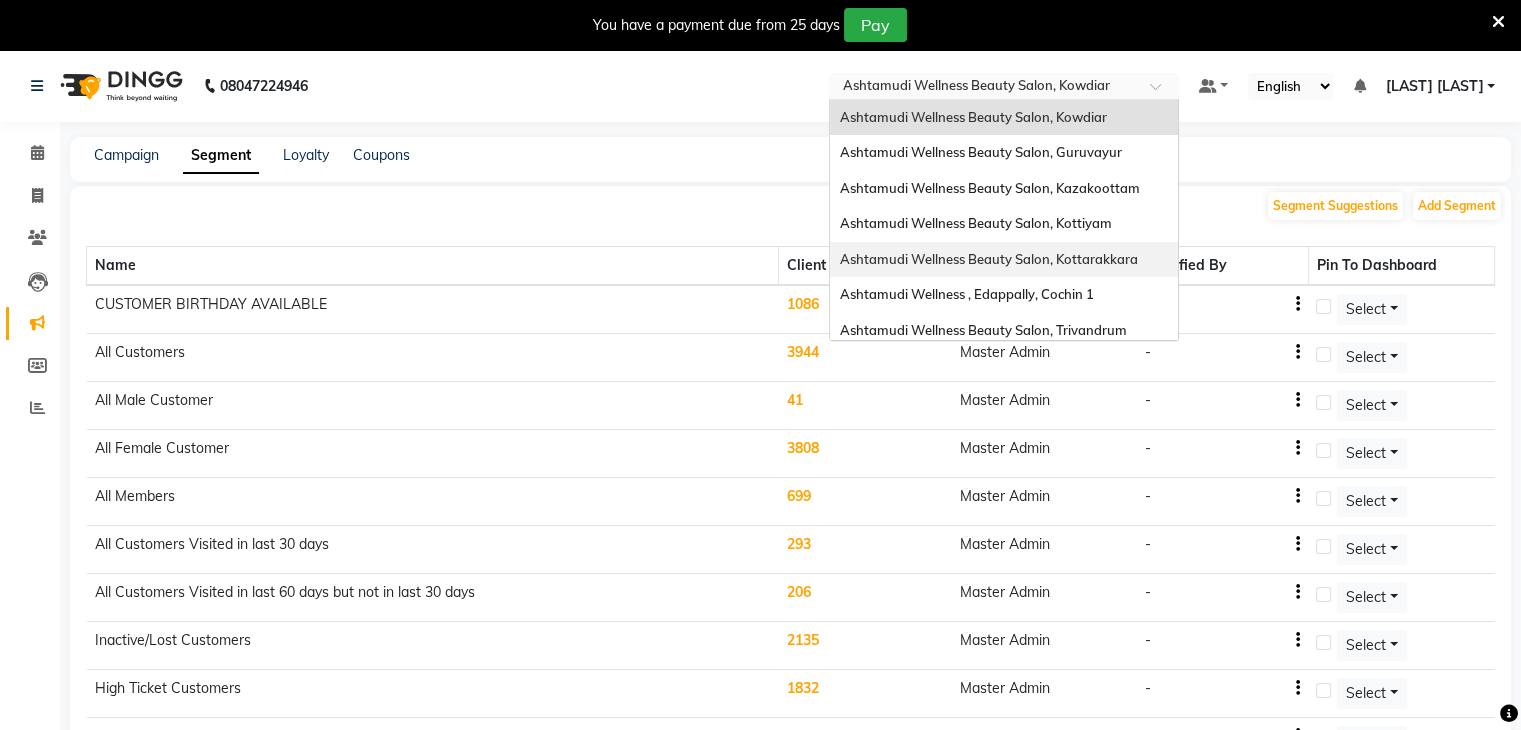 click on "Ashtamudi Wellness Beauty Salon, Kottarakkara" at bounding box center [989, 259] 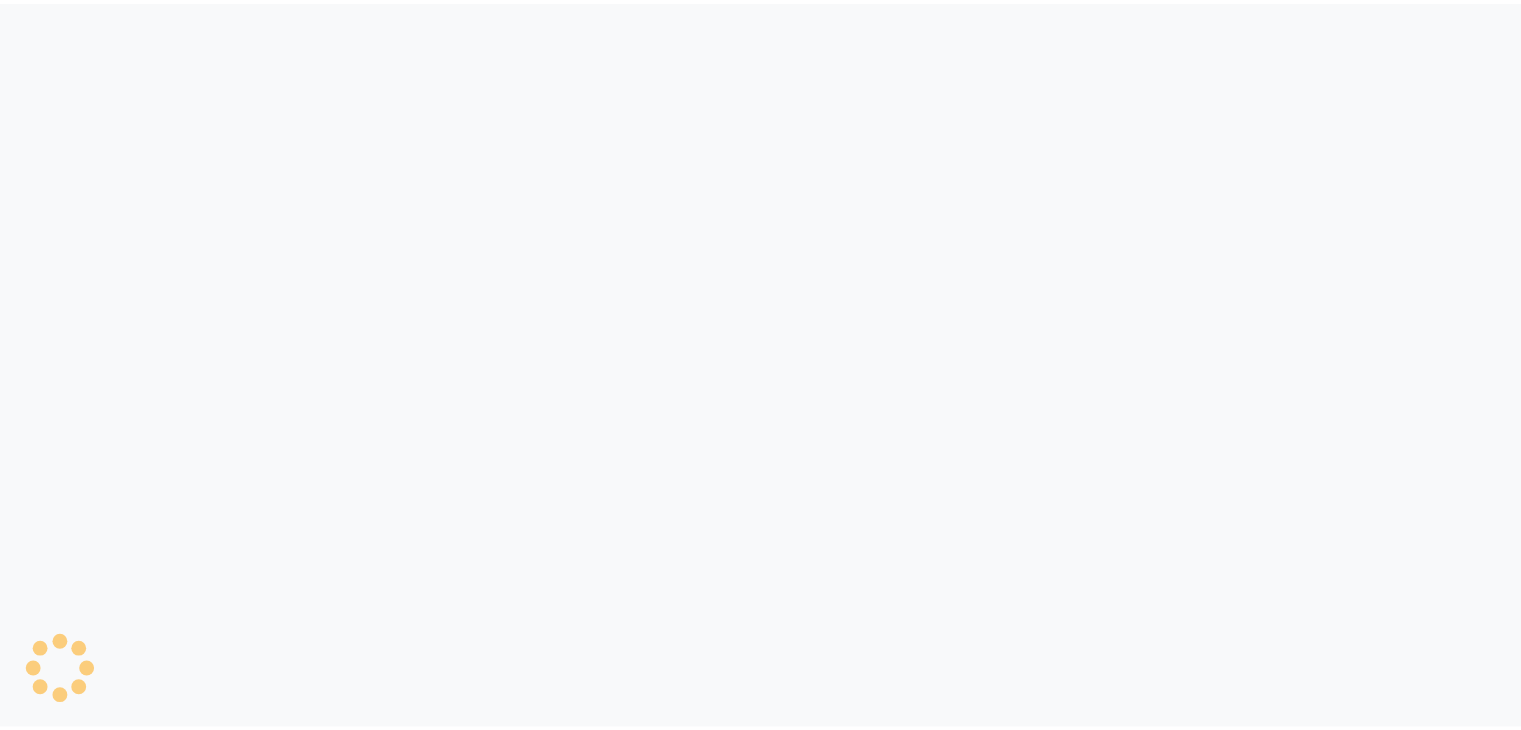 scroll, scrollTop: 0, scrollLeft: 0, axis: both 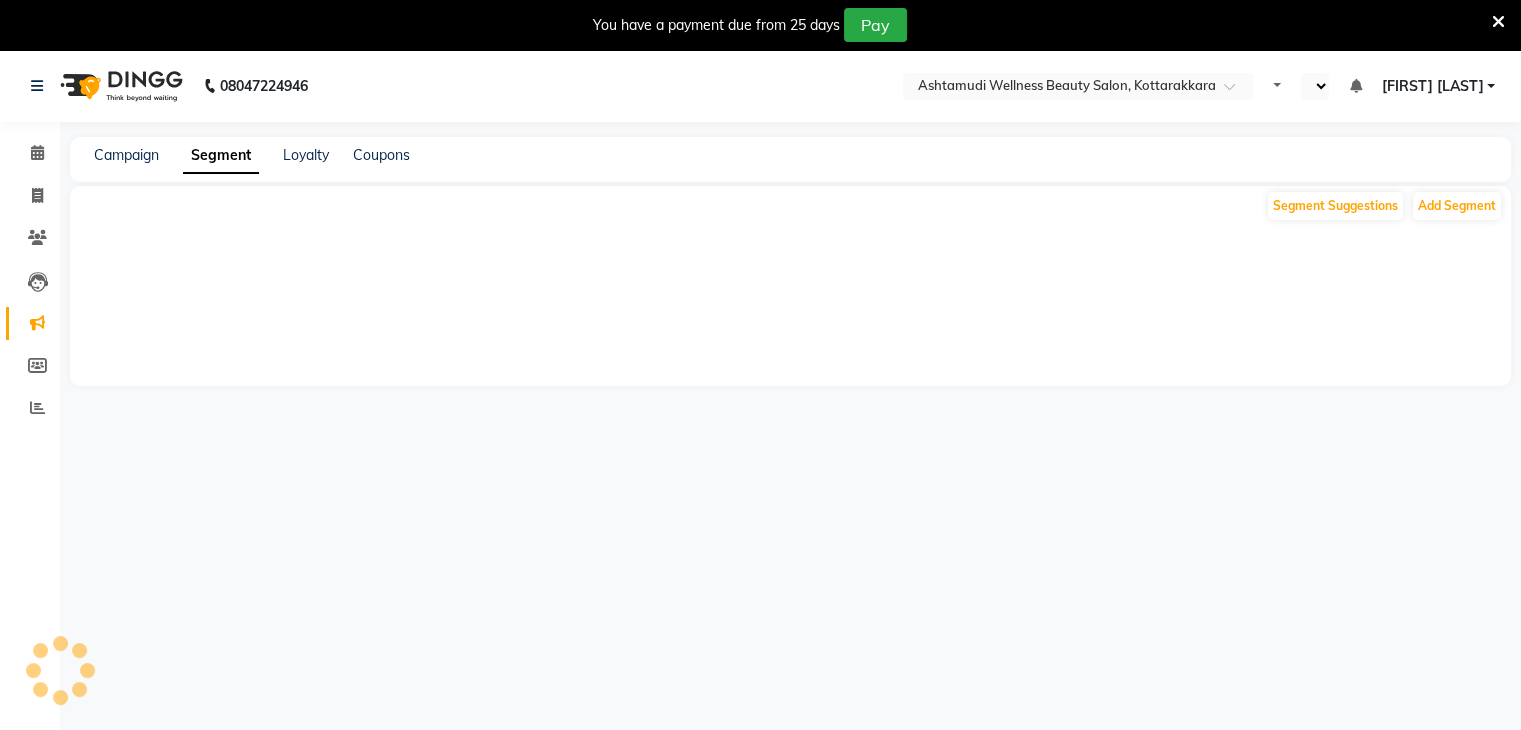 select on "en" 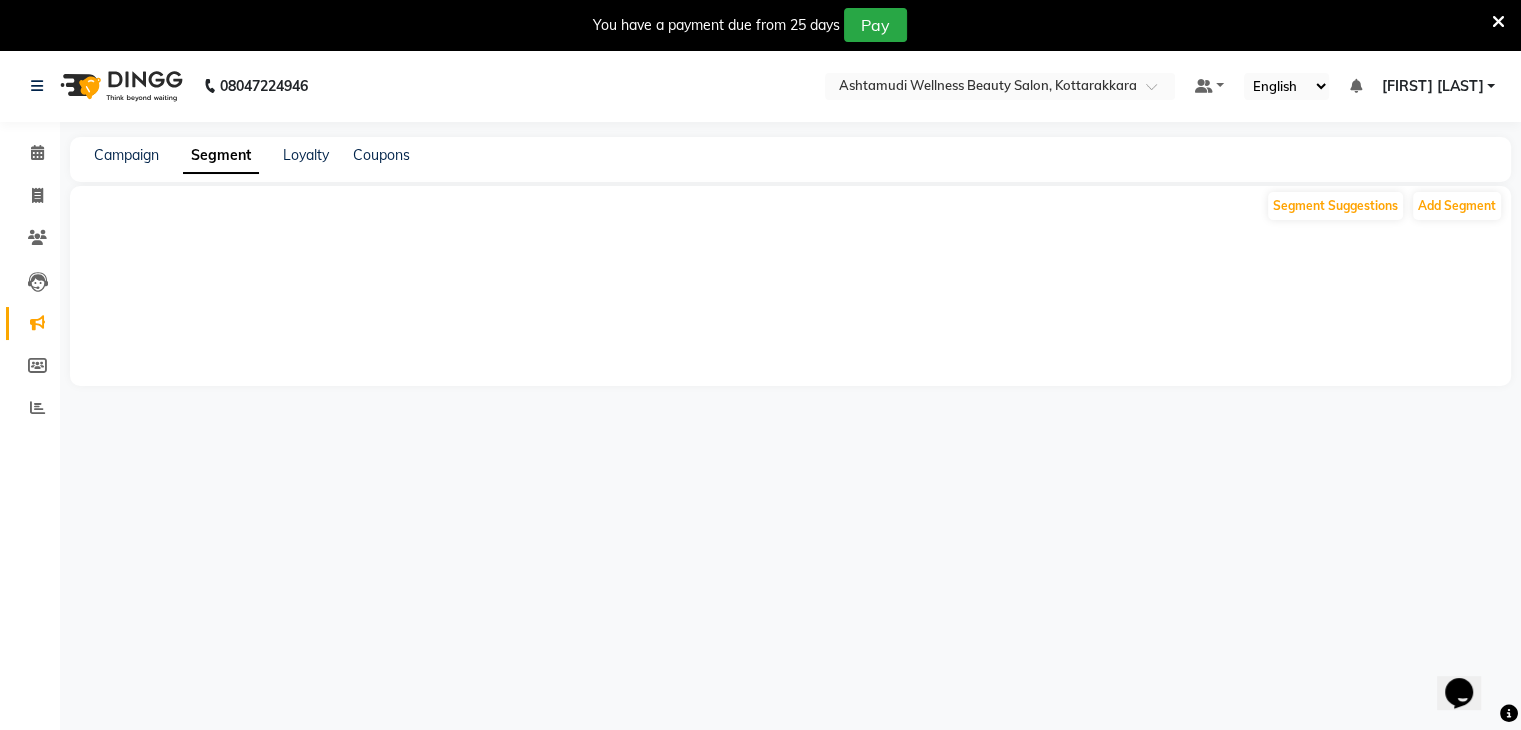 scroll, scrollTop: 0, scrollLeft: 0, axis: both 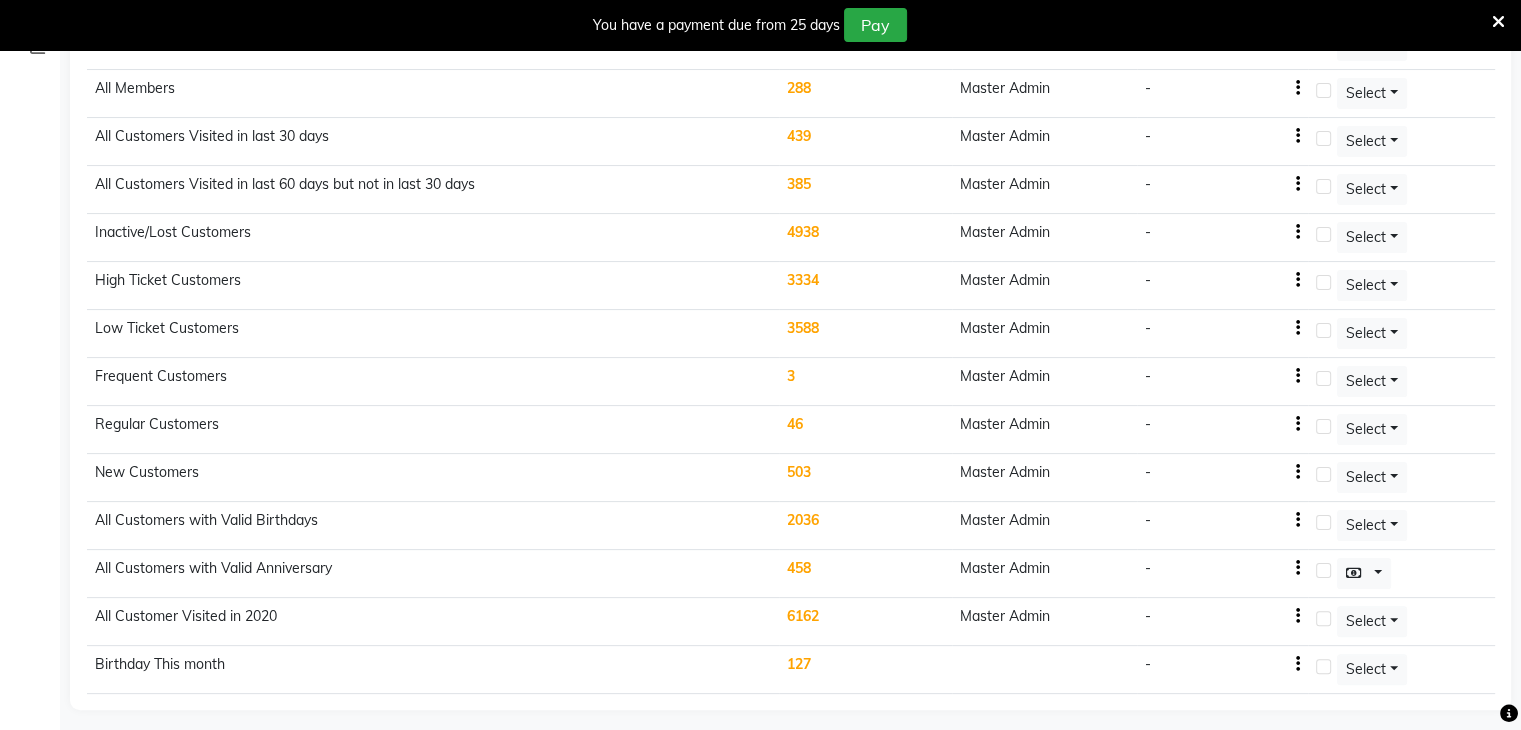 click on "127" 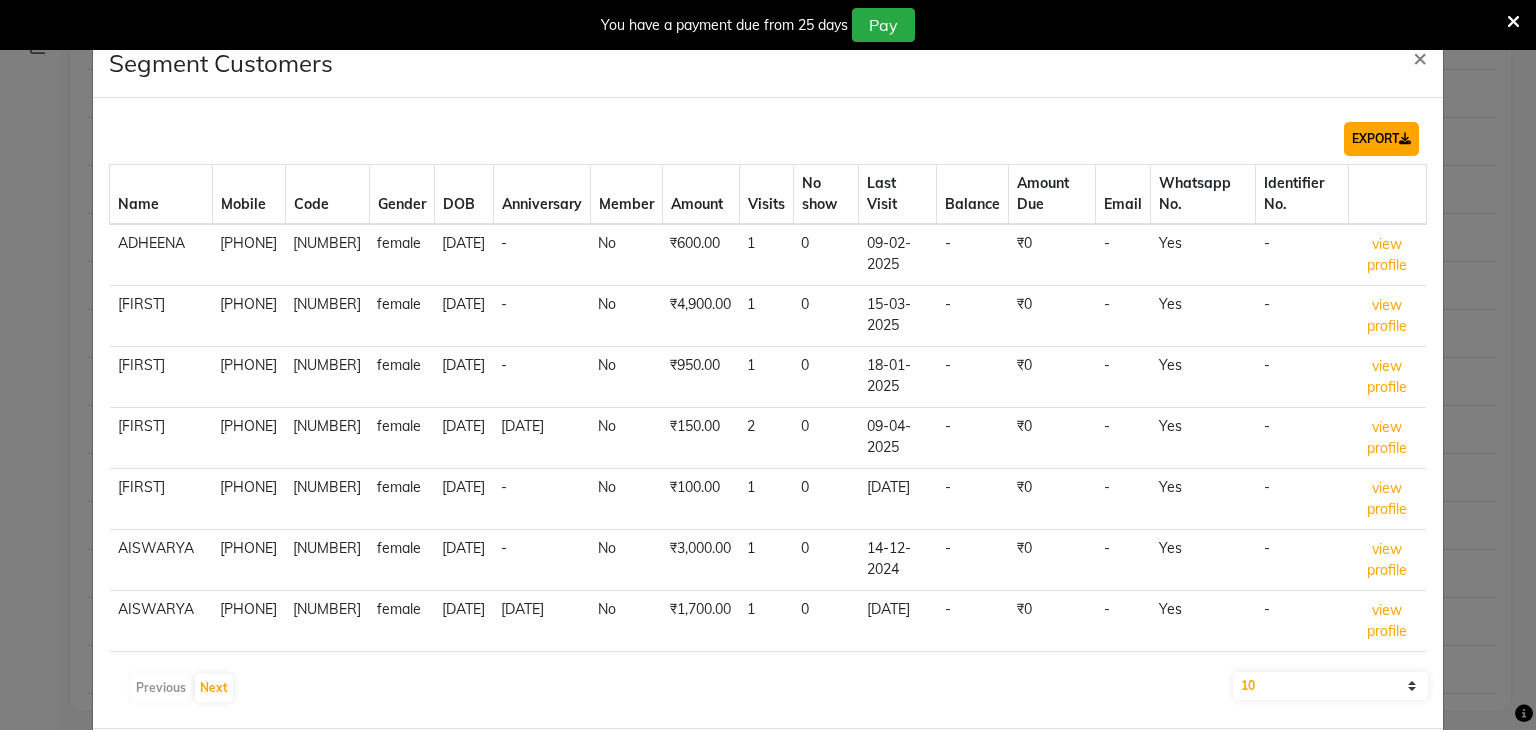 click on "EXPORT" 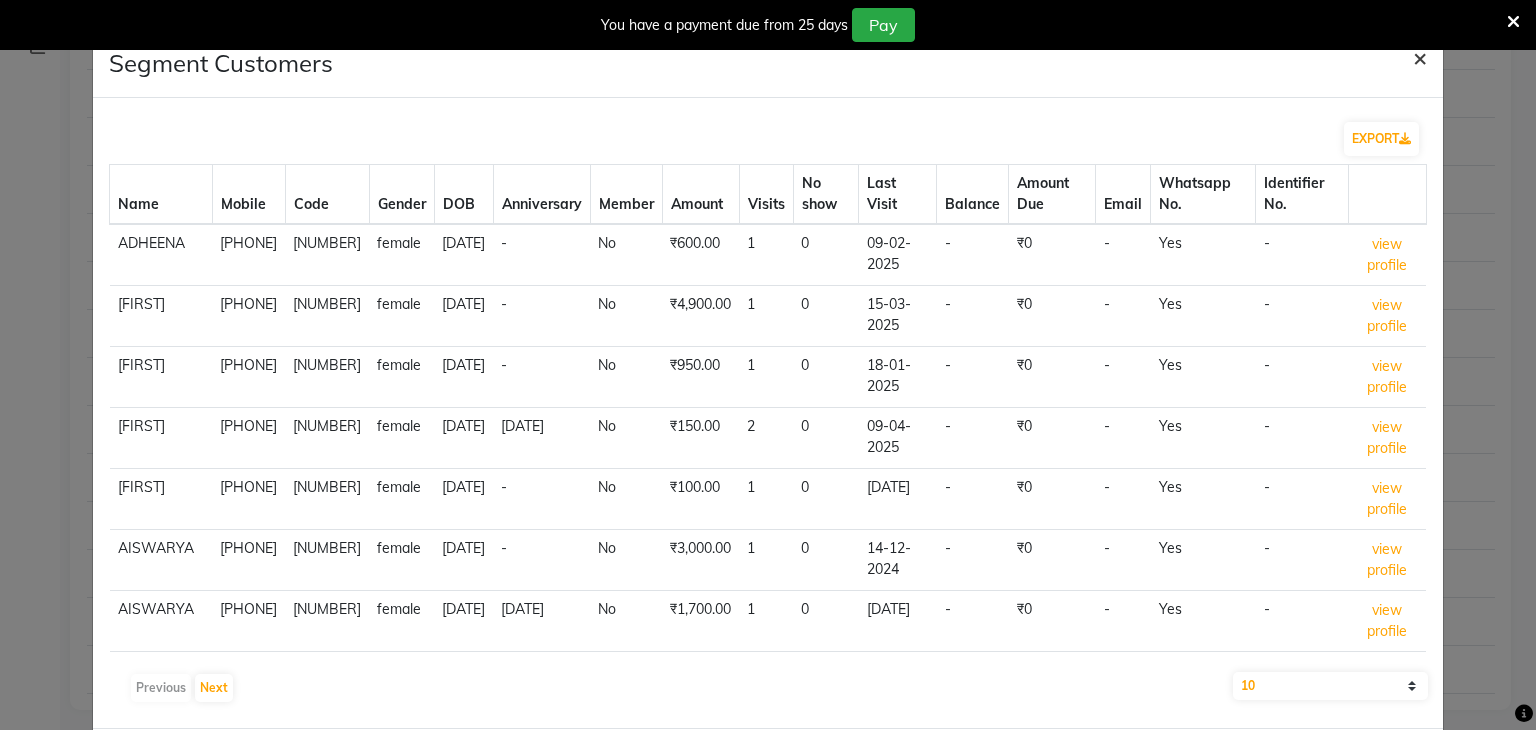 click on "×" 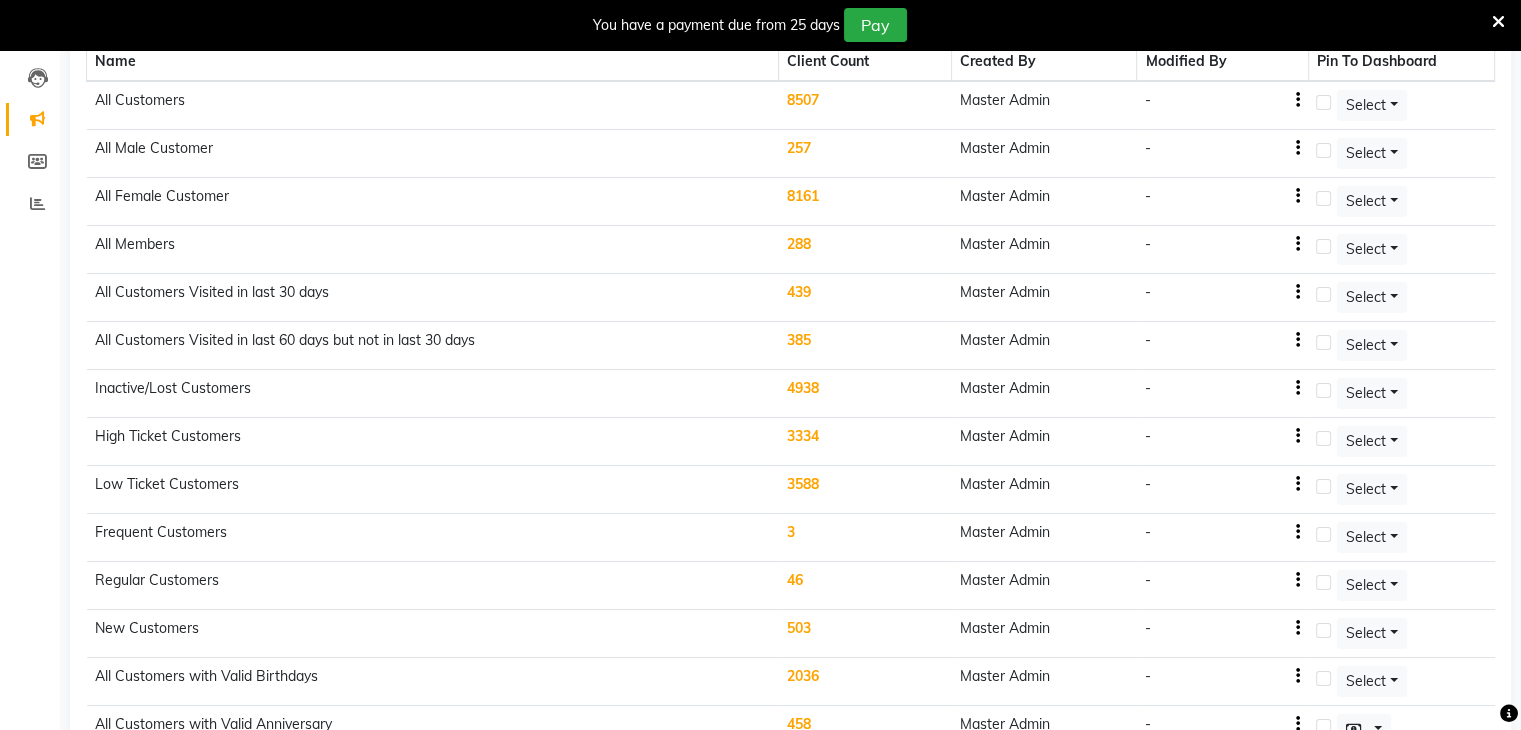 scroll, scrollTop: 0, scrollLeft: 0, axis: both 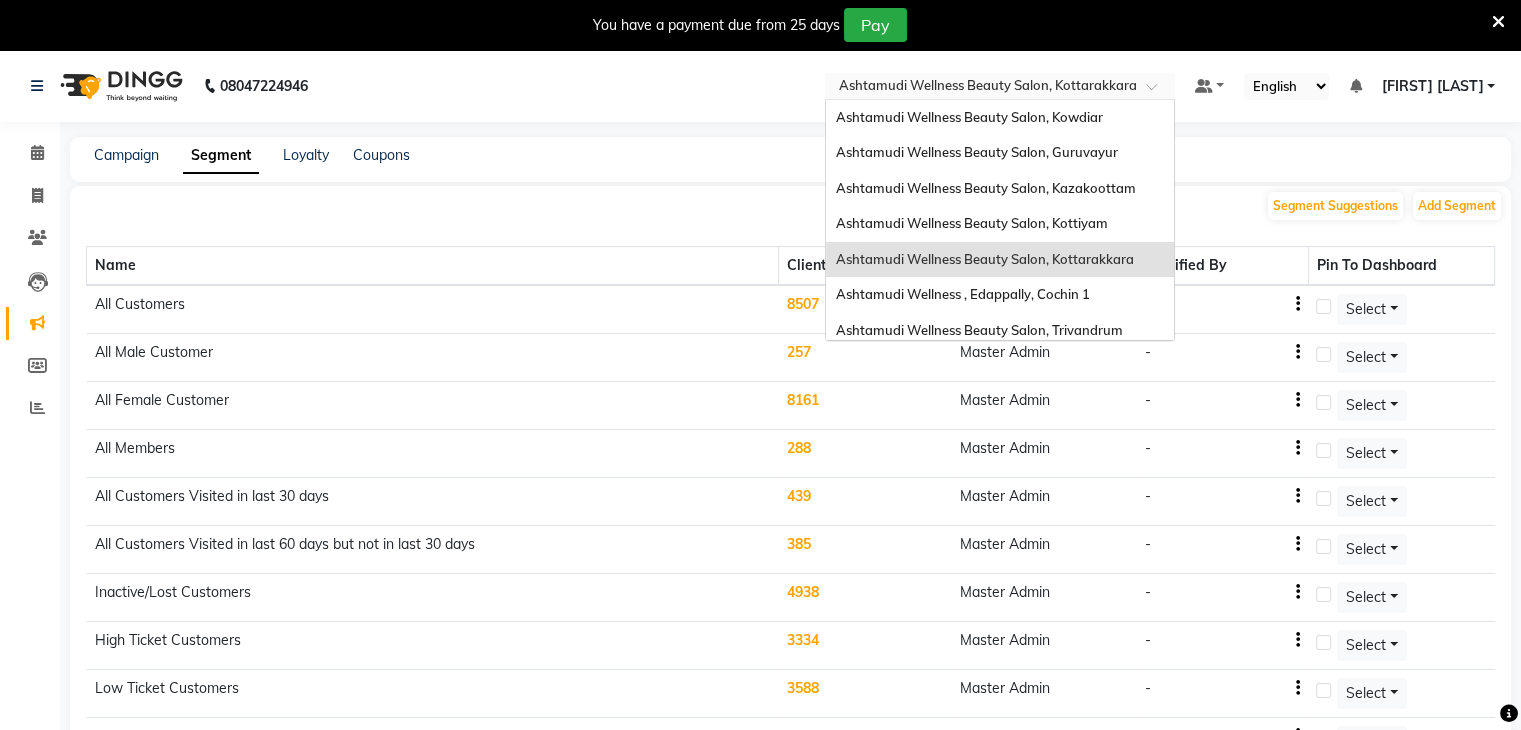 click at bounding box center [980, 88] 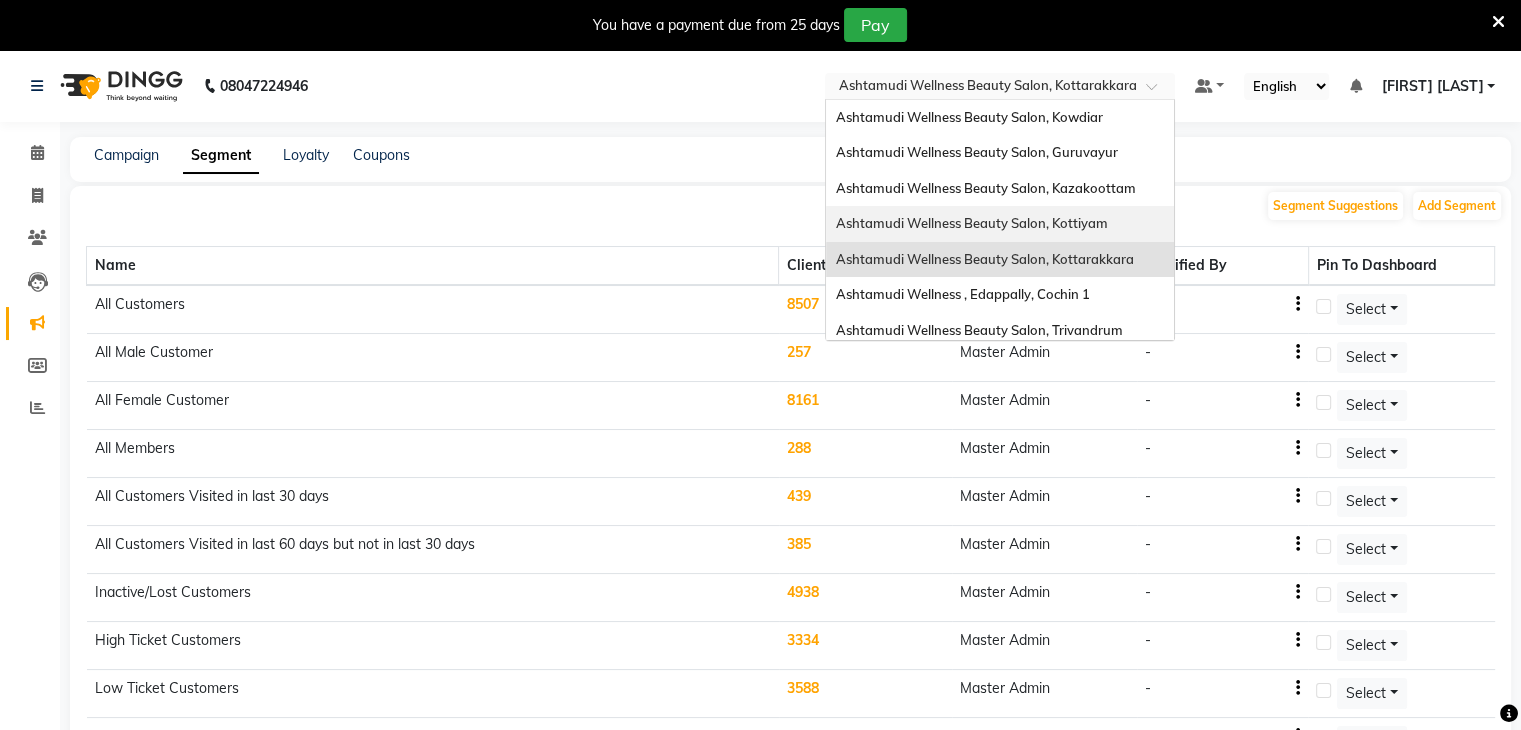 click on "Ashtamudi Wellness Beauty Salon, Kottiyam" at bounding box center (972, 223) 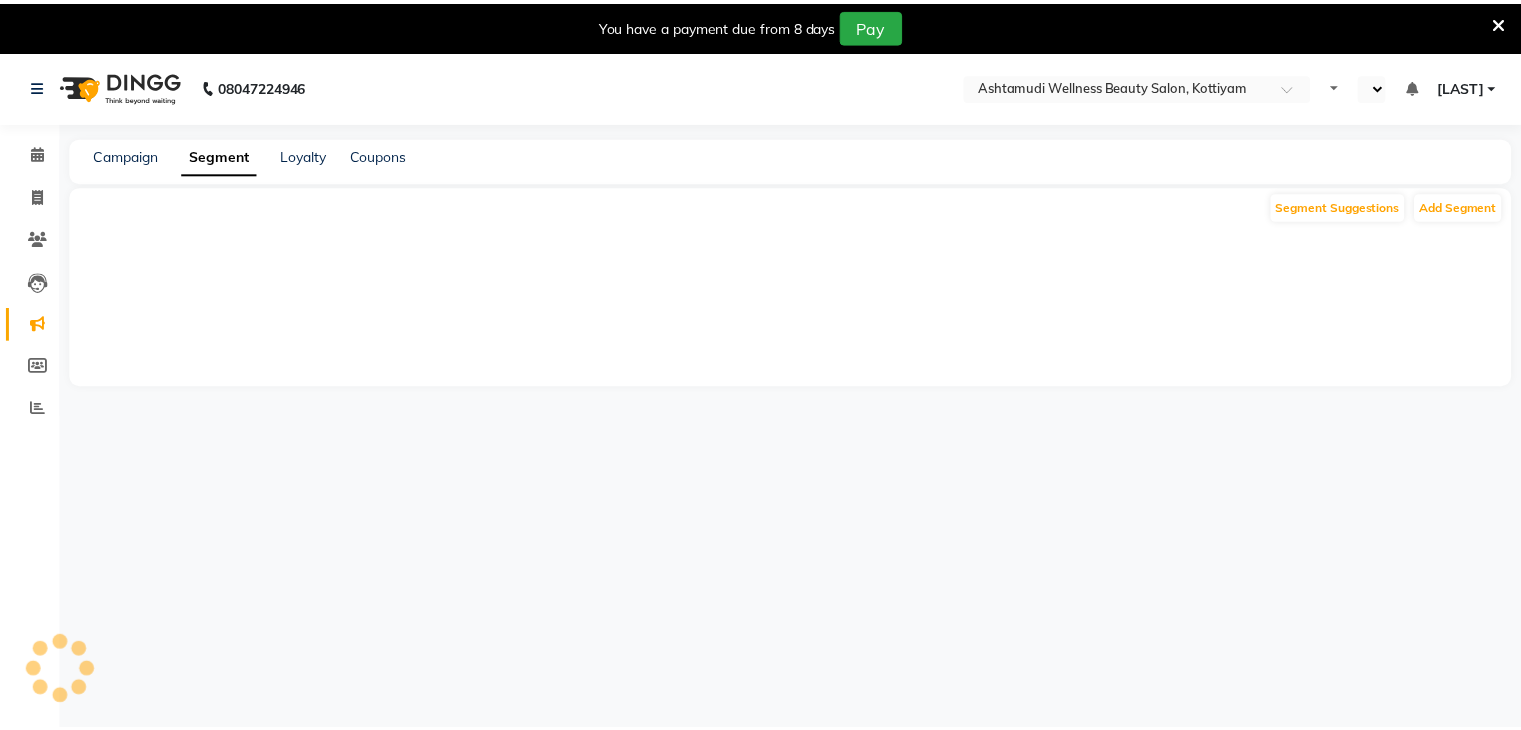 scroll, scrollTop: 0, scrollLeft: 0, axis: both 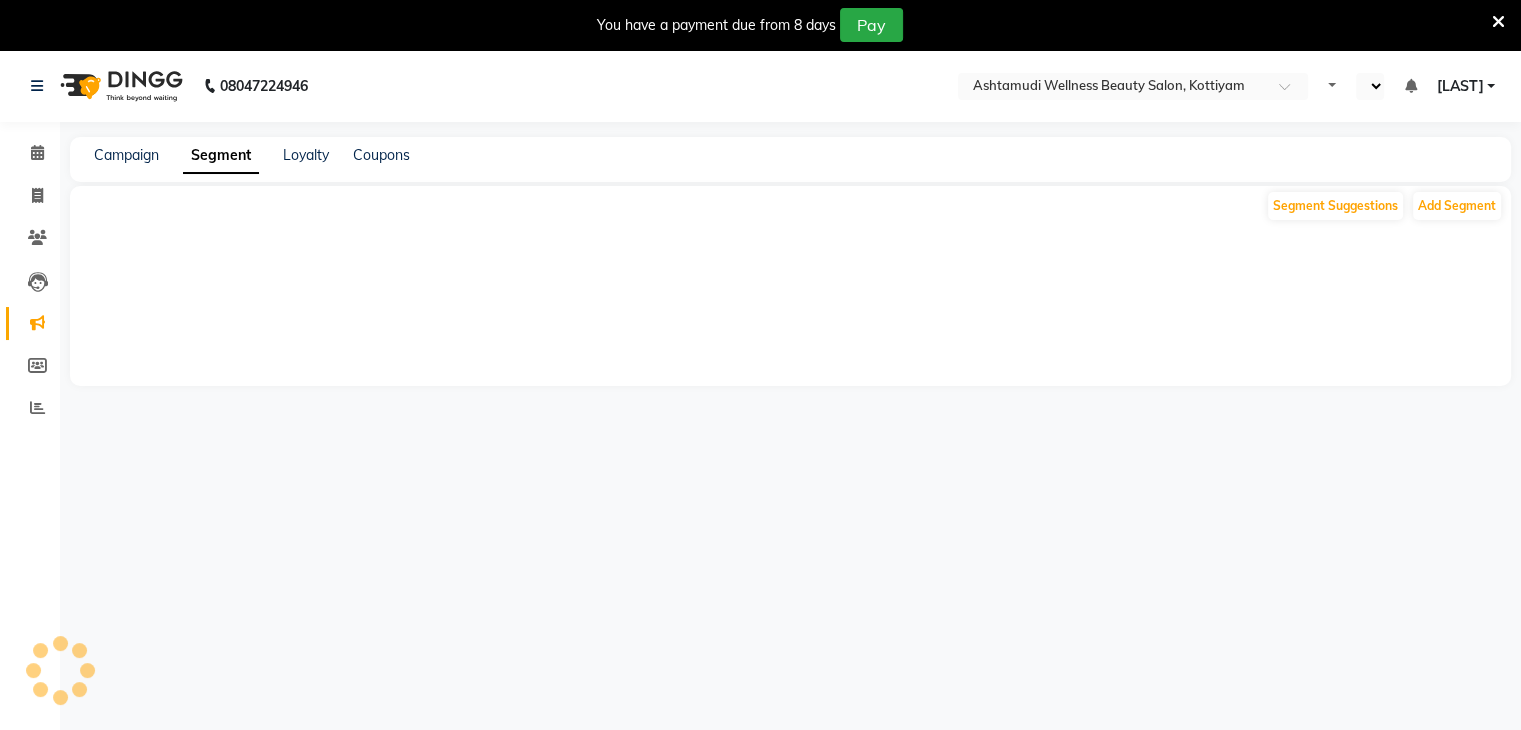 select on "en" 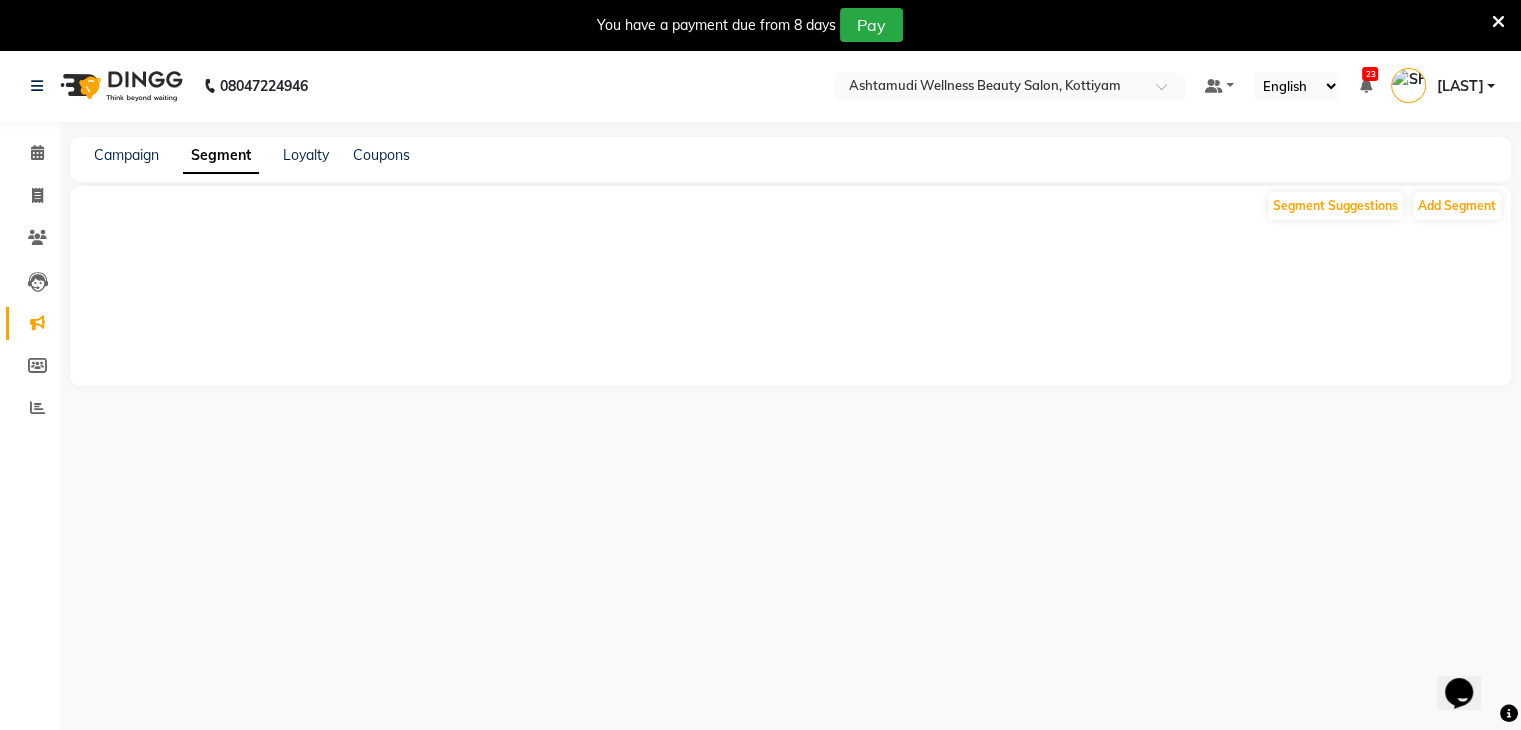 scroll, scrollTop: 0, scrollLeft: 0, axis: both 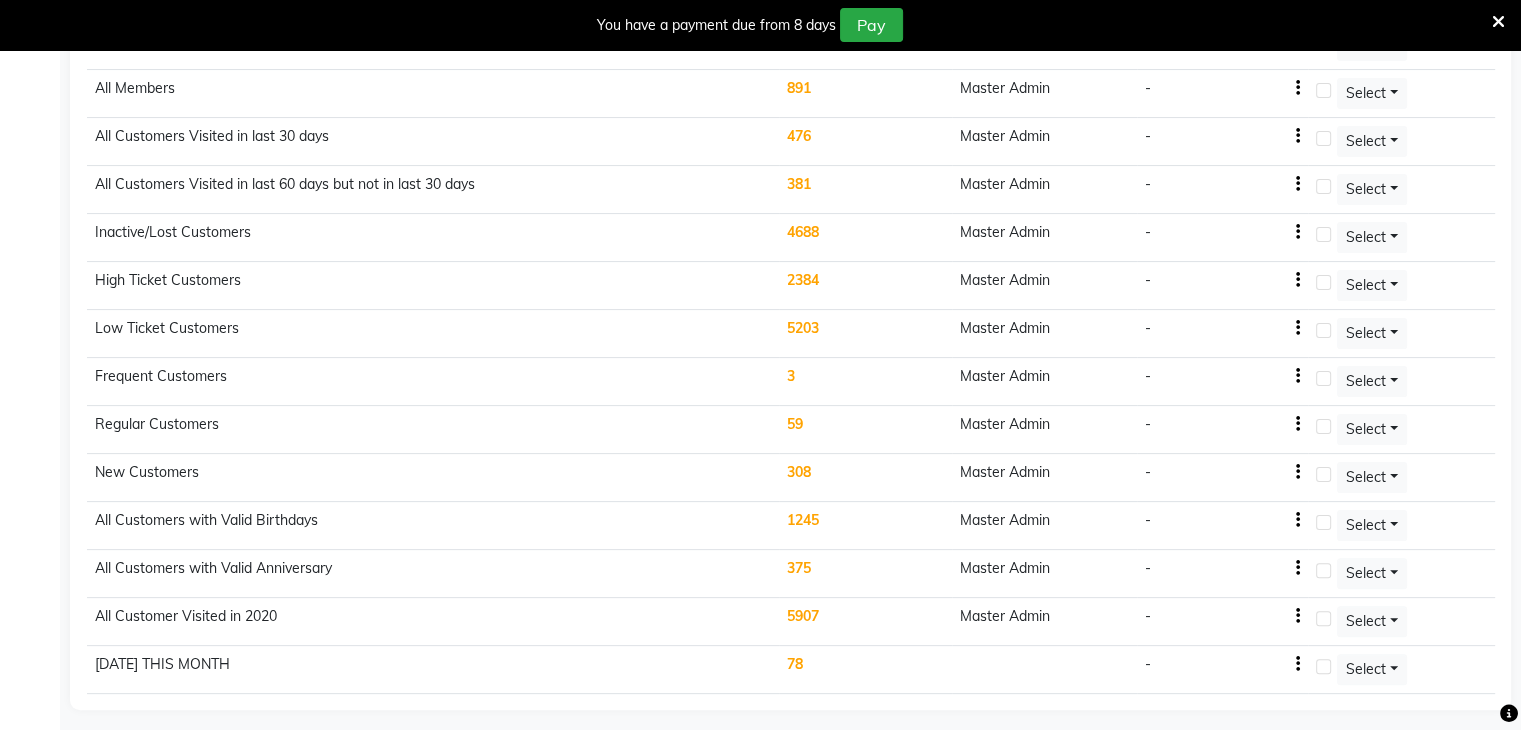 click on "78" 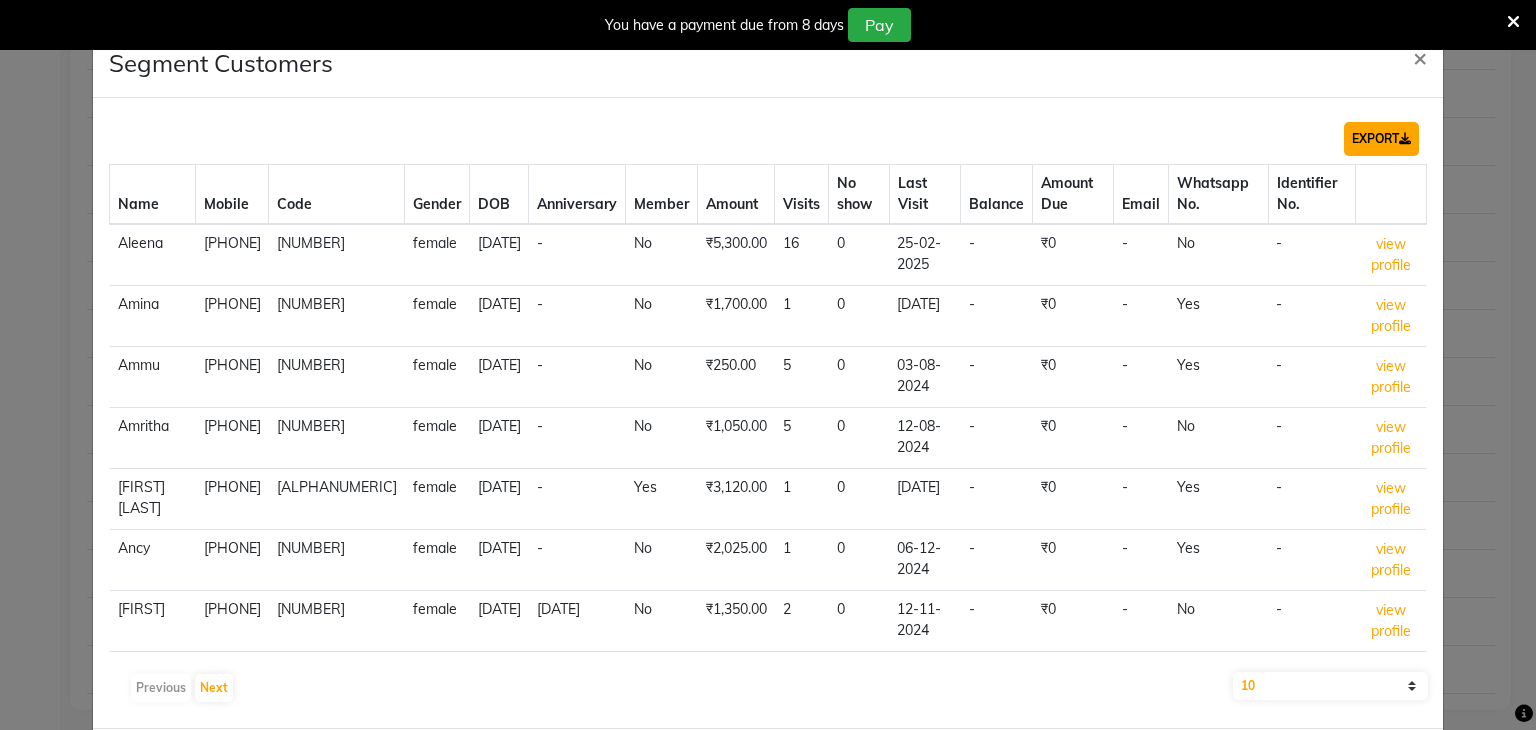 click on "EXPORT" 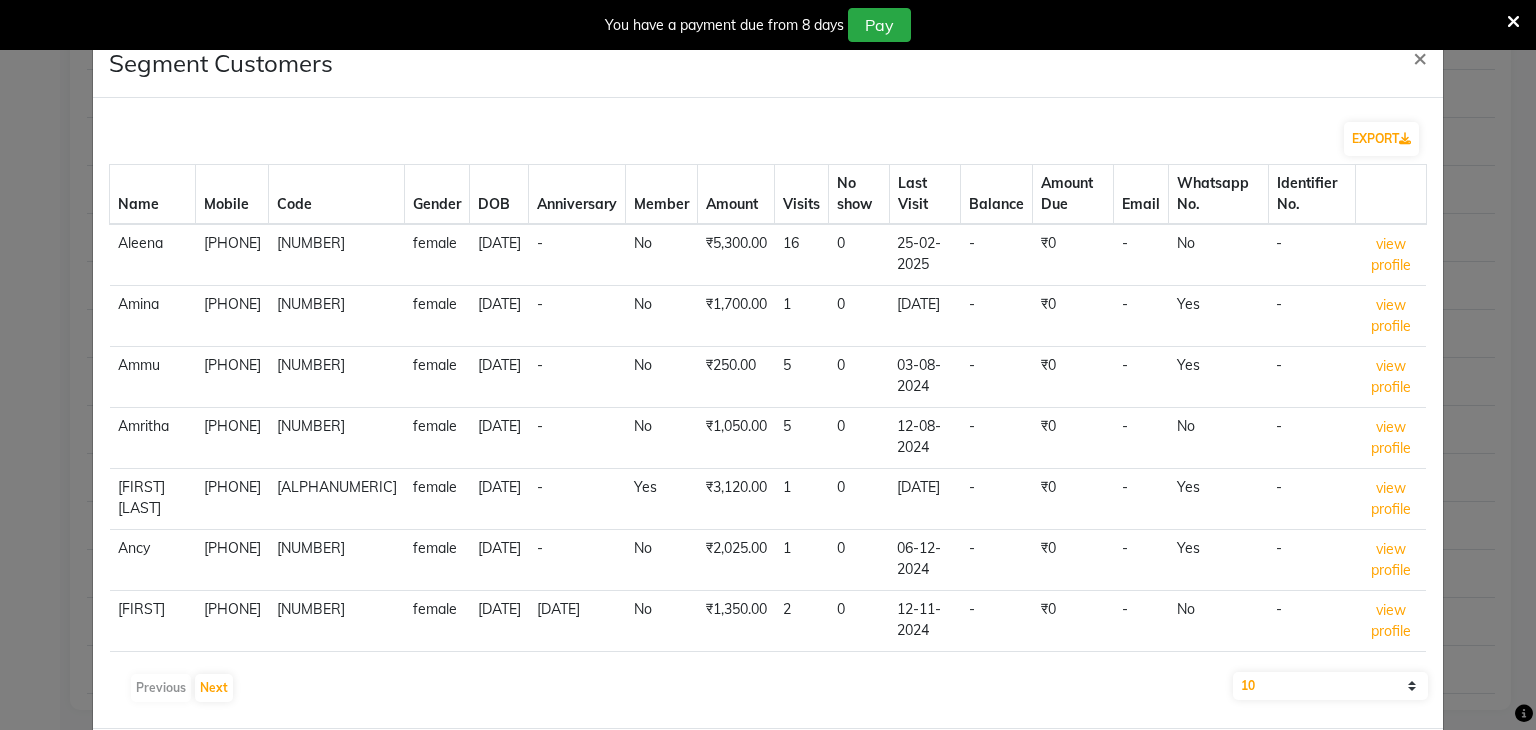 click at bounding box center [1513, 22] 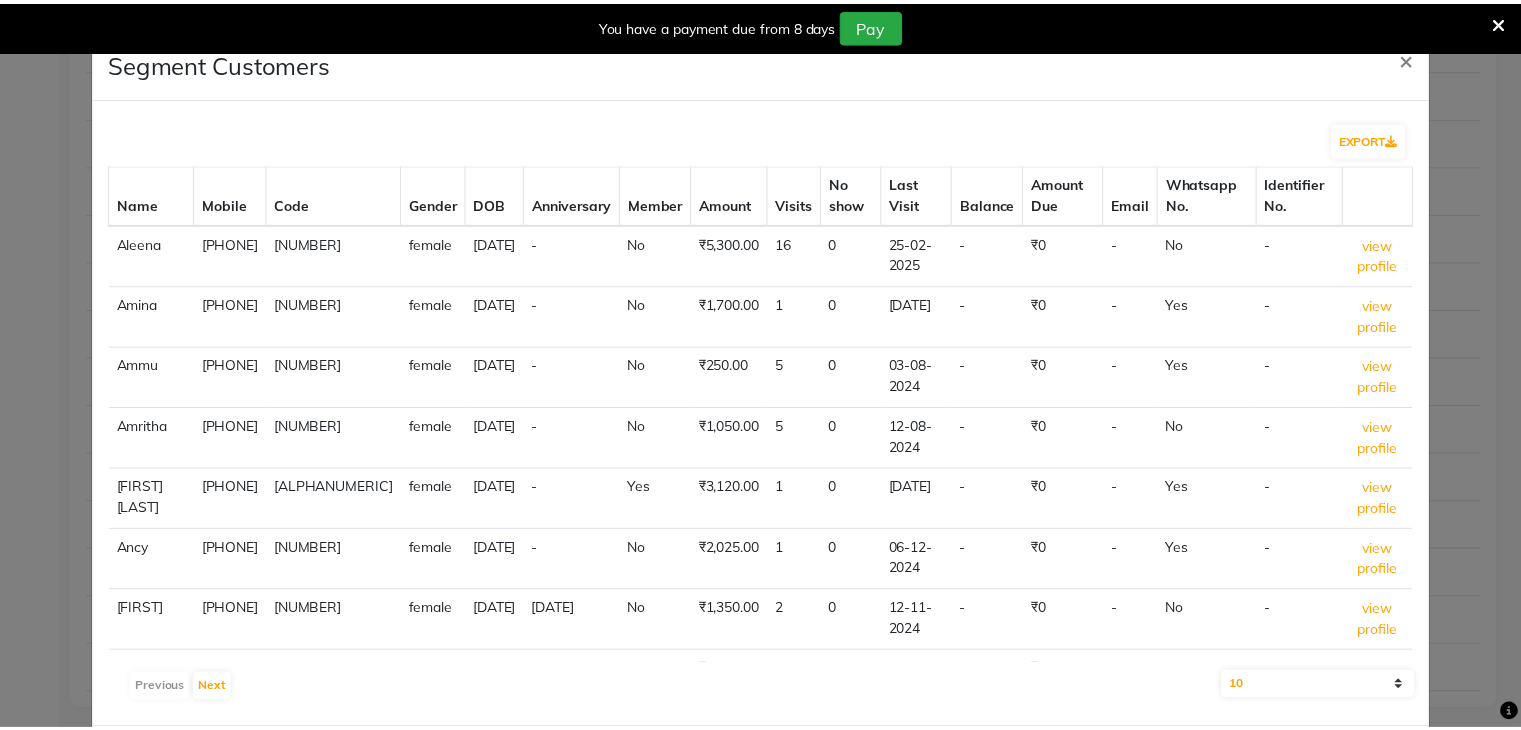 scroll, scrollTop: 357, scrollLeft: 0, axis: vertical 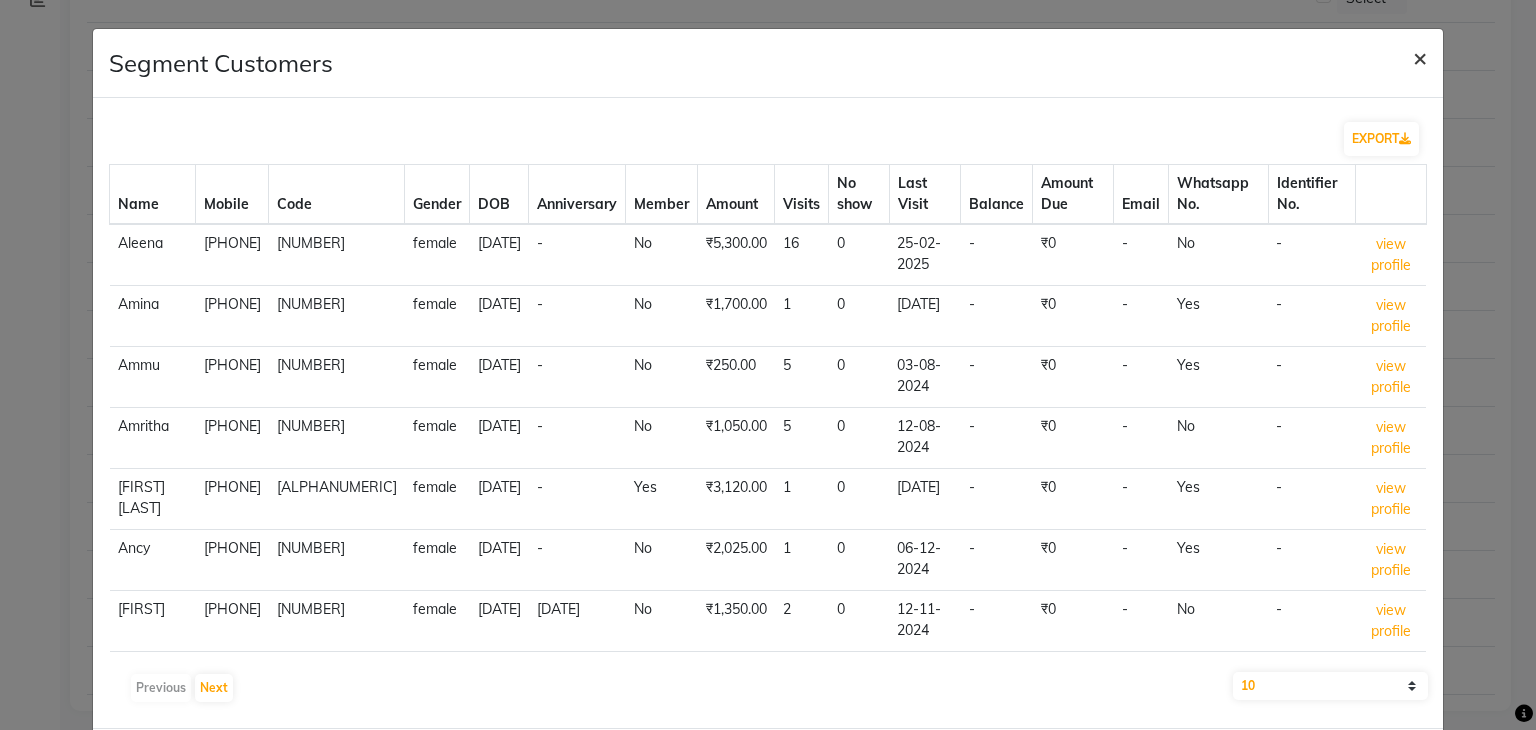 click on "×" 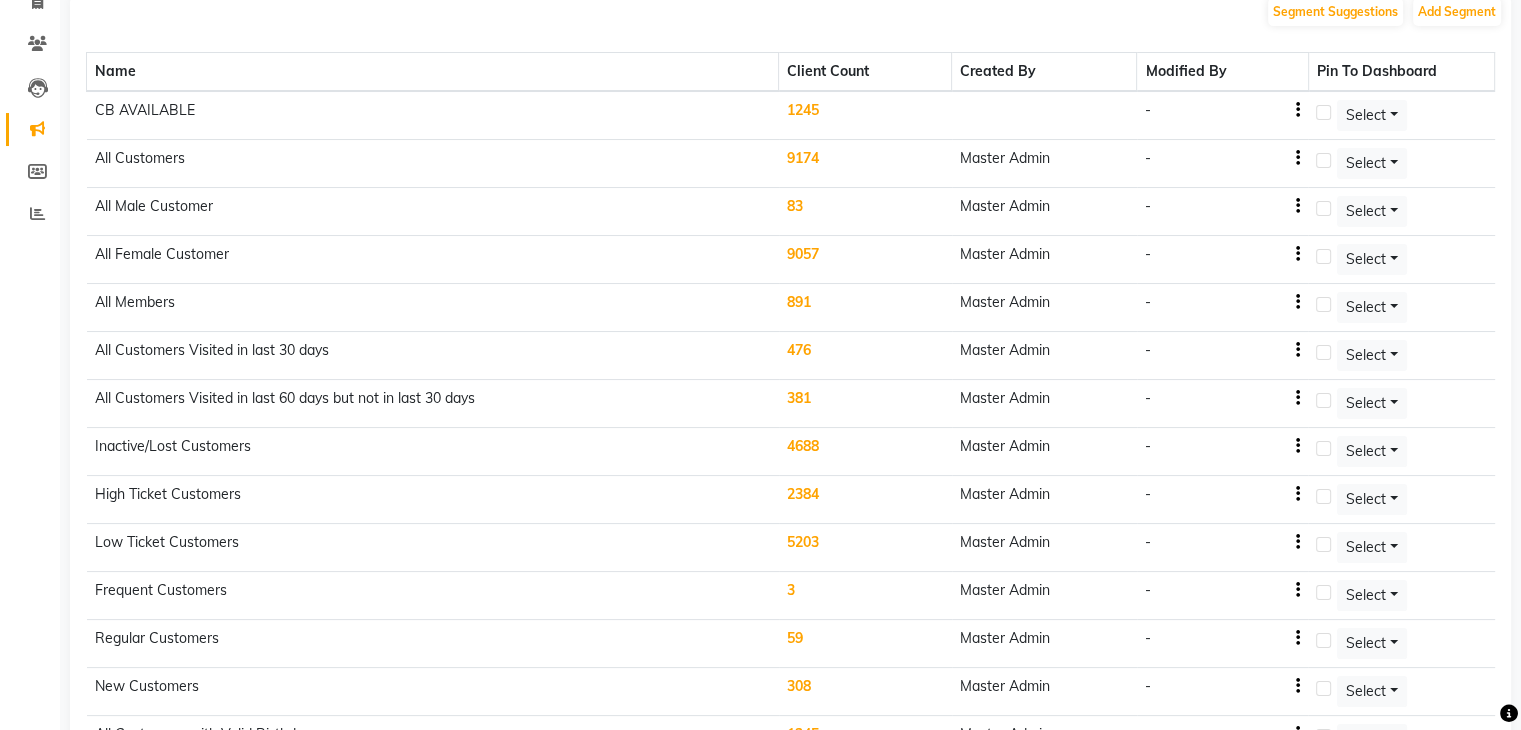 scroll, scrollTop: 0, scrollLeft: 0, axis: both 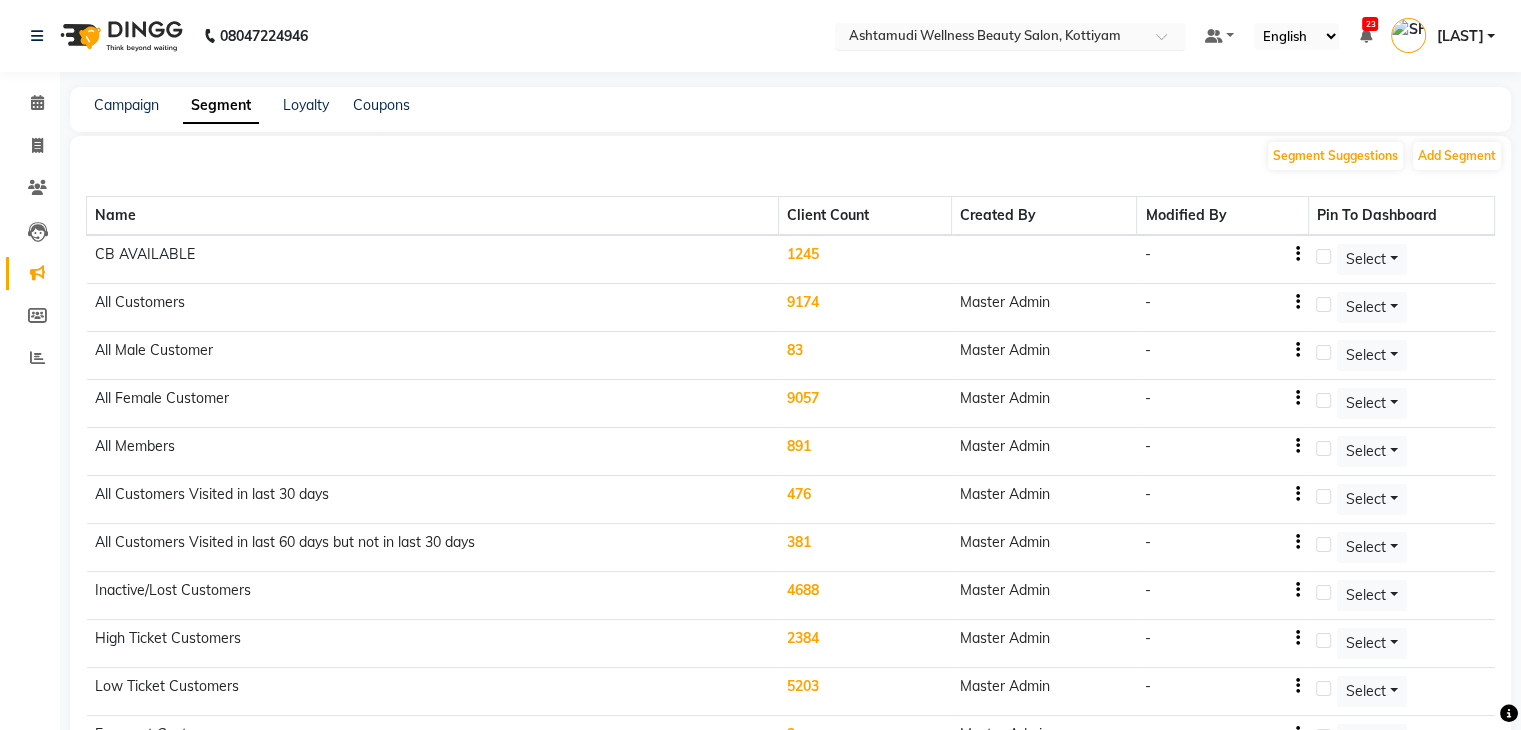 click at bounding box center [990, 38] 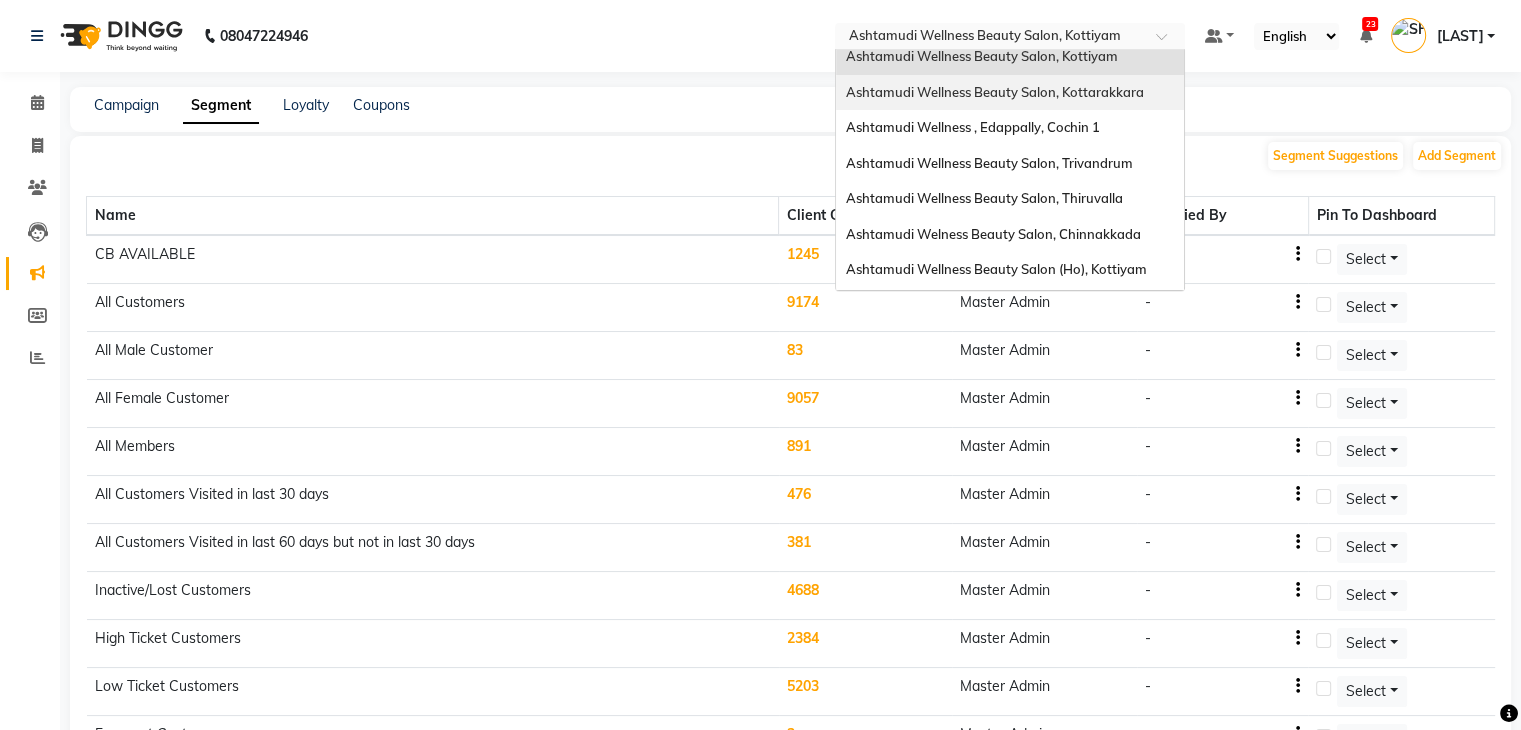 scroll, scrollTop: 200, scrollLeft: 0, axis: vertical 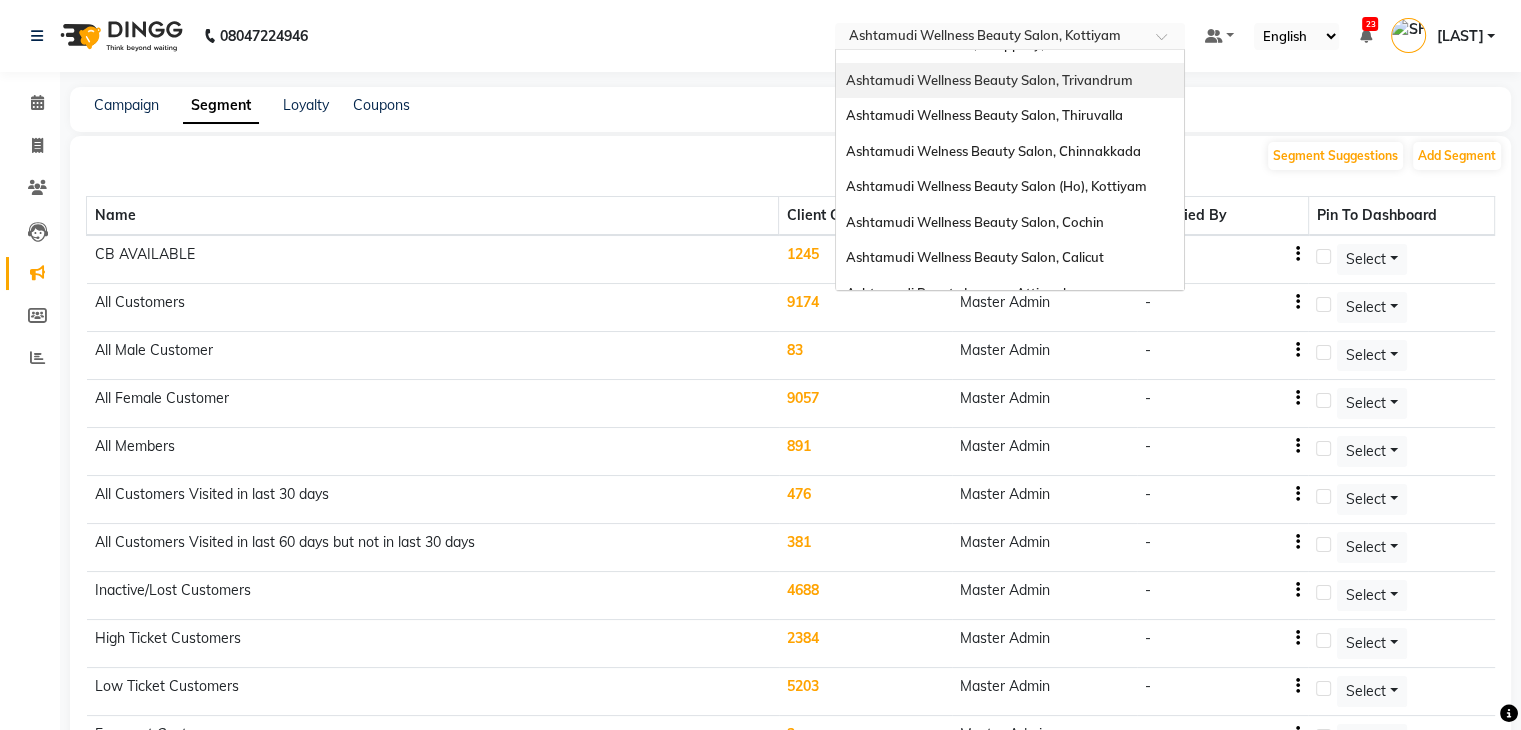 click on "Ashtamudi Wellness Beauty Salon, Trivandrum" at bounding box center [1010, 81] 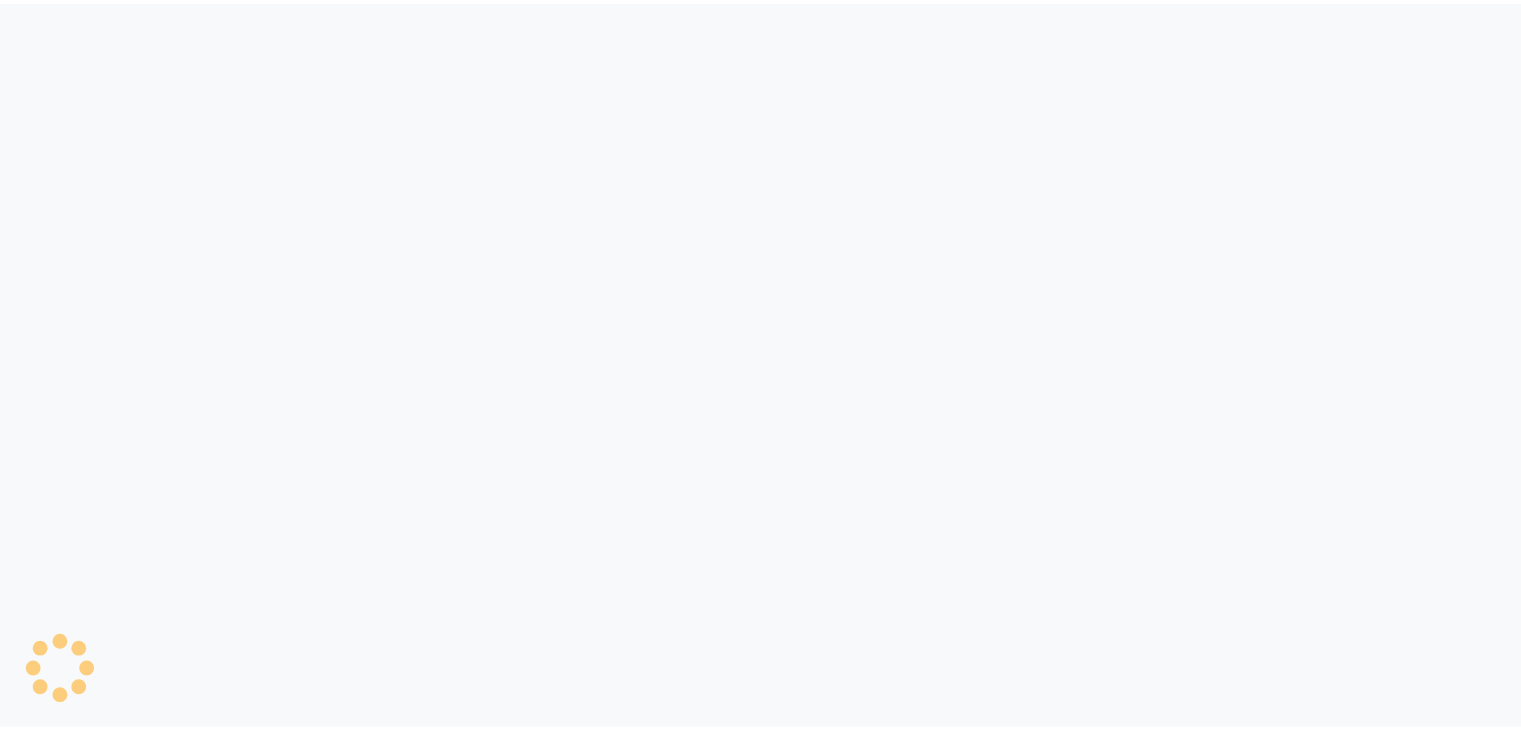 scroll, scrollTop: 0, scrollLeft: 0, axis: both 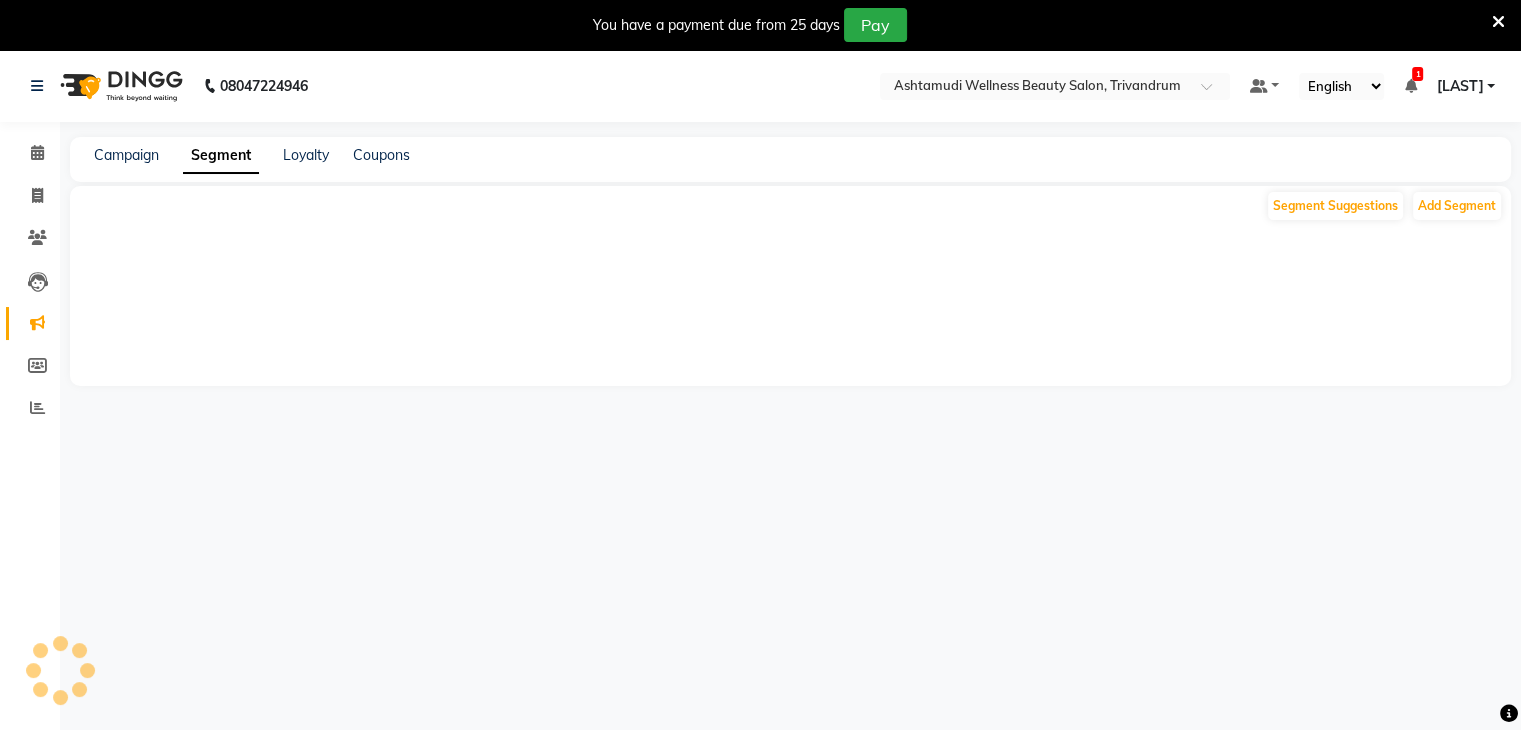 select on "en" 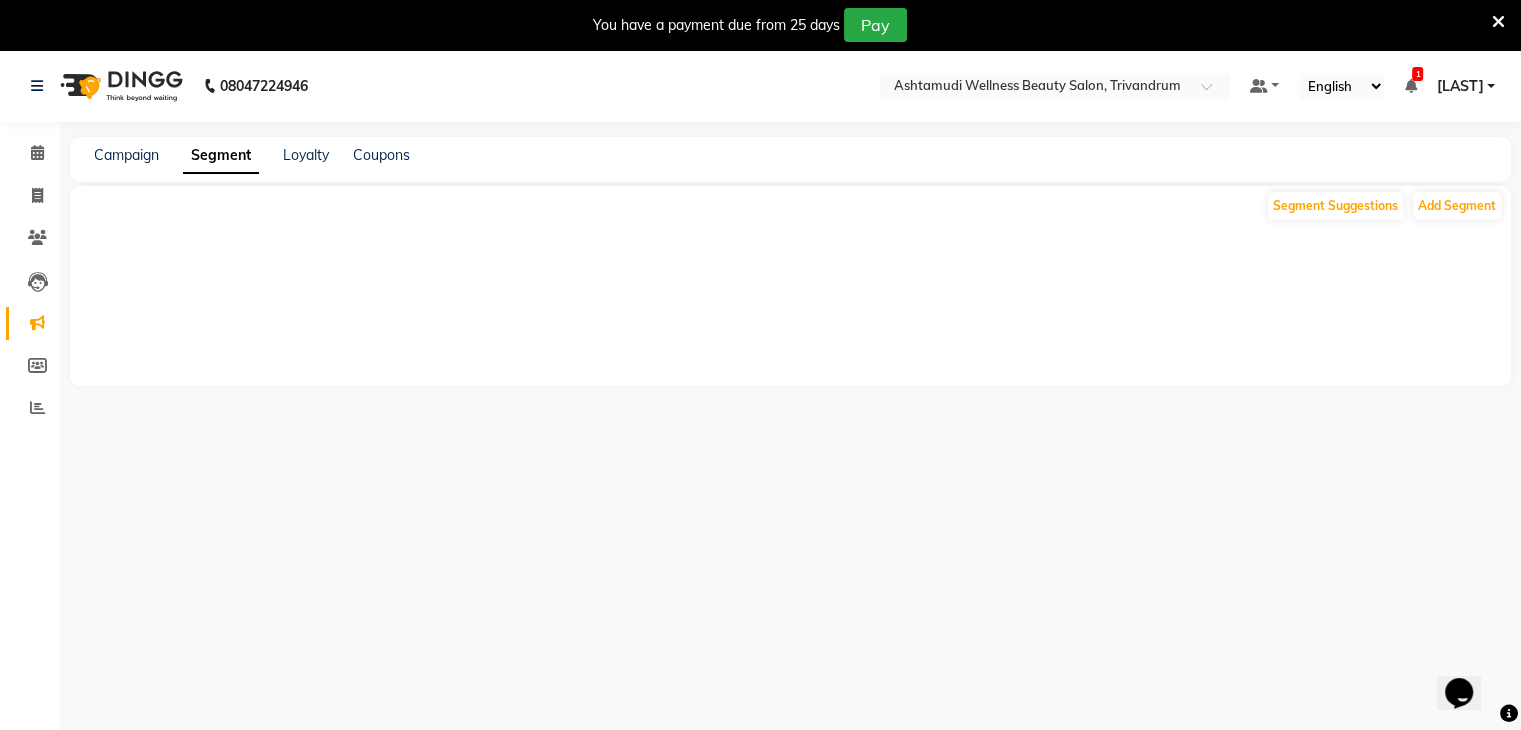 scroll, scrollTop: 0, scrollLeft: 0, axis: both 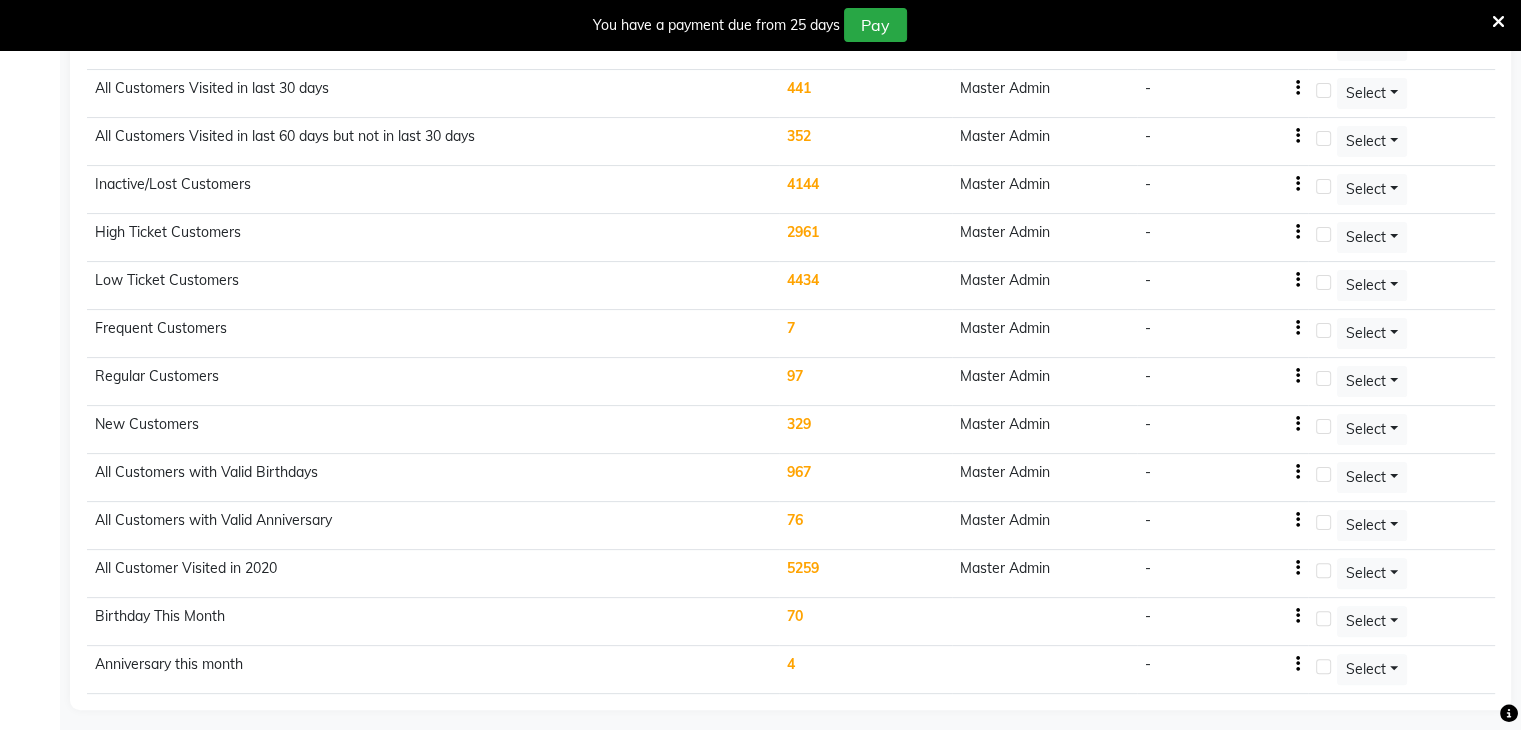 click on "70" 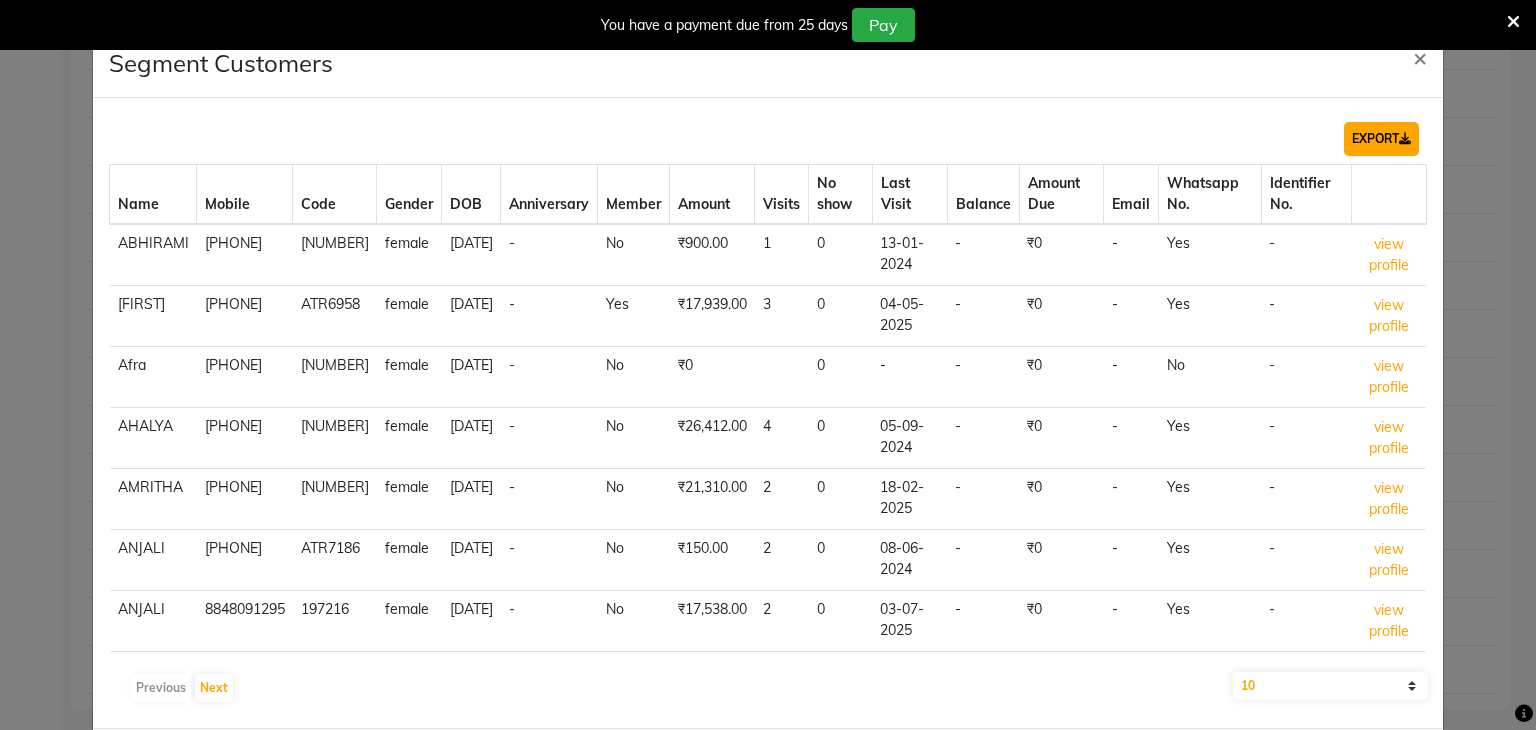 click on "EXPORT" 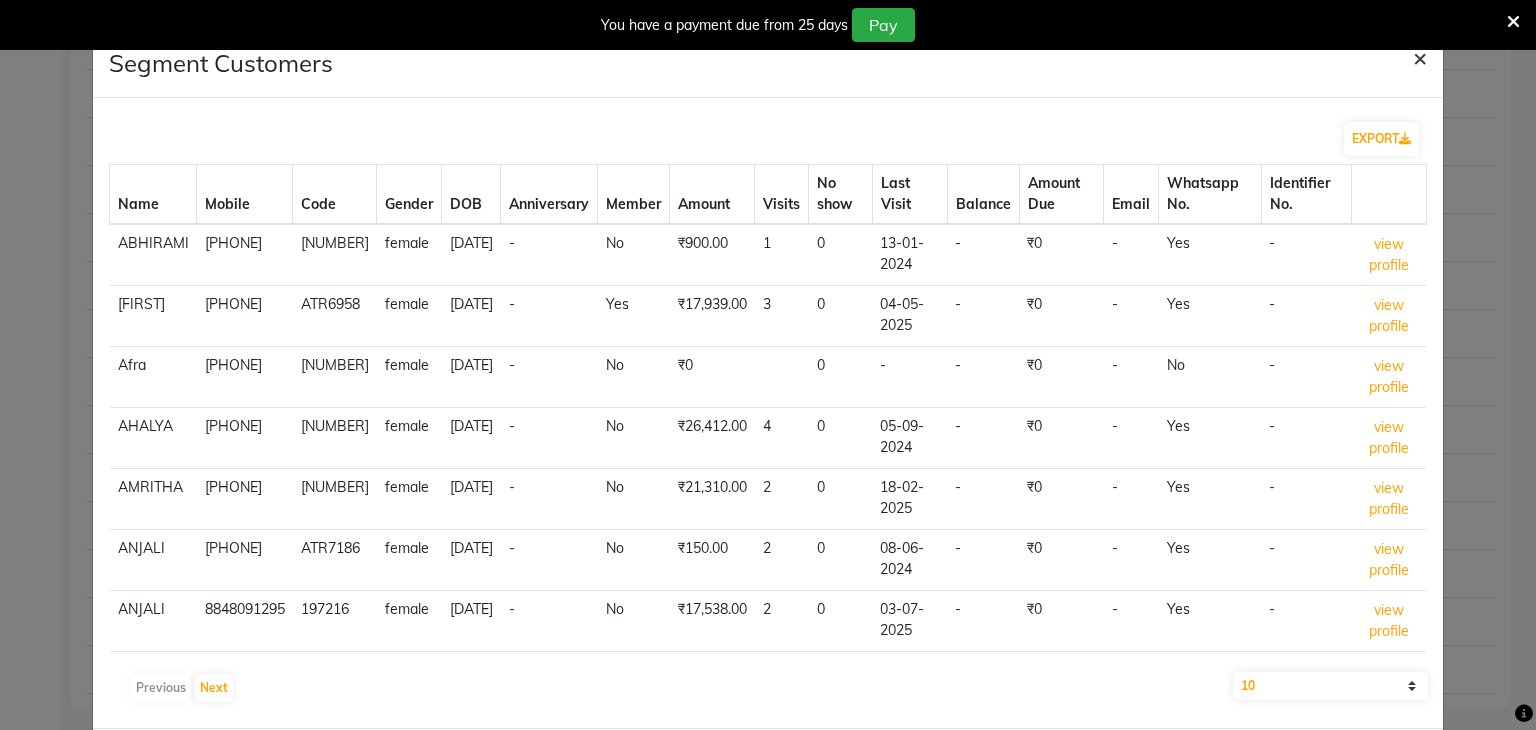 click on "×" 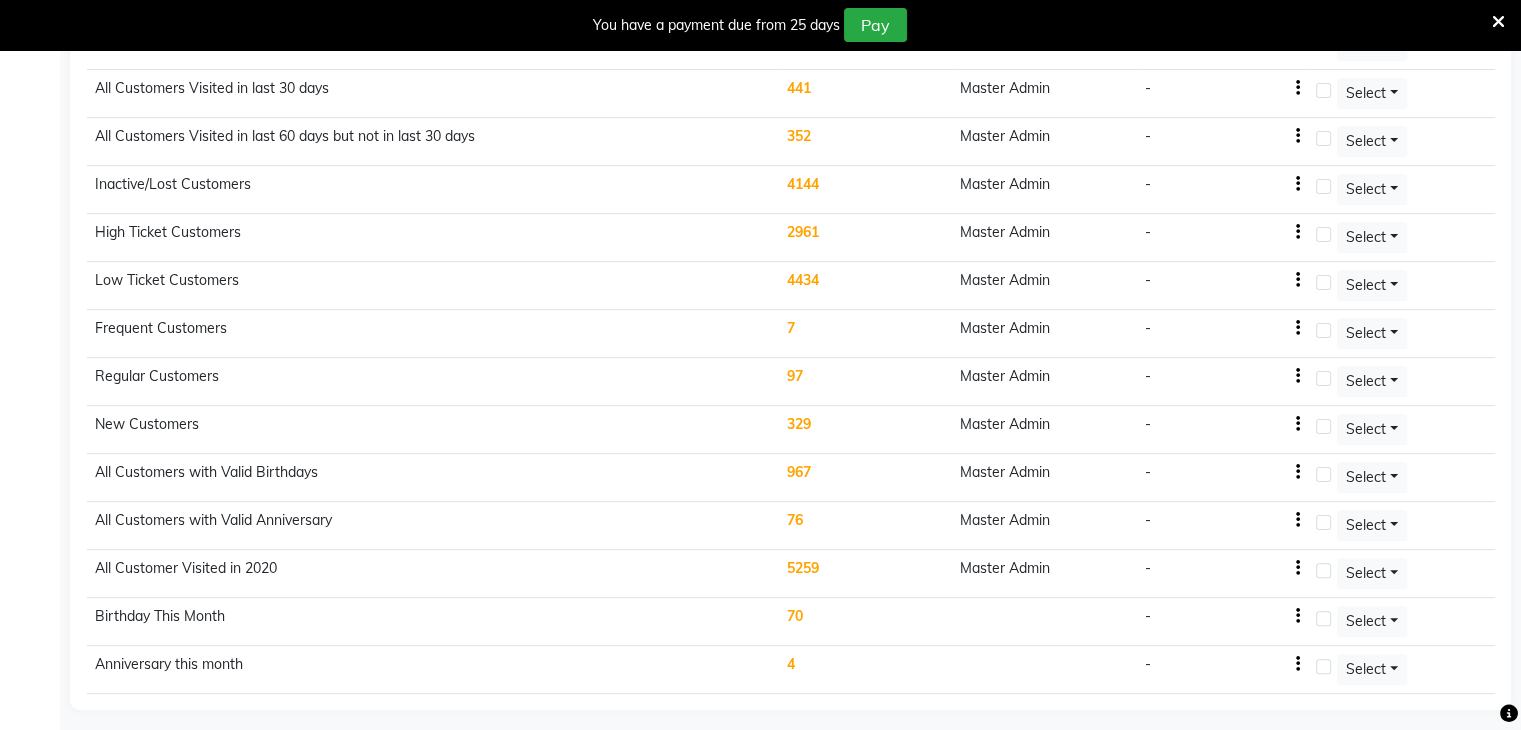 scroll, scrollTop: 0, scrollLeft: 0, axis: both 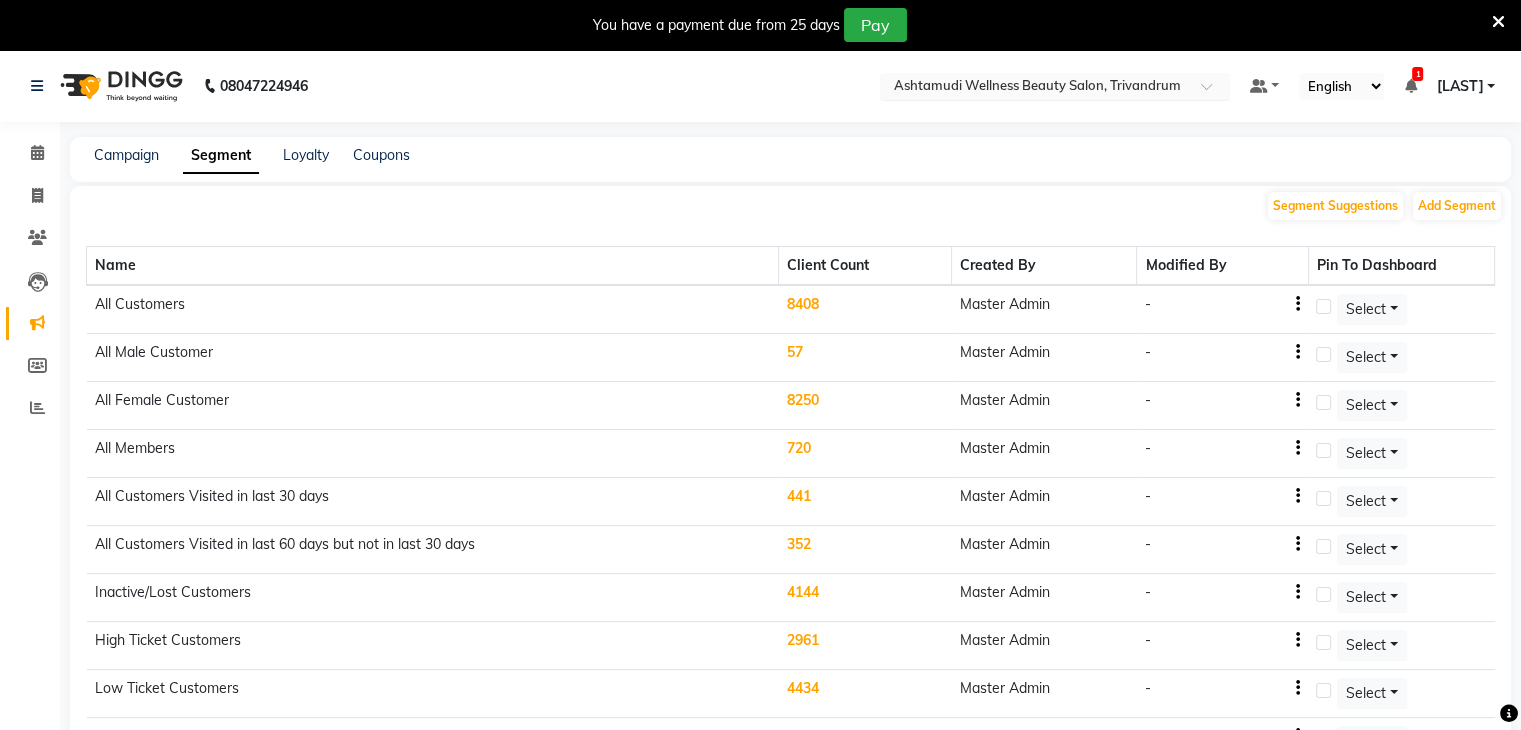 click at bounding box center [1035, 88] 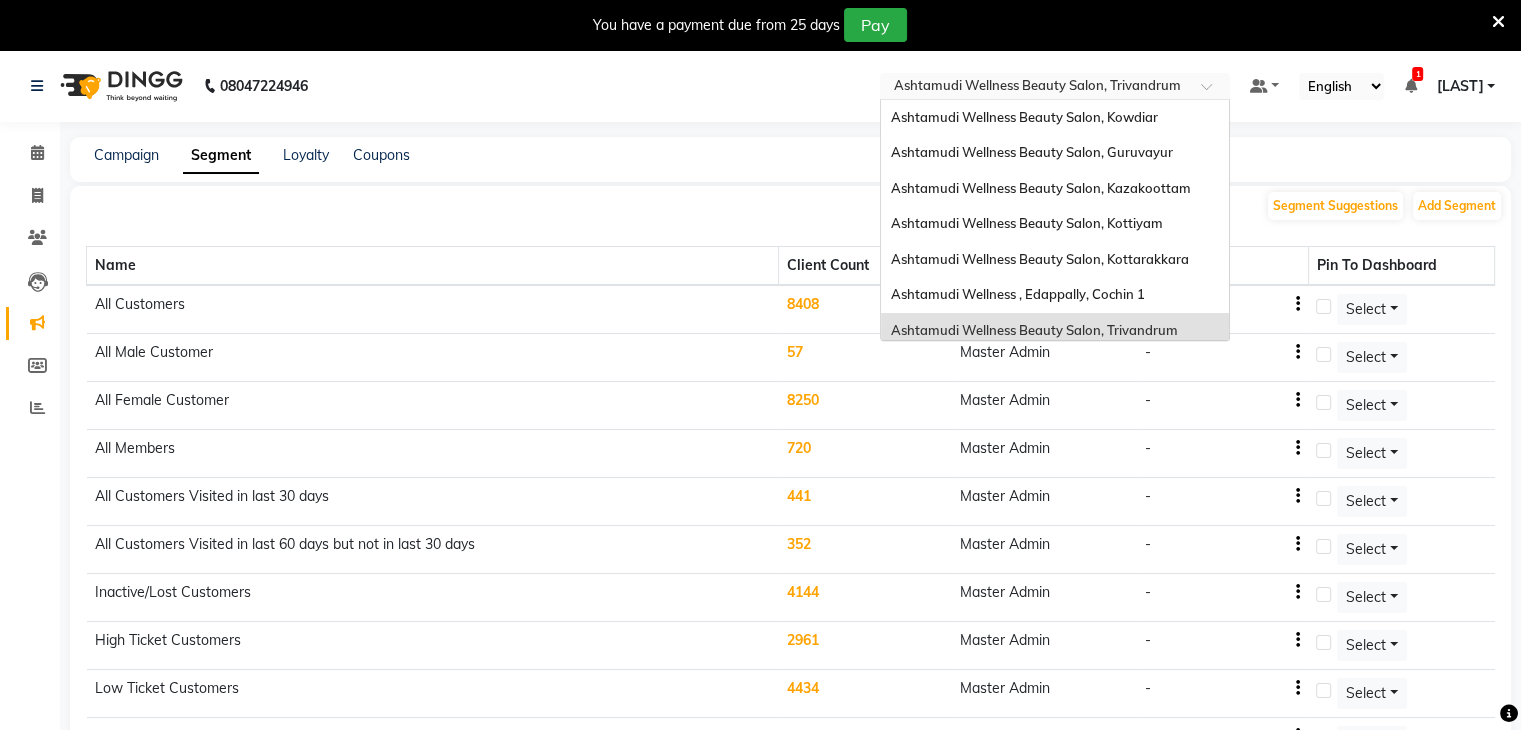 scroll, scrollTop: 212, scrollLeft: 0, axis: vertical 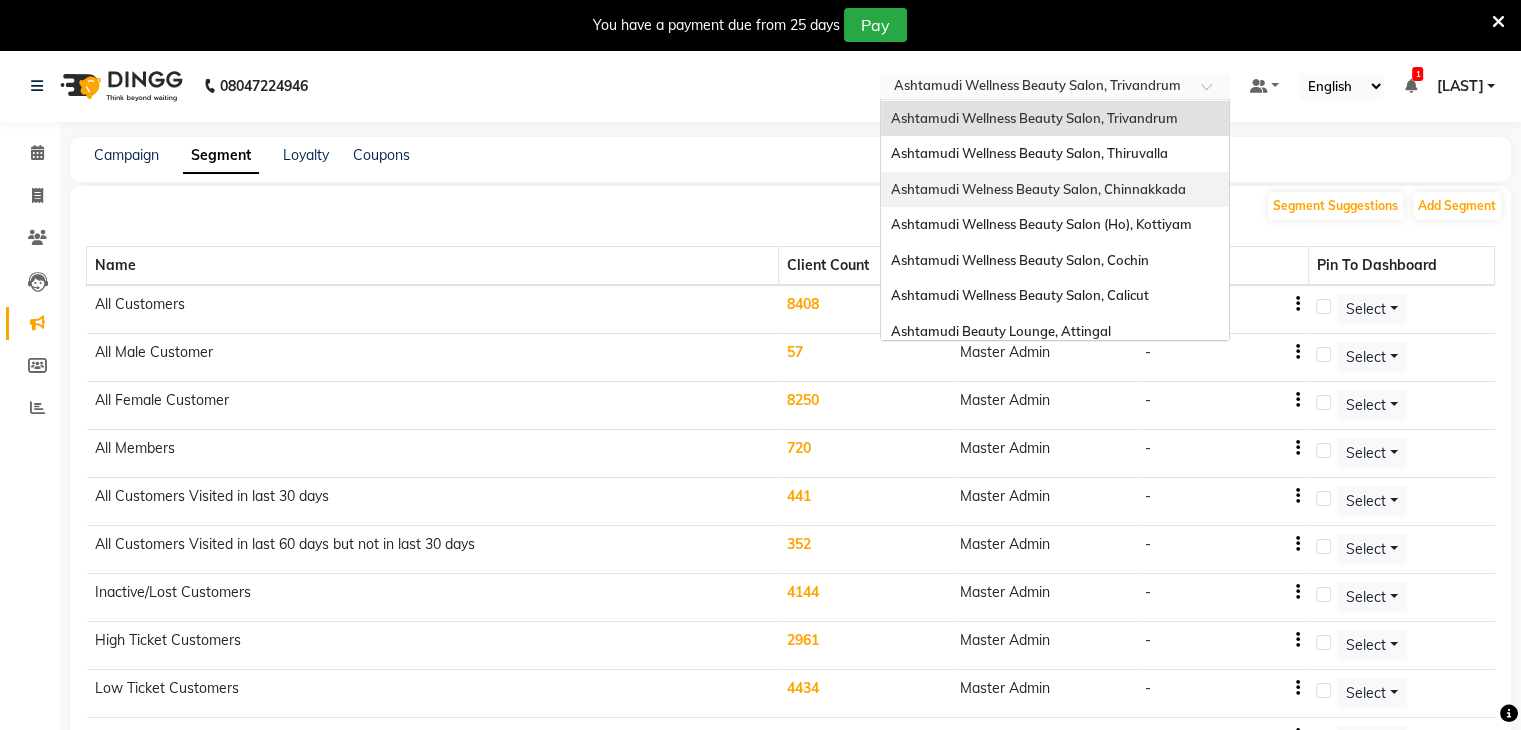 click on "Ashtamudi Welness Beauty Salon, Chinnakkada" at bounding box center [1038, 189] 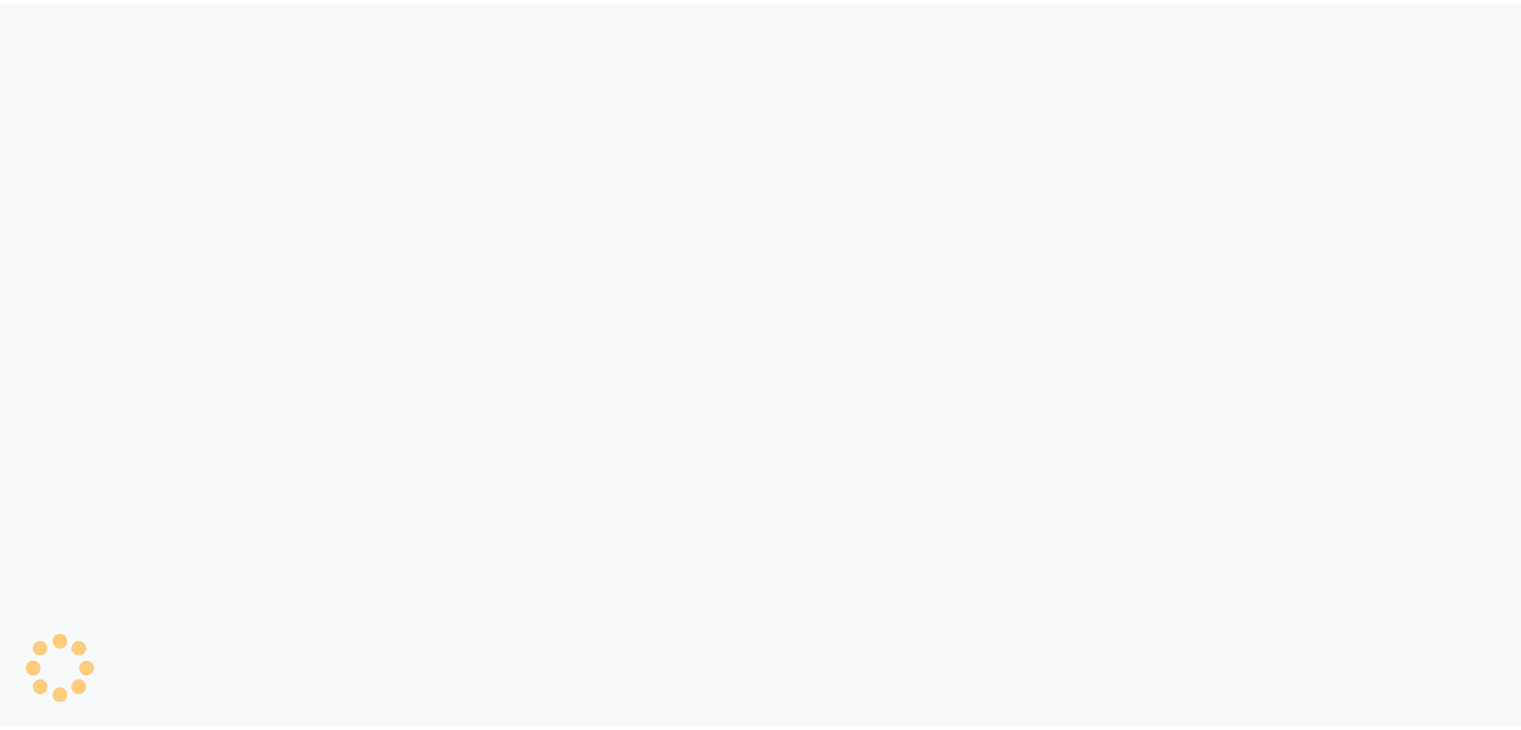 scroll, scrollTop: 0, scrollLeft: 0, axis: both 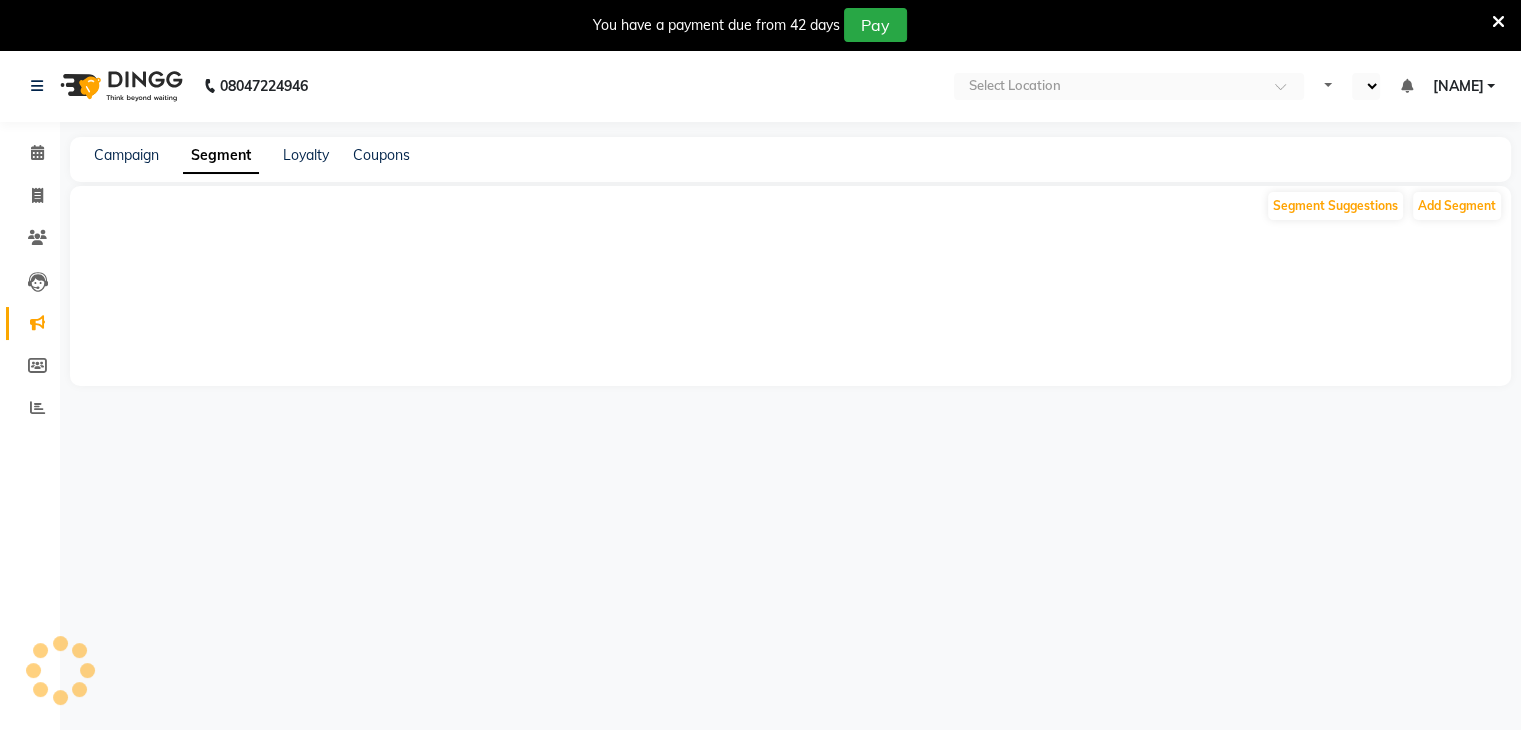 select on "en" 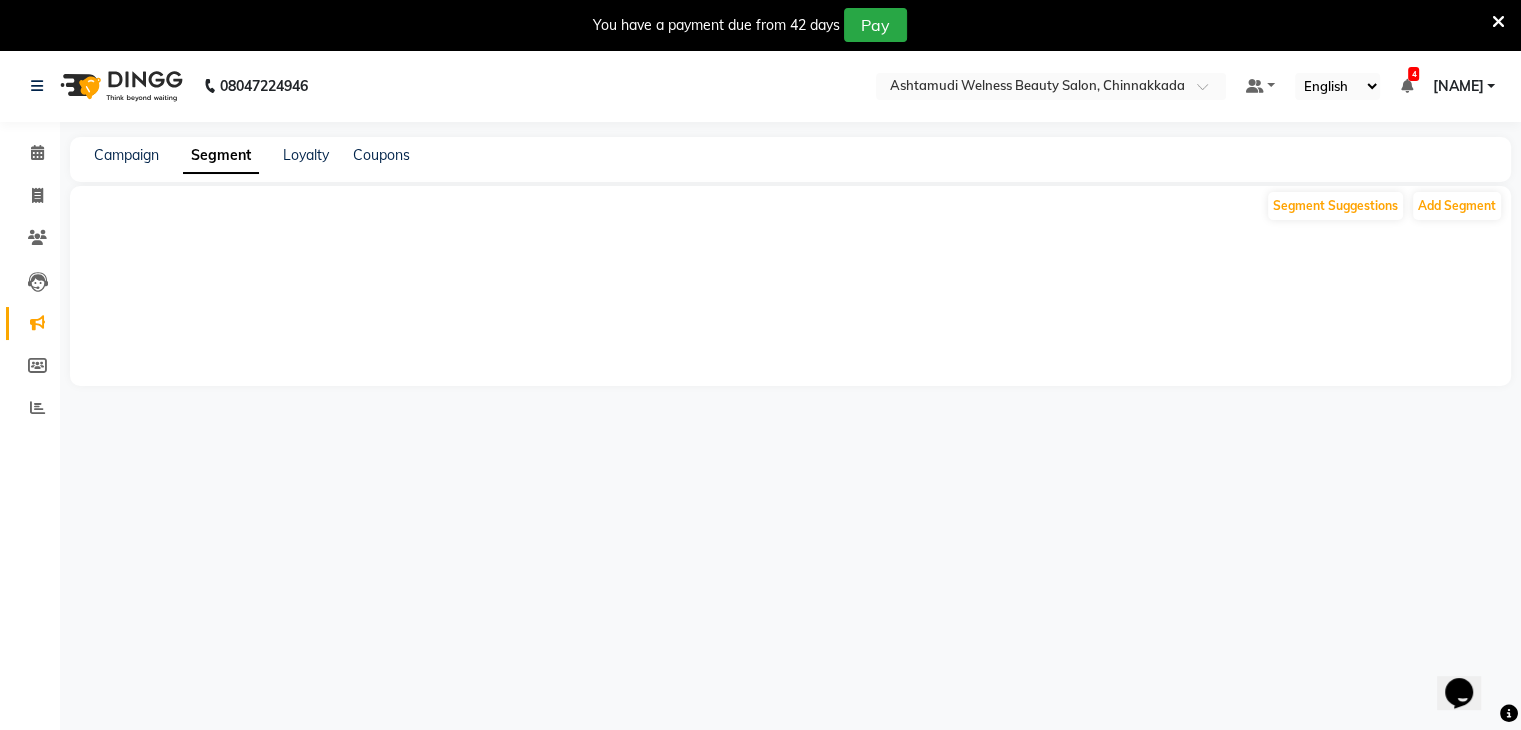 scroll, scrollTop: 0, scrollLeft: 0, axis: both 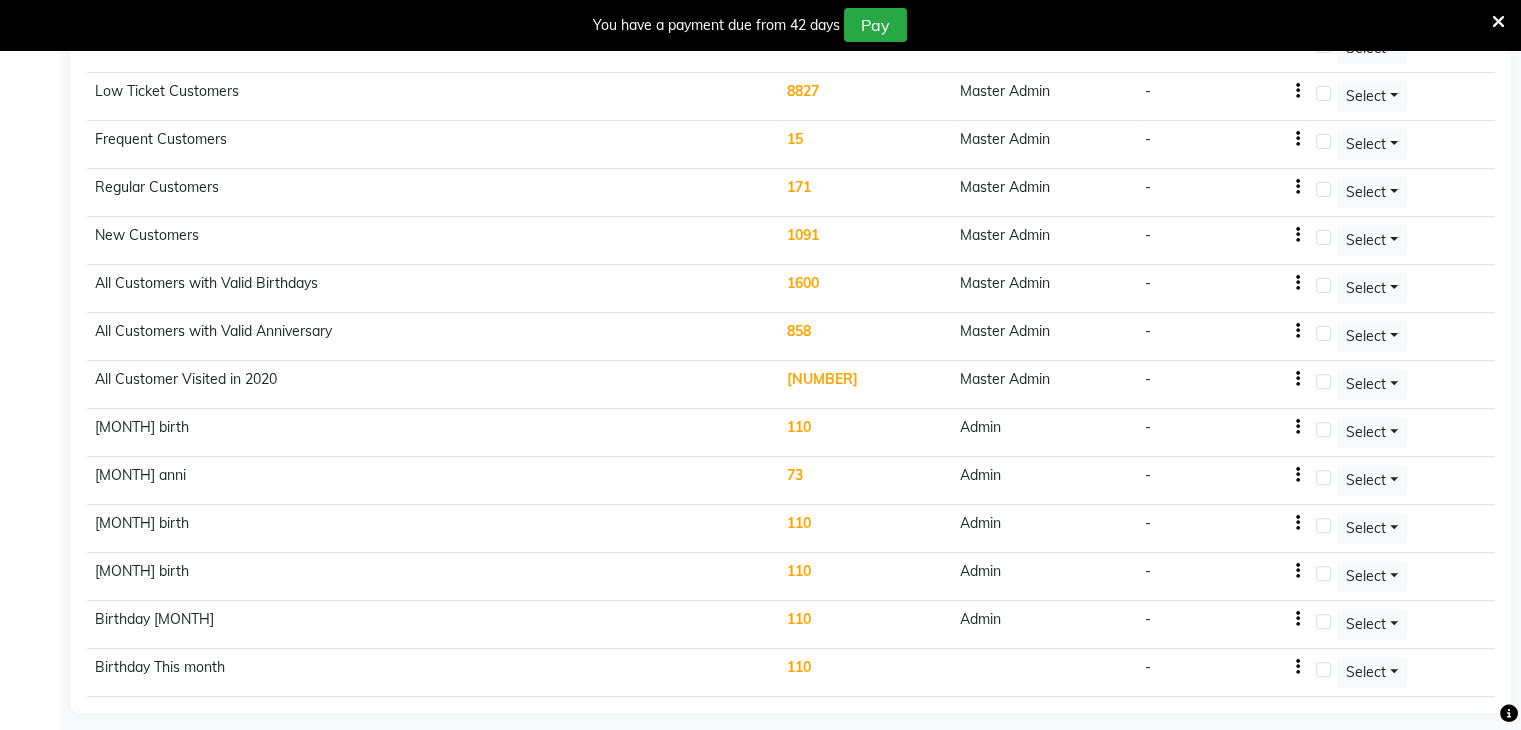 click on "110" 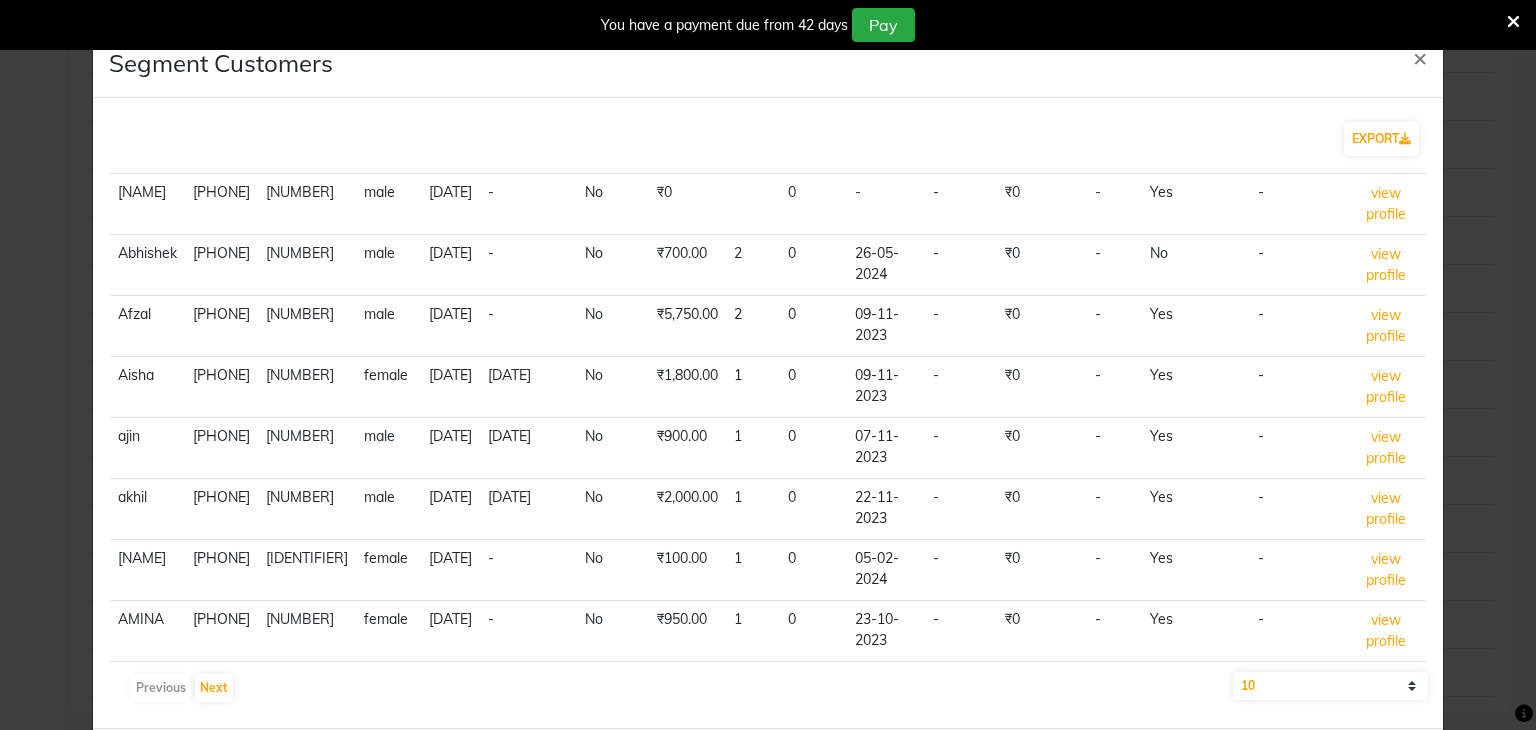 scroll, scrollTop: 0, scrollLeft: 0, axis: both 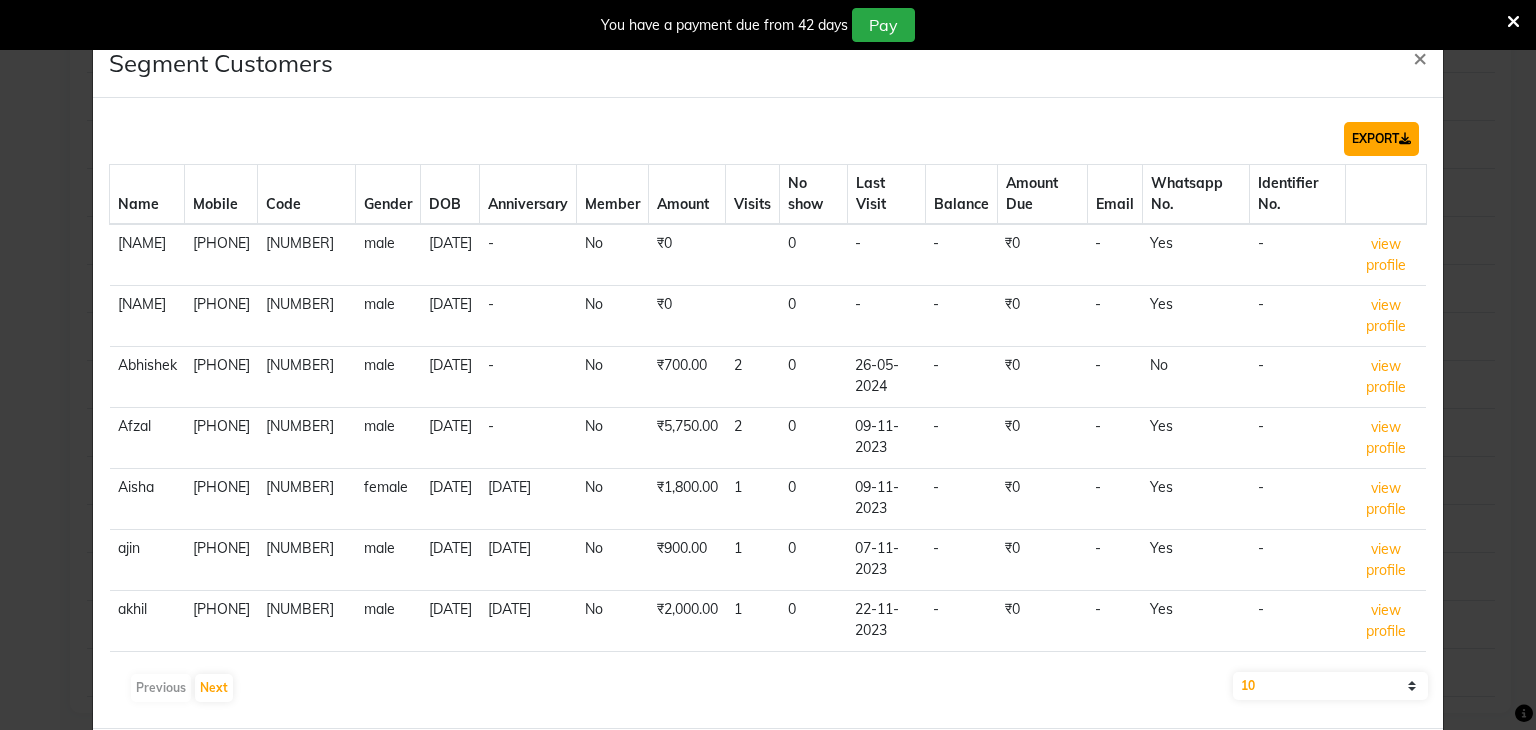 click on "EXPORT" 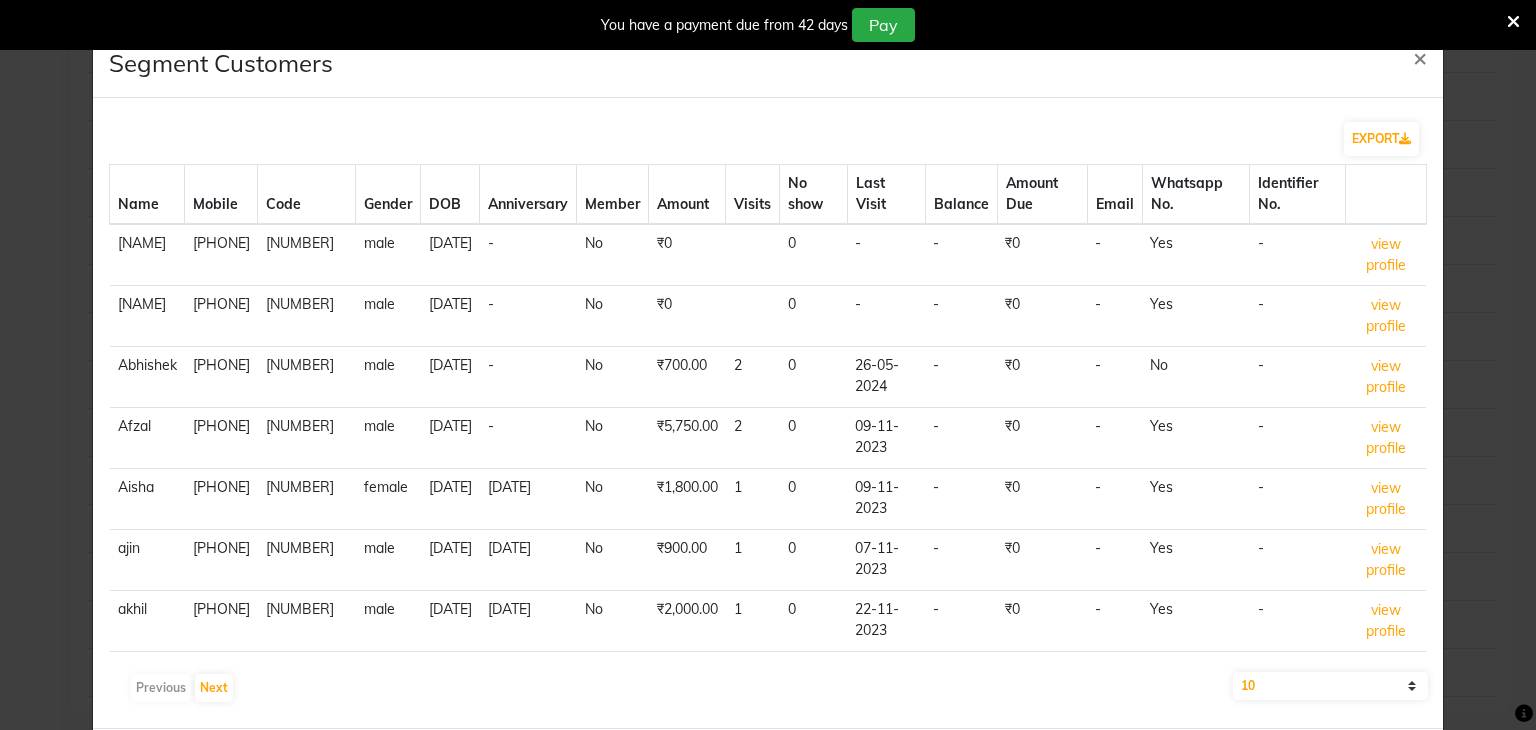 click at bounding box center (1513, 22) 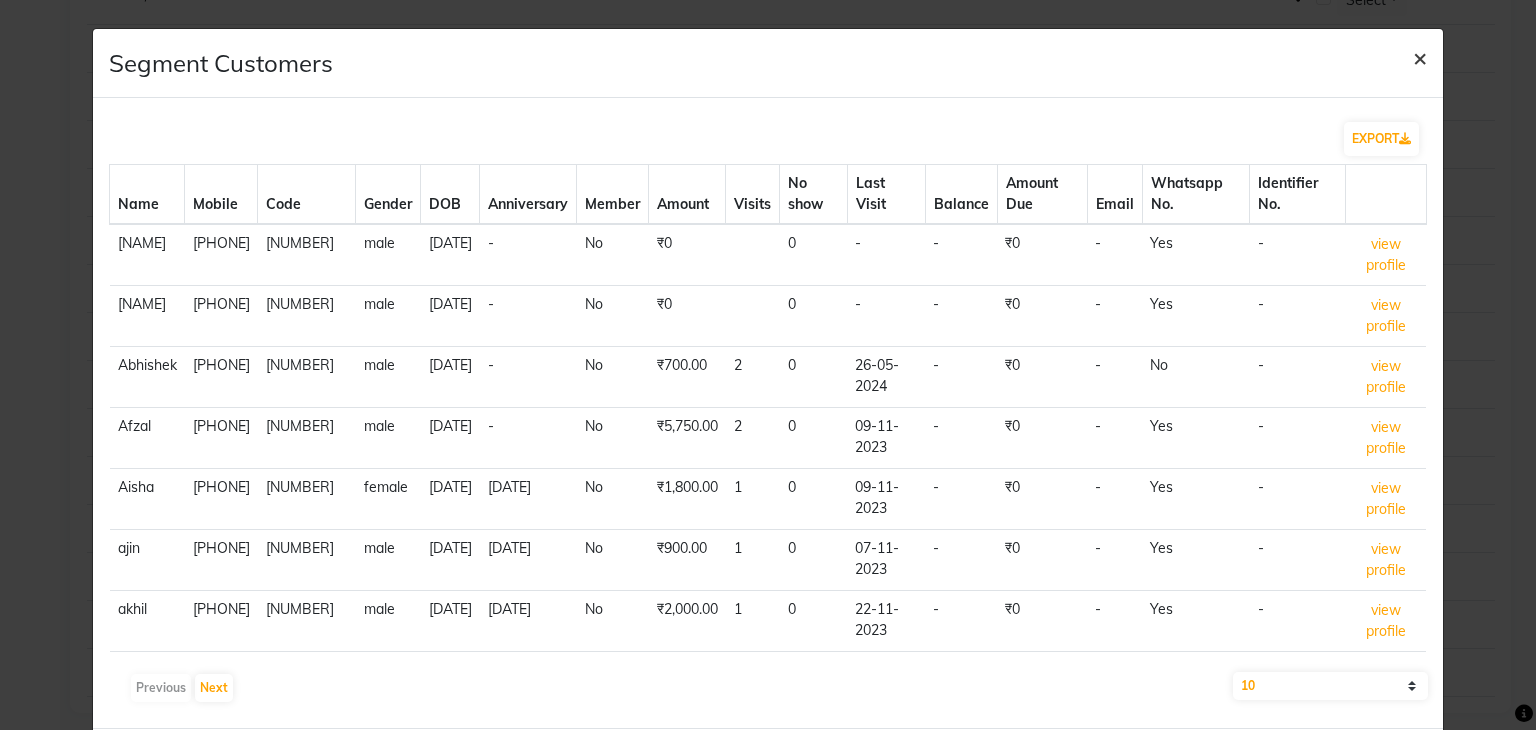 click on "×" 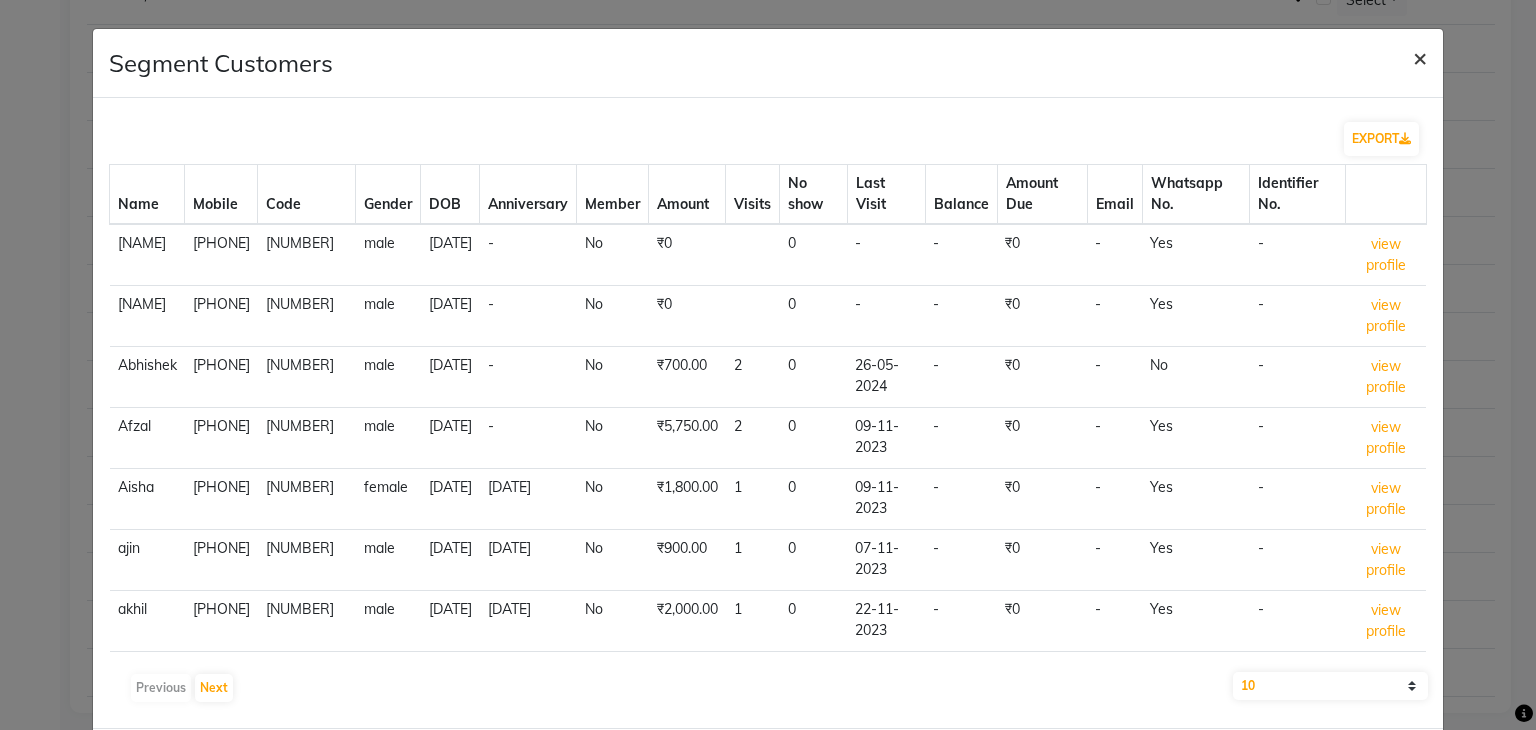click on "×" 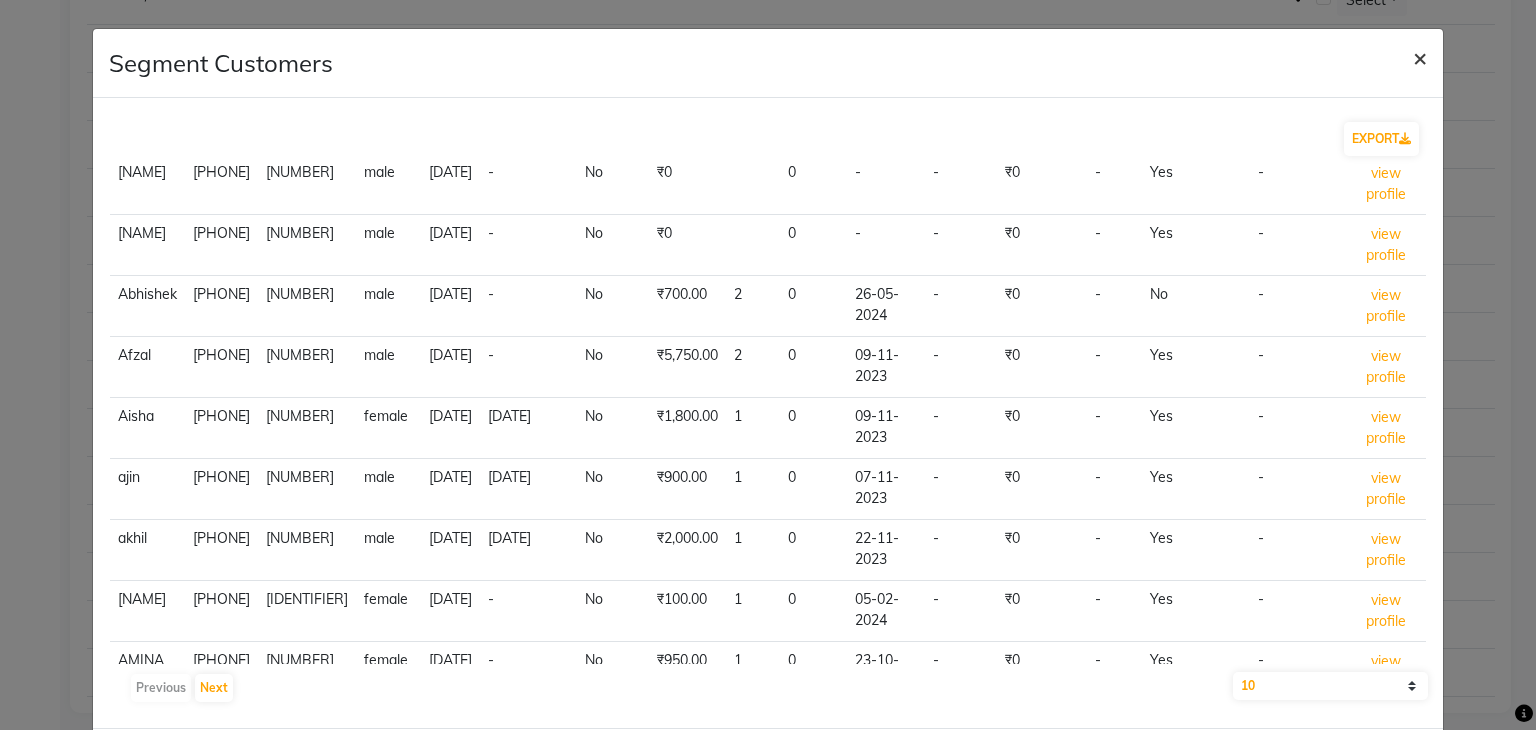 scroll, scrollTop: 180, scrollLeft: 0, axis: vertical 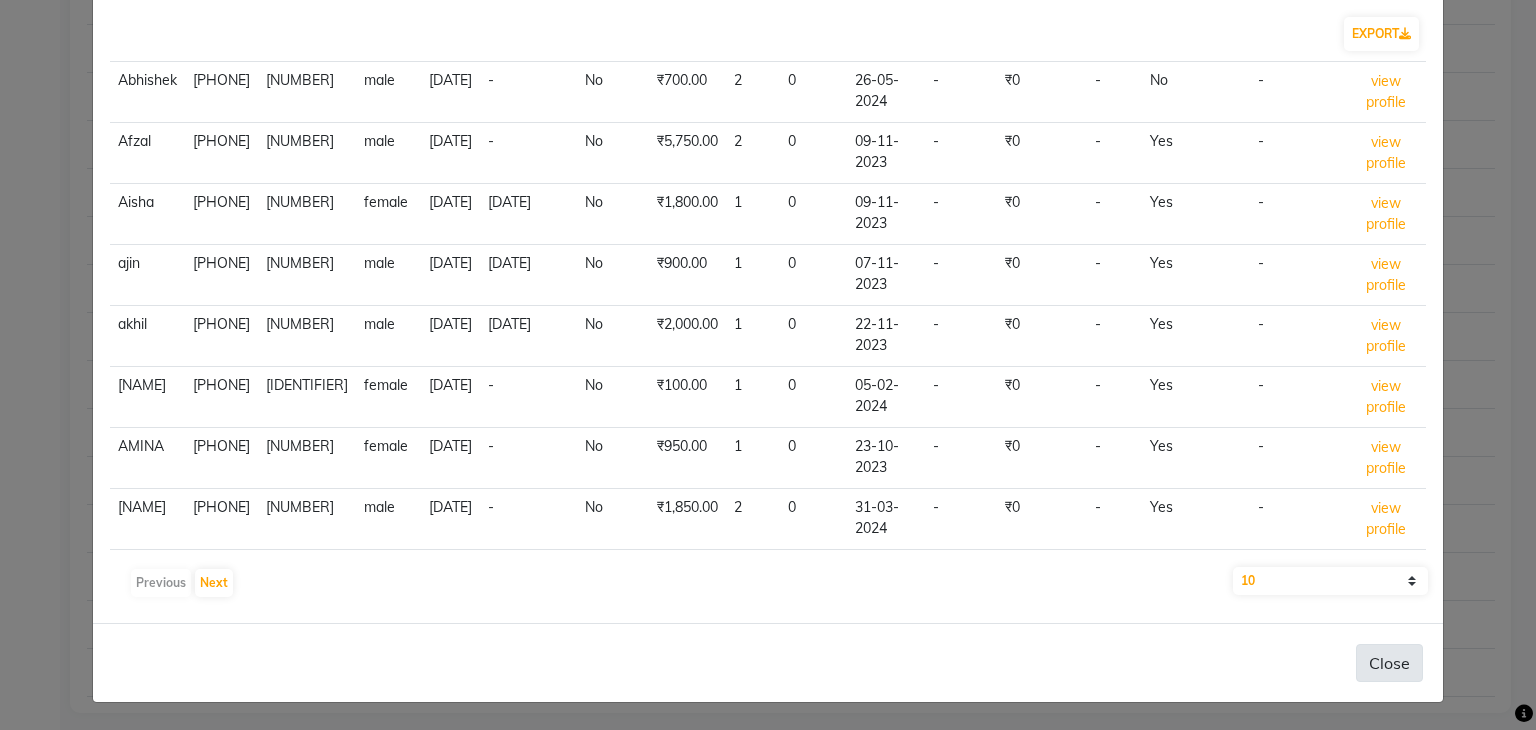 click on "Close" 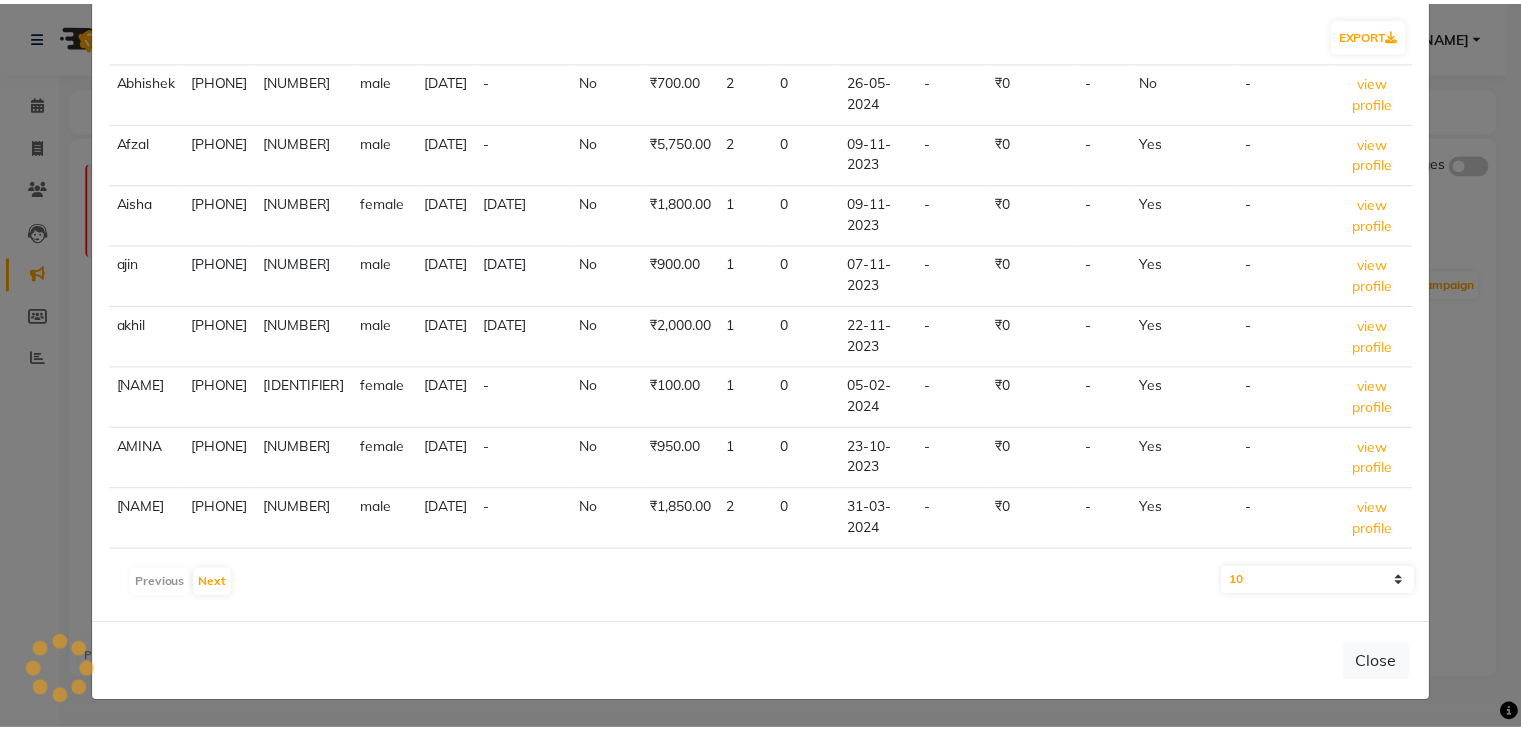 scroll, scrollTop: 0, scrollLeft: 0, axis: both 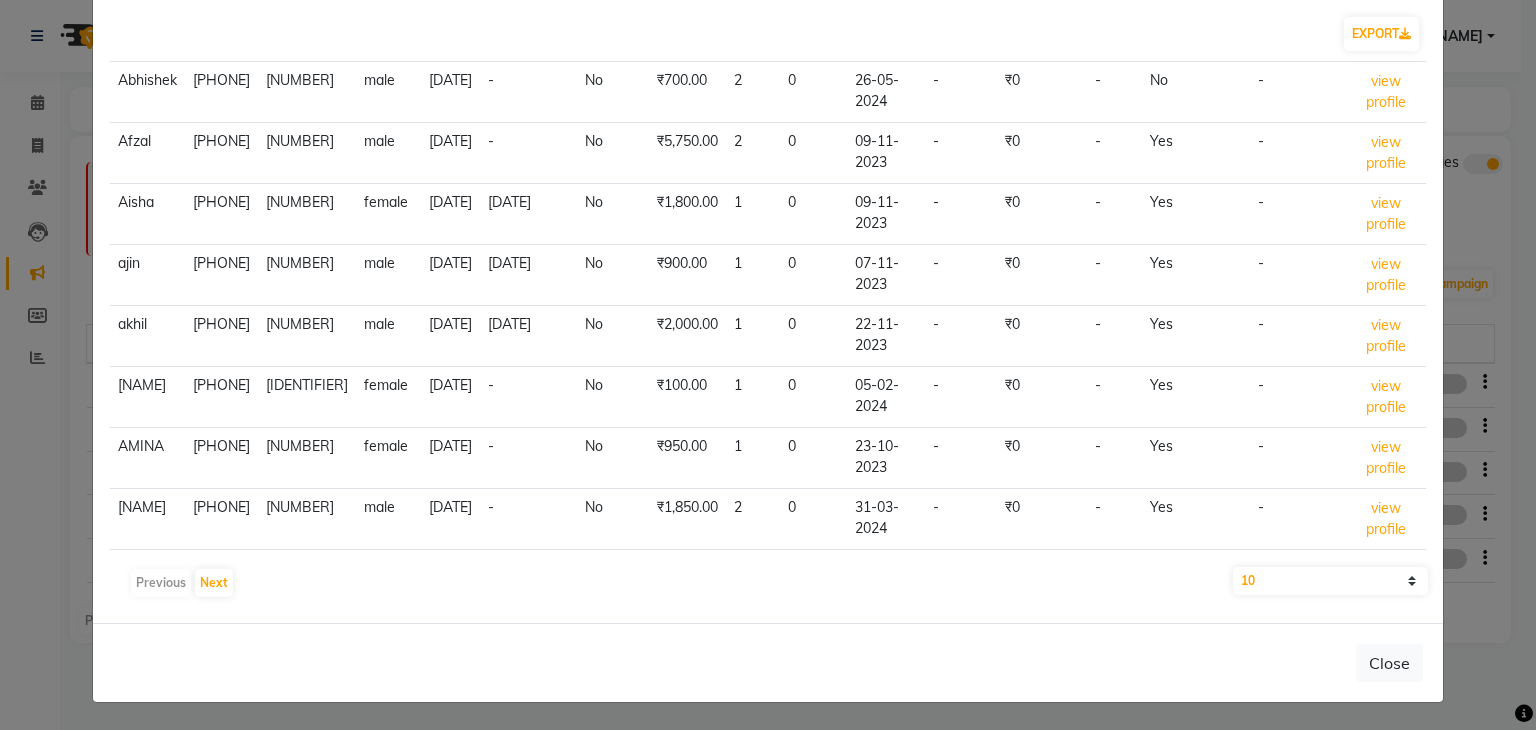 click on "Segment Customers × EXPORT Name Mobile Code Gender DOB Anniversary Member Amount Visits No show Last Visit Balance Amount Due Email Whatsapp No. Identifier No. abhinanth  9199955920 198285 male 1970-08-10 - No ₹0 0 -  -   ₹0   -   Yes   -  view profile  abhinanth  9995592089 198286 male 1970-08-10 - No ₹0 0 -  -   ₹0   -   Yes   -  view profile  Abhishek  8281591546 195312 male 1970-08-23 - No ₹700.00 2 0 26-05-2024  -   ₹0   -   No   -  view profile  Afzal  9496272490 198423 male 1970-08-24 - No ₹5,750.00 2 0 09-11-2023  -   ₹0   -   Yes   -  view profile  Aisha  8129609663 198486 female 1970-08-14 1970-12-25 No ₹1,800.00 1 0 09-11-2023  -   ₹0   -   Yes   -  view profile  ajin  9995889248 198461 male 1970-08-17 1970-02-21 No ₹900.00 1 0 07-11-2023  -   ₹0   -   Yes   -  view profile  akhil  7012066254 198719 male 1970-08-19 1970-05-26 No ₹2,000.00 1 0 22-11-2023  -   ₹0   -   Yes   -  view profile  alfiya  9656196805 ACH1137 female 1970-08-16 - No ₹100.00 1 0 05-02-2024  -  -" 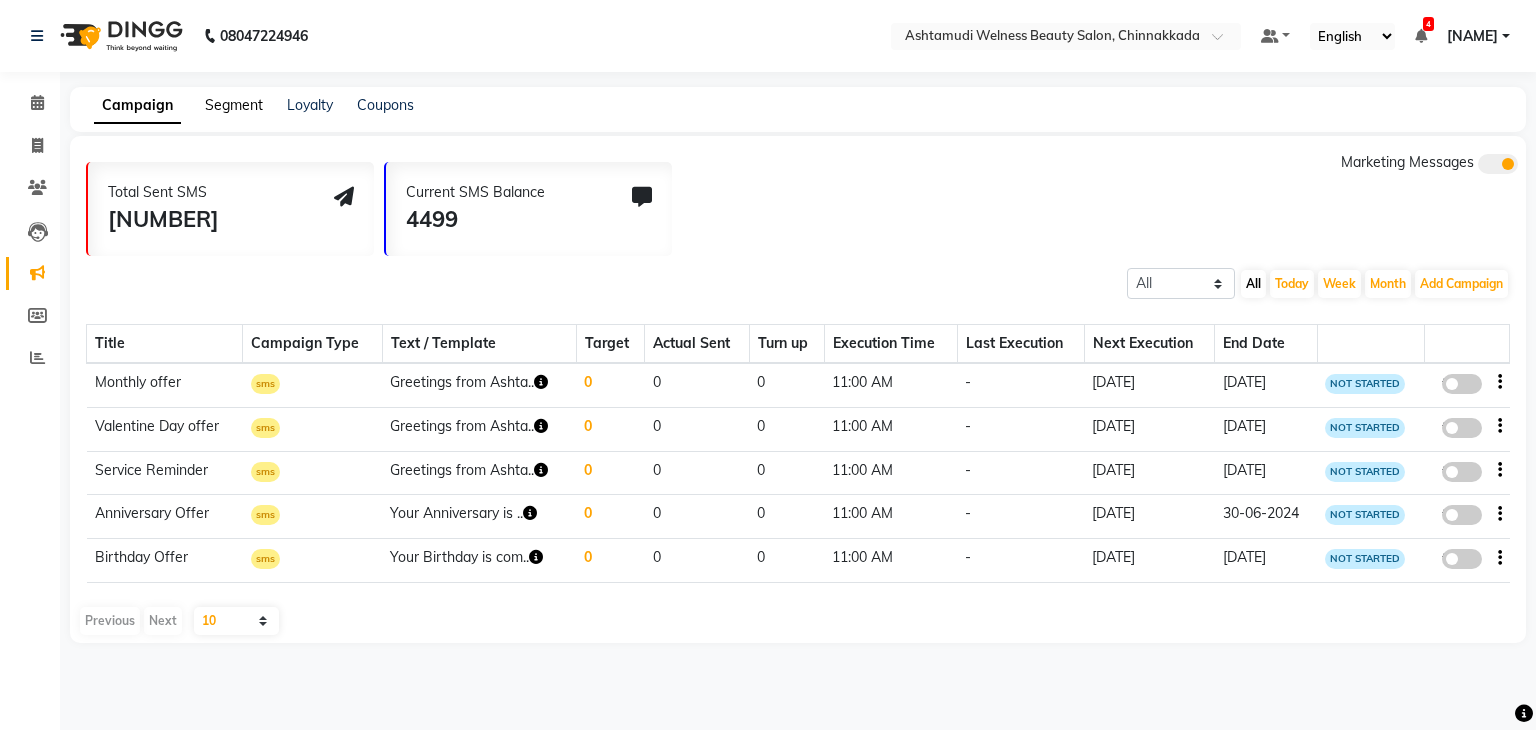 click on "Segment" 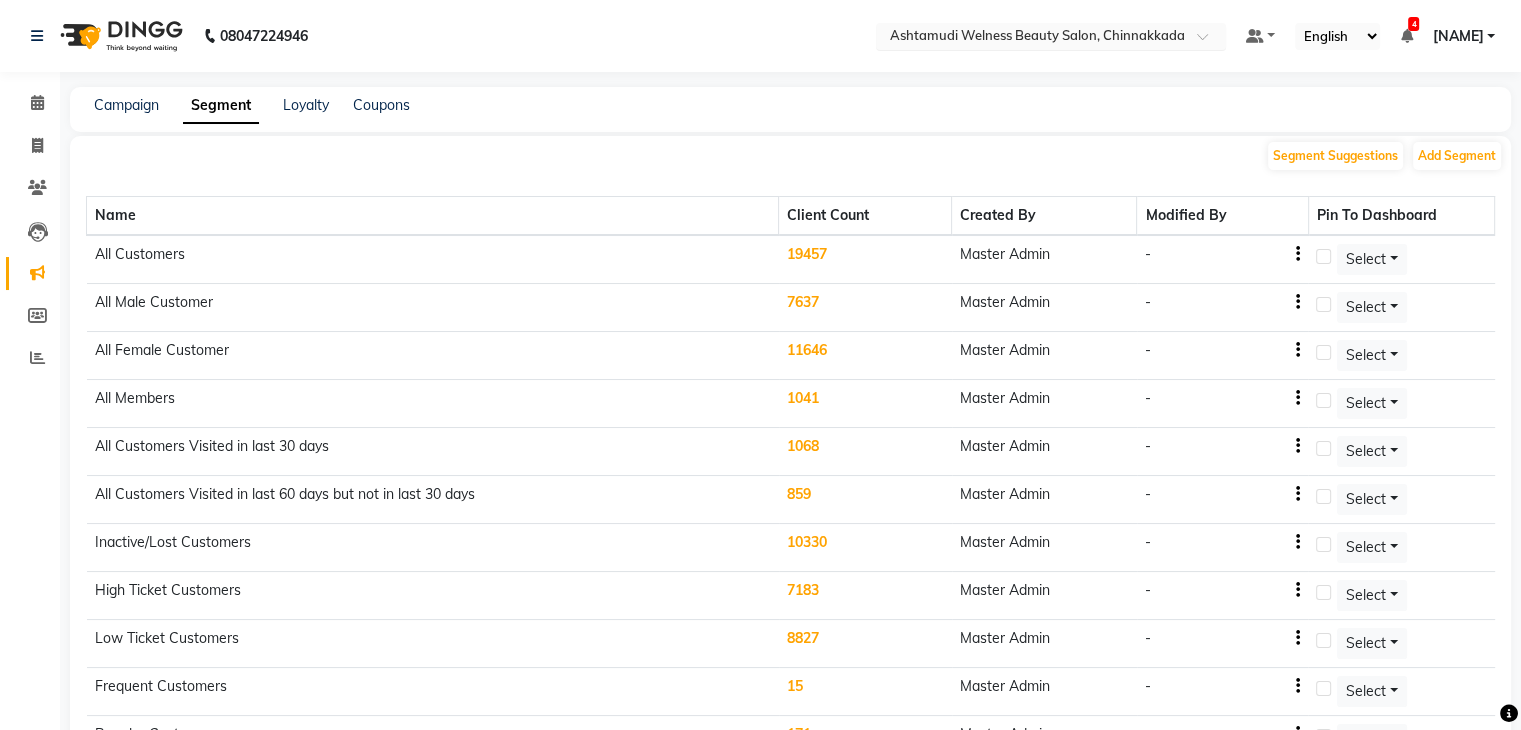 click at bounding box center [1031, 38] 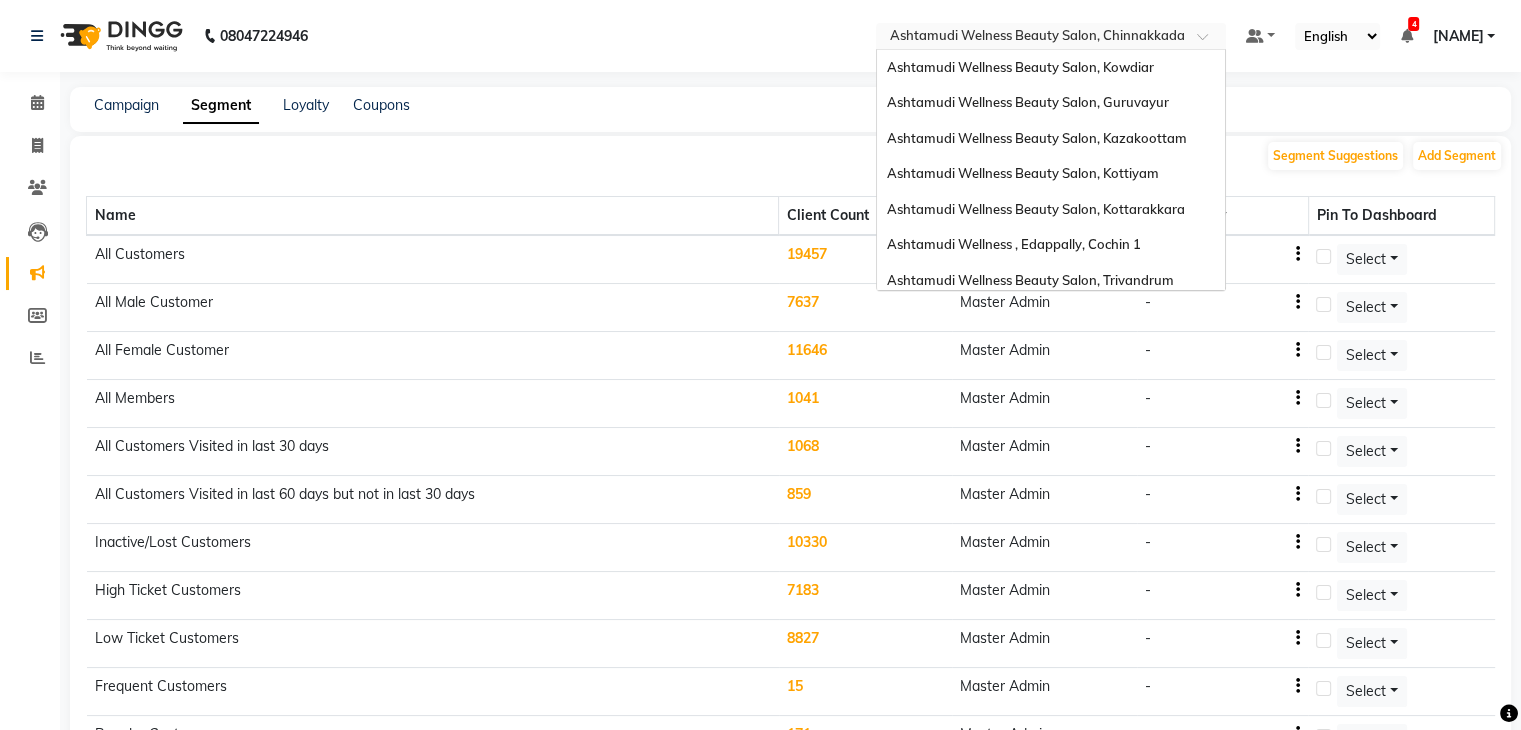 scroll, scrollTop: 284, scrollLeft: 0, axis: vertical 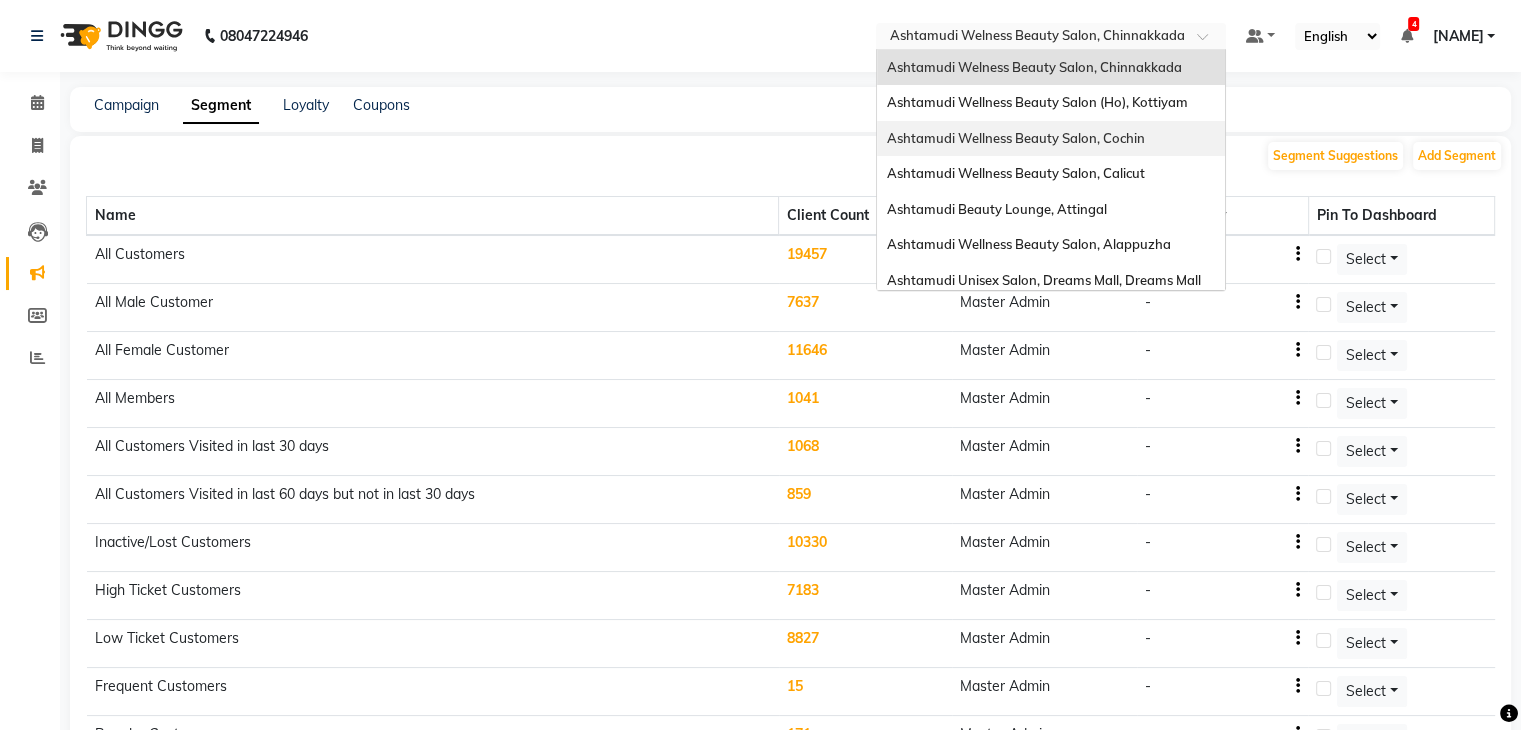 click on "Ashtamudi Wellness Beauty Salon, Cochin" at bounding box center [1016, 138] 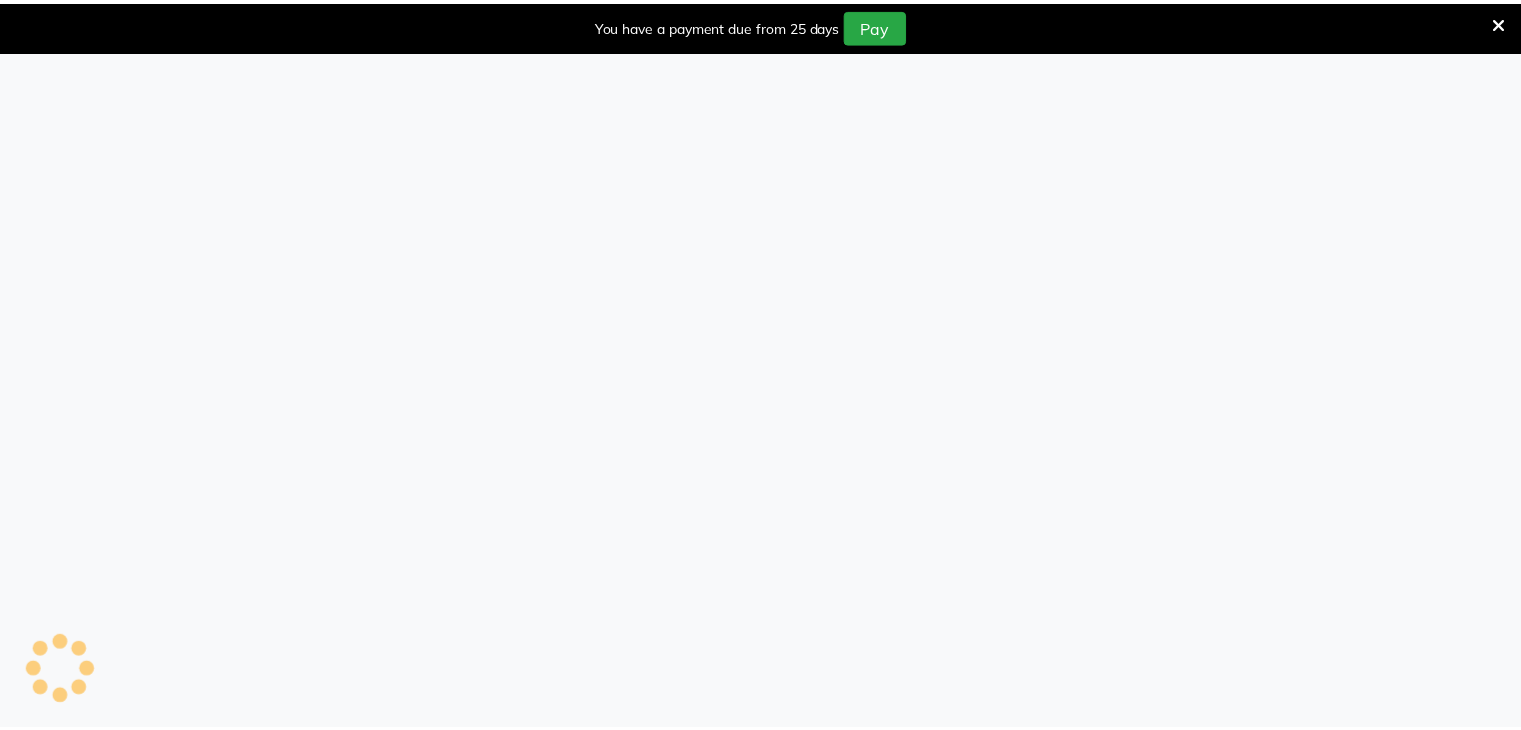 scroll, scrollTop: 0, scrollLeft: 0, axis: both 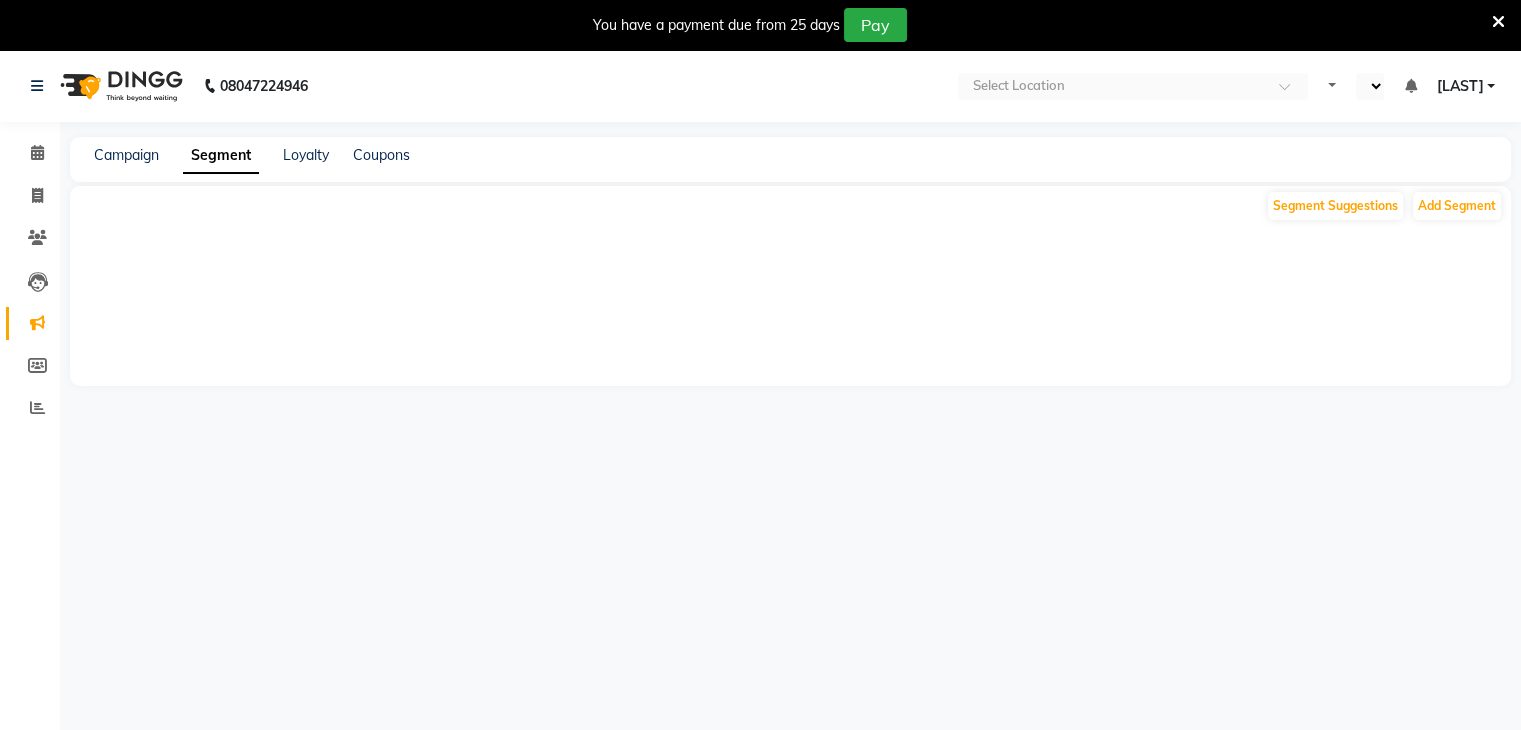 select on "en" 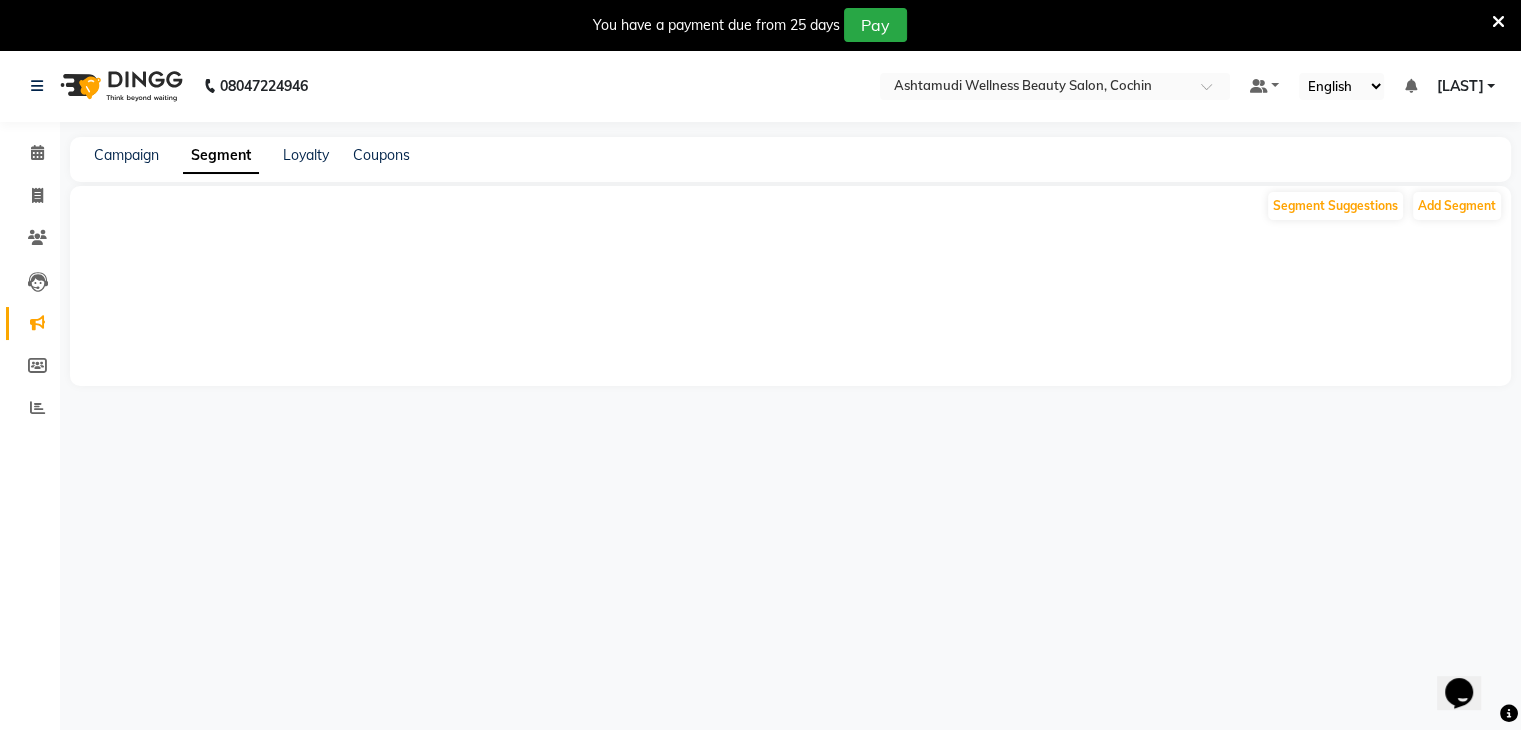 scroll, scrollTop: 0, scrollLeft: 0, axis: both 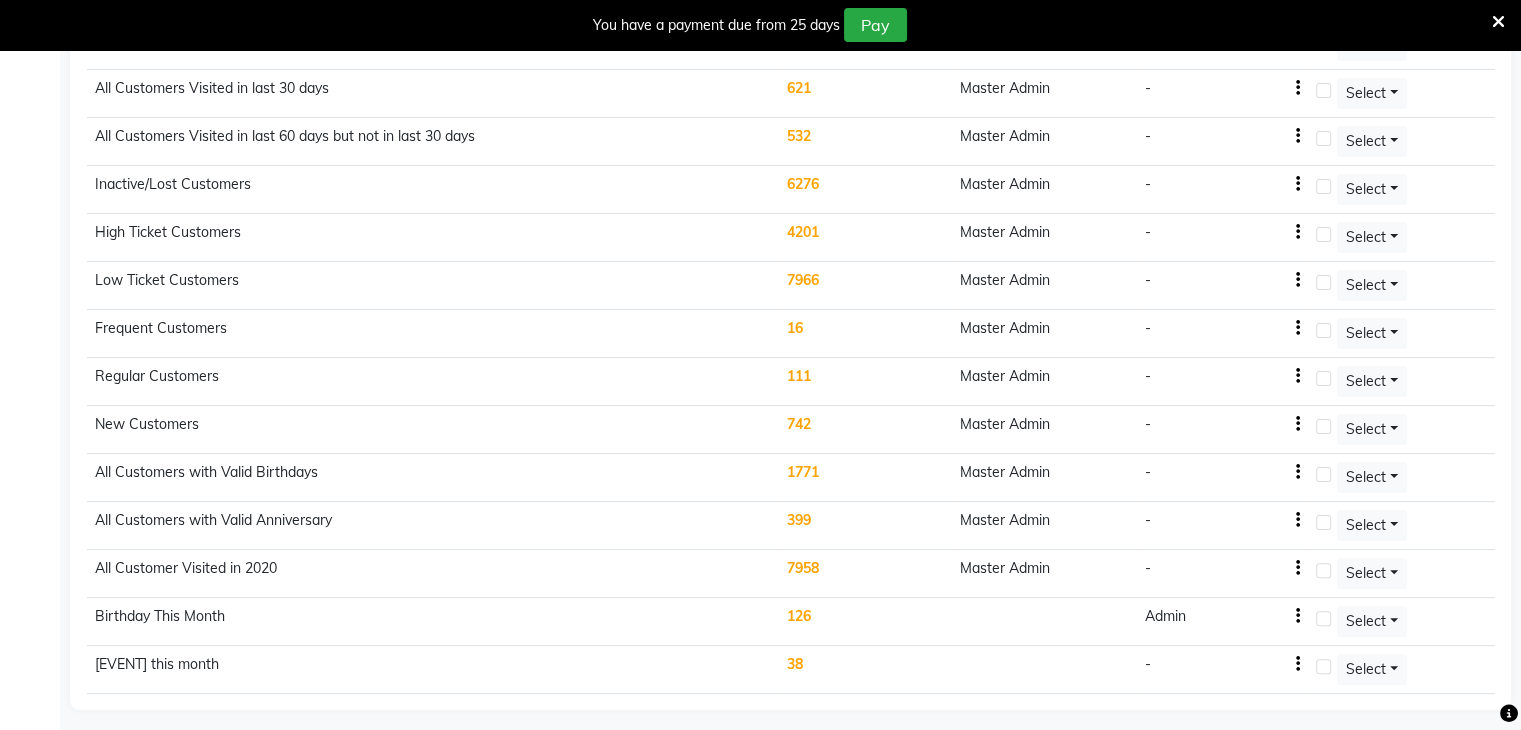 click on "126" 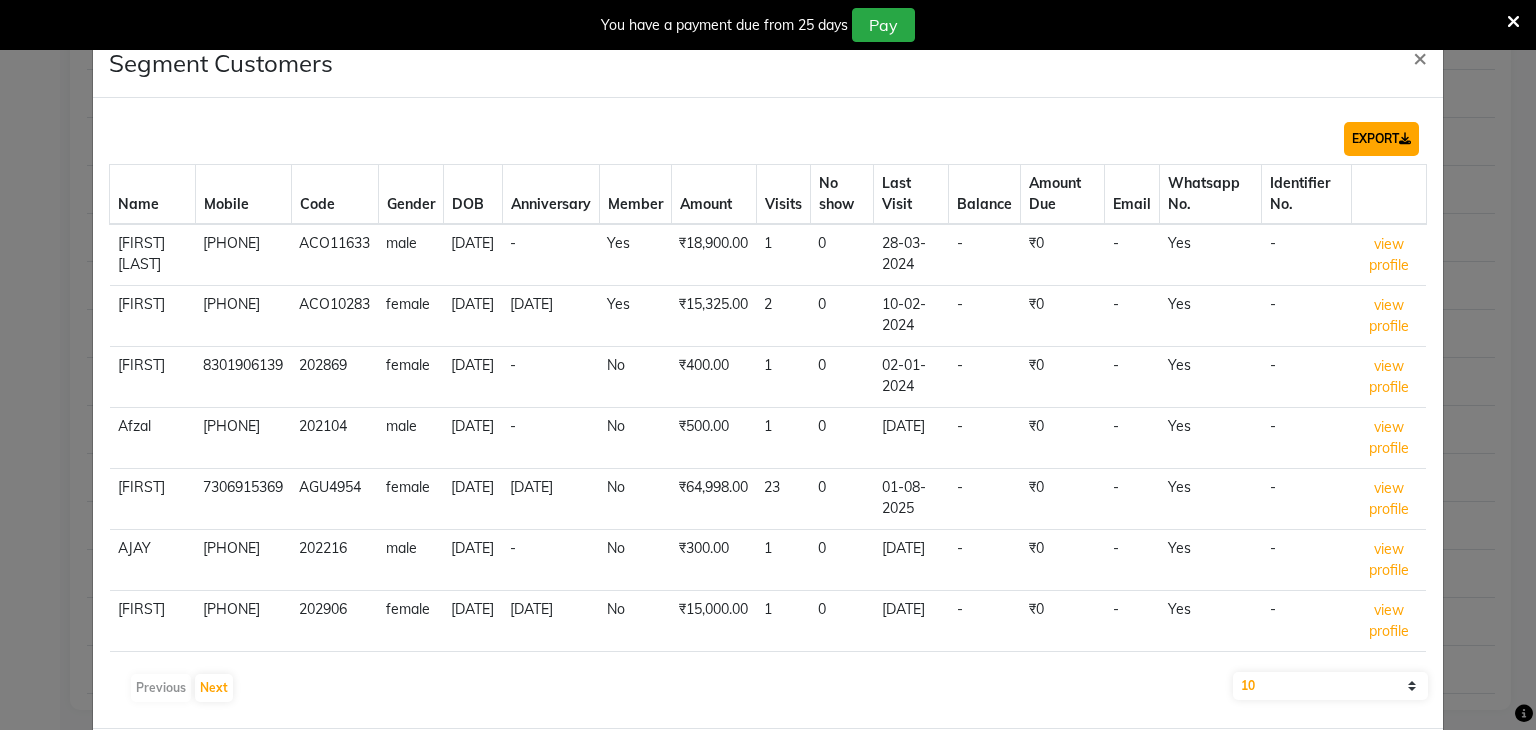 click on "EXPORT" 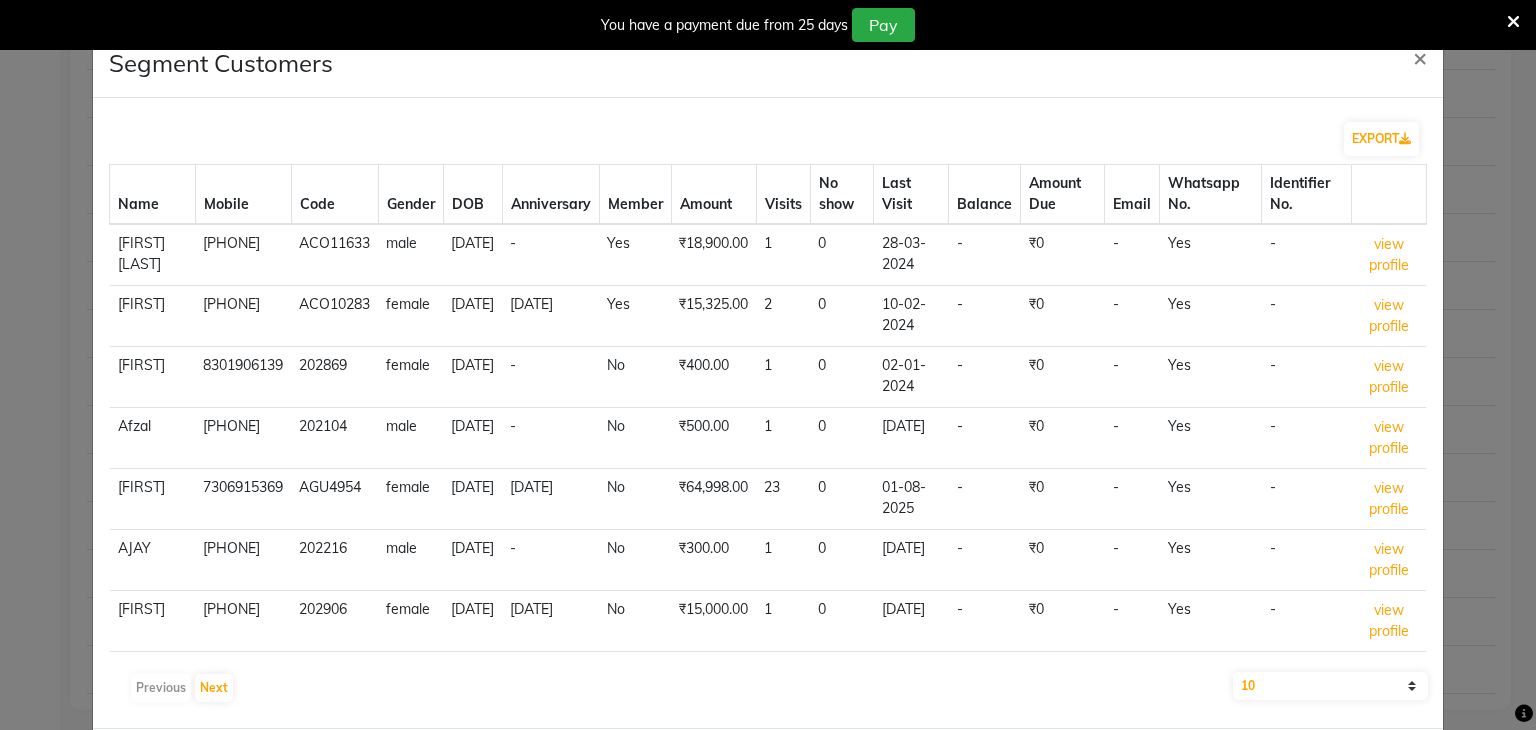 click at bounding box center (1513, 22) 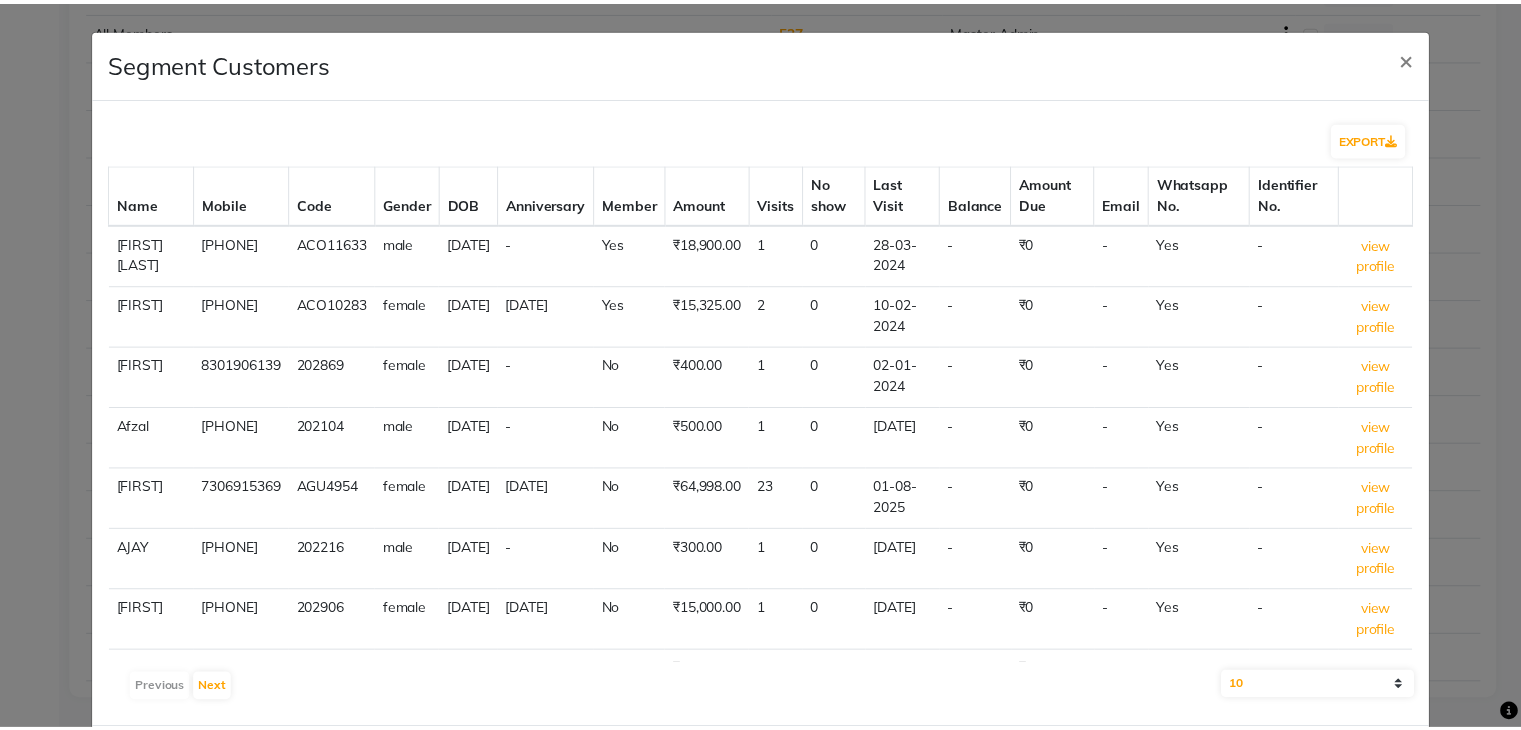 scroll, scrollTop: 357, scrollLeft: 0, axis: vertical 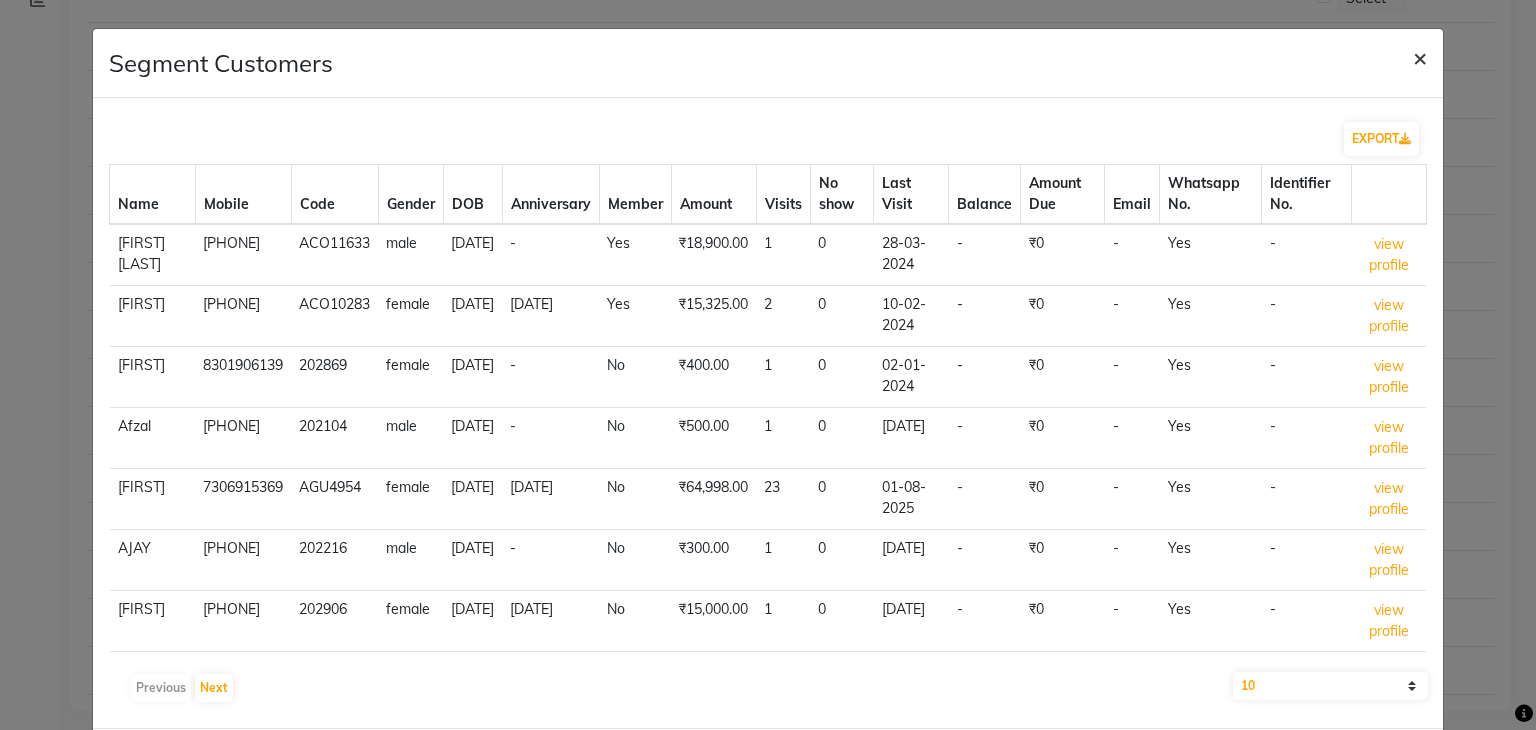 click on "×" 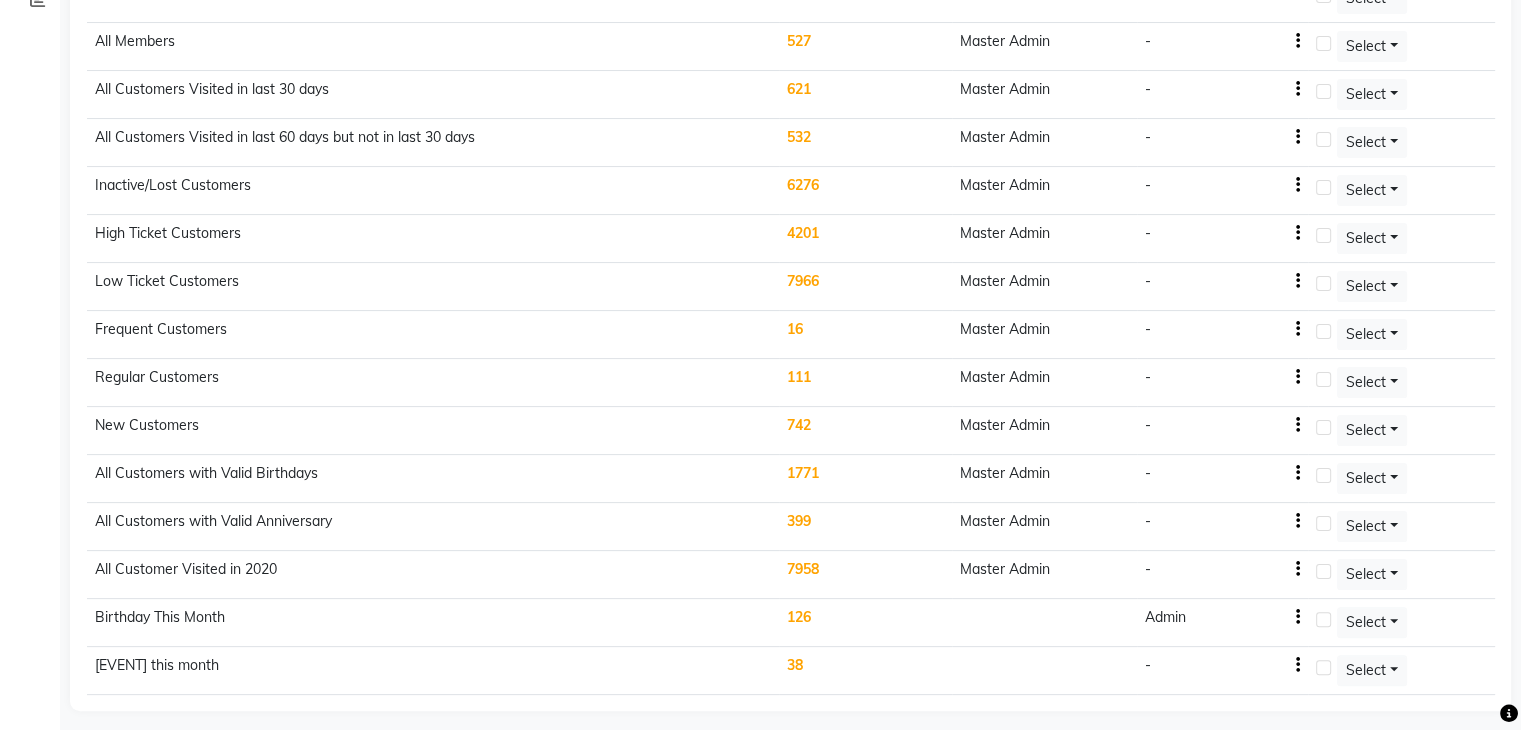 scroll, scrollTop: 0, scrollLeft: 0, axis: both 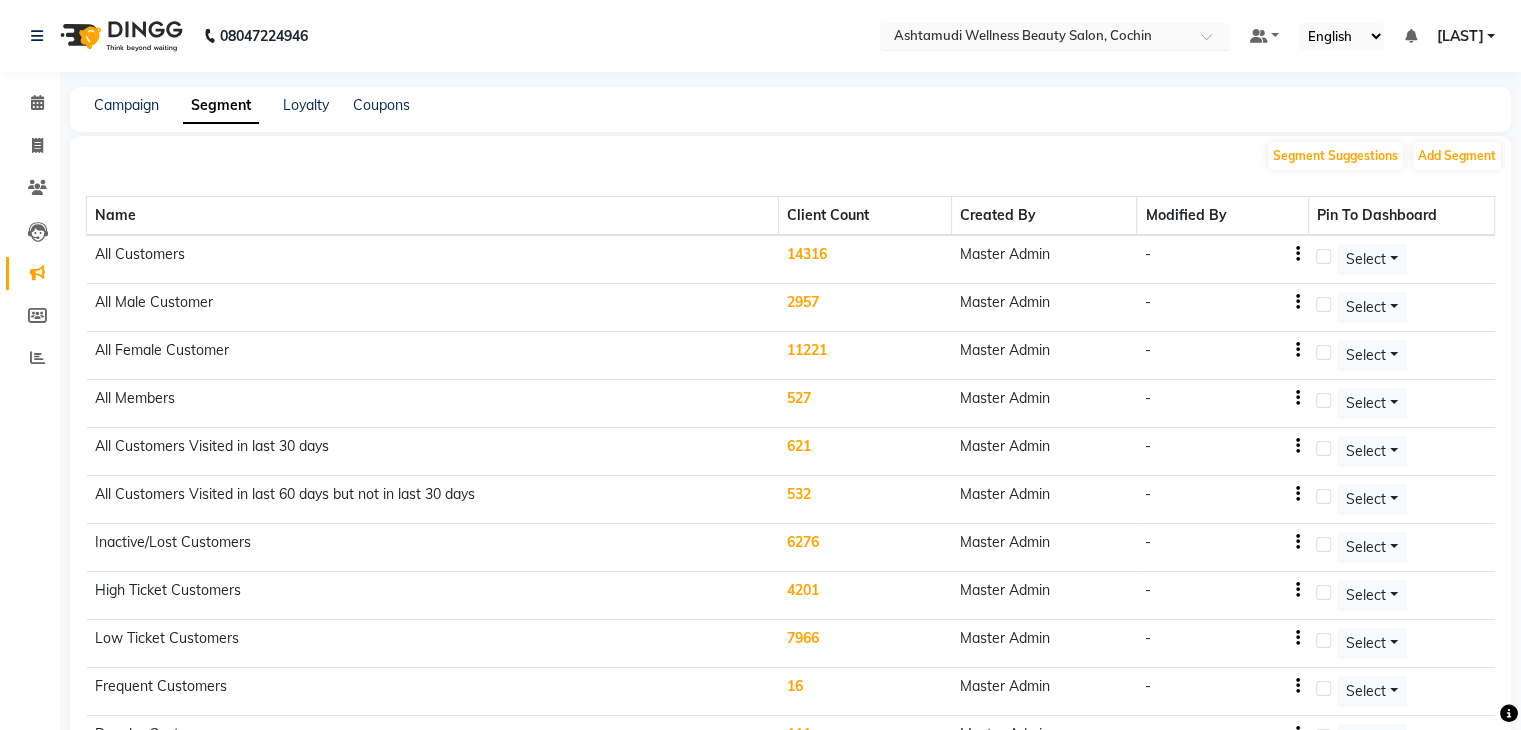 click at bounding box center (1035, 38) 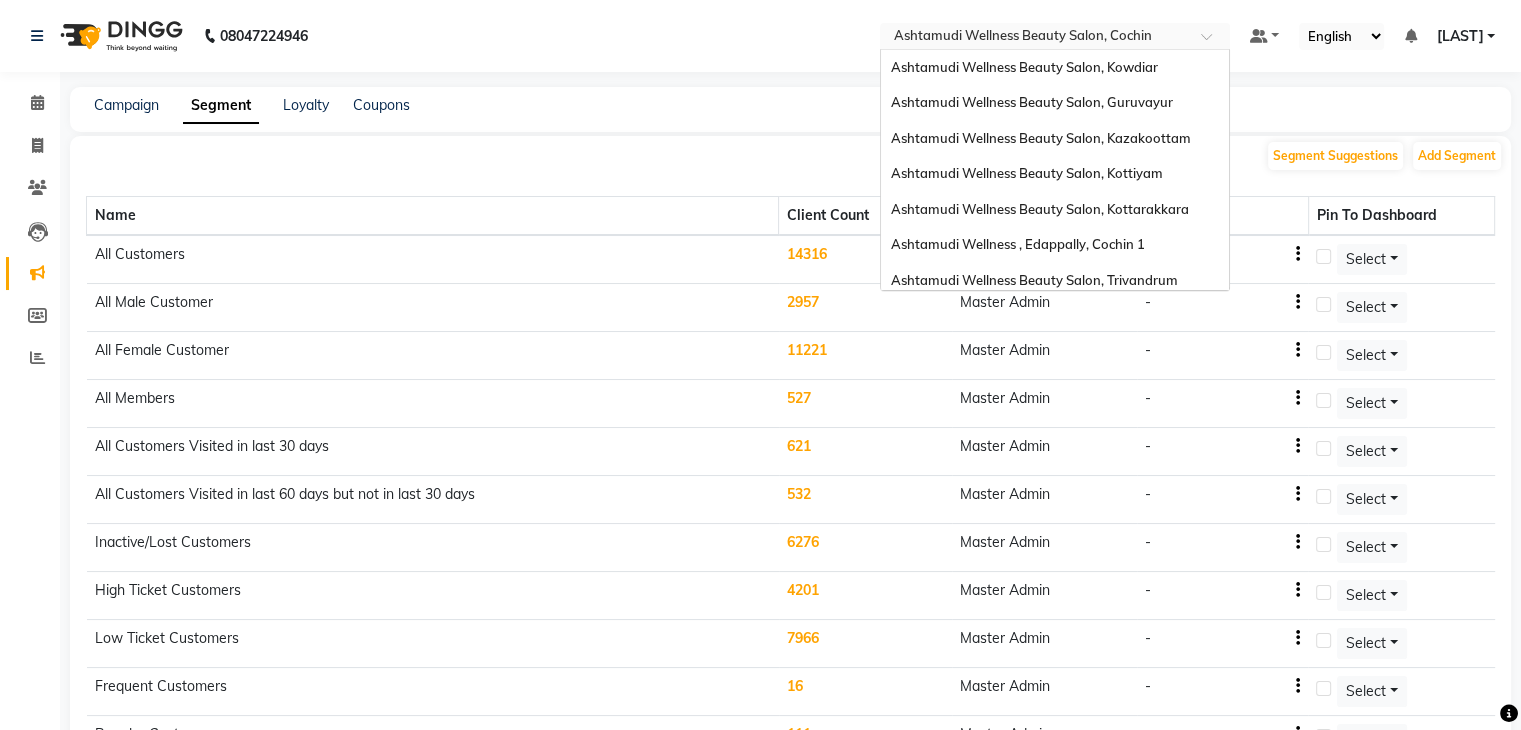 scroll, scrollTop: 312, scrollLeft: 0, axis: vertical 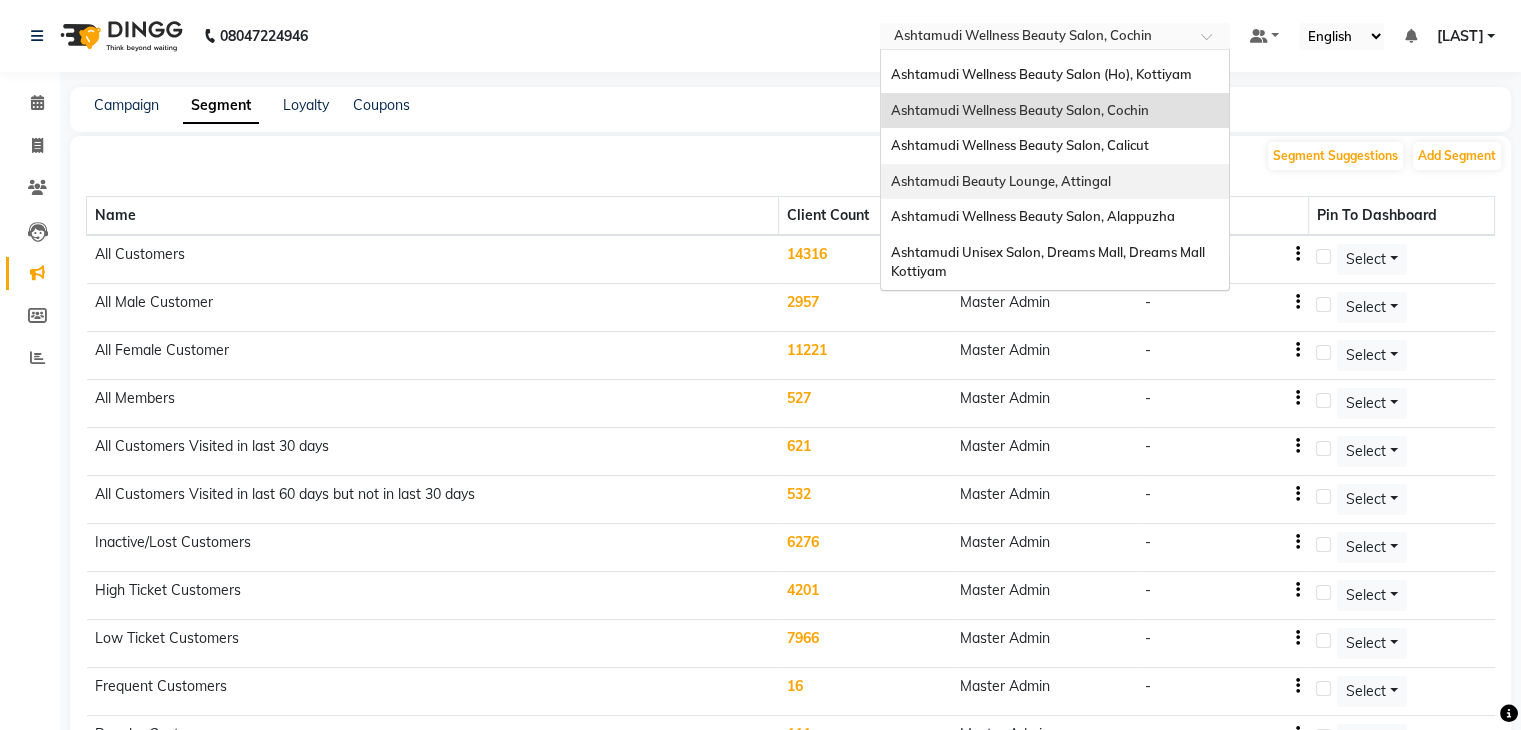 click on "Ashtamudi Beauty Lounge, Attingal" at bounding box center (1001, 181) 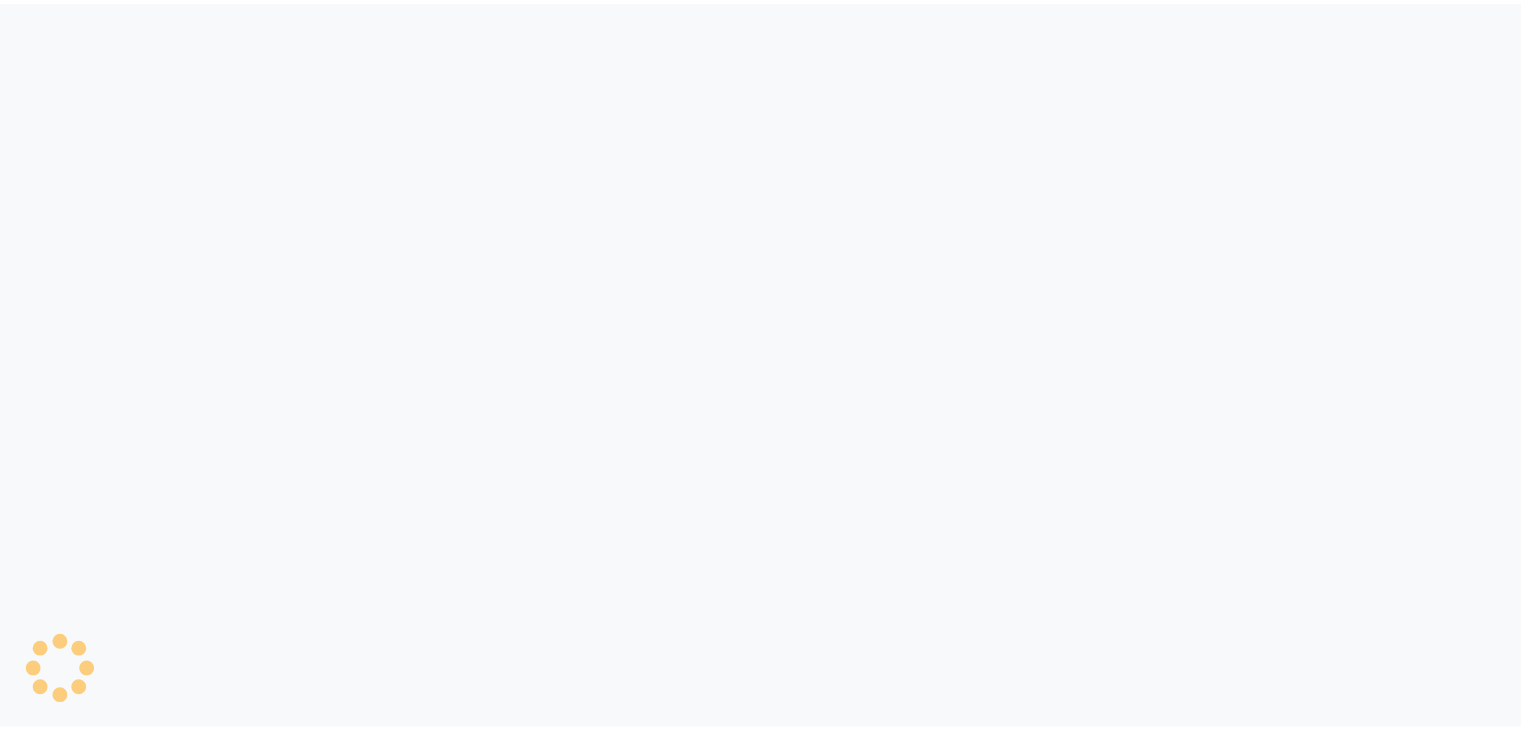 scroll, scrollTop: 0, scrollLeft: 0, axis: both 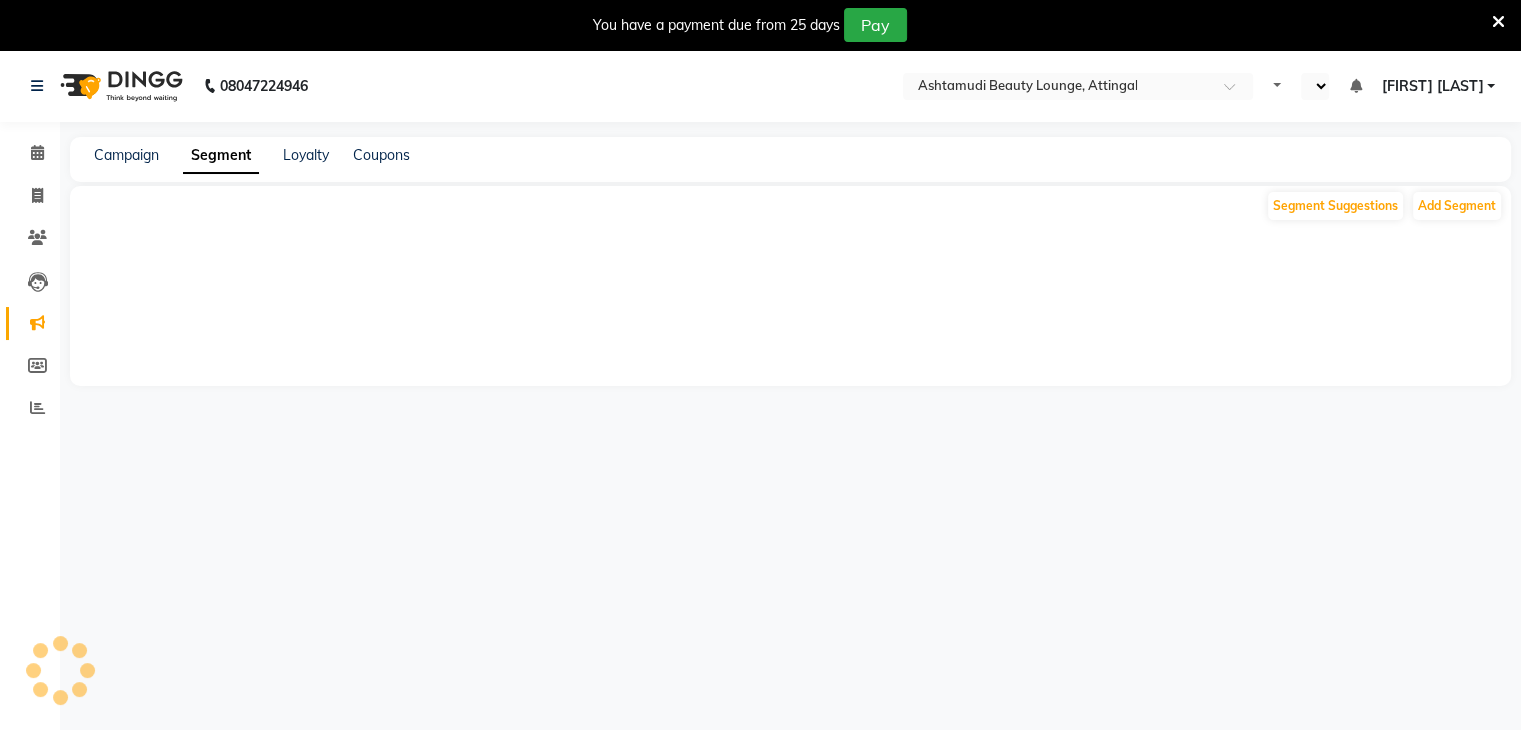 select on "en" 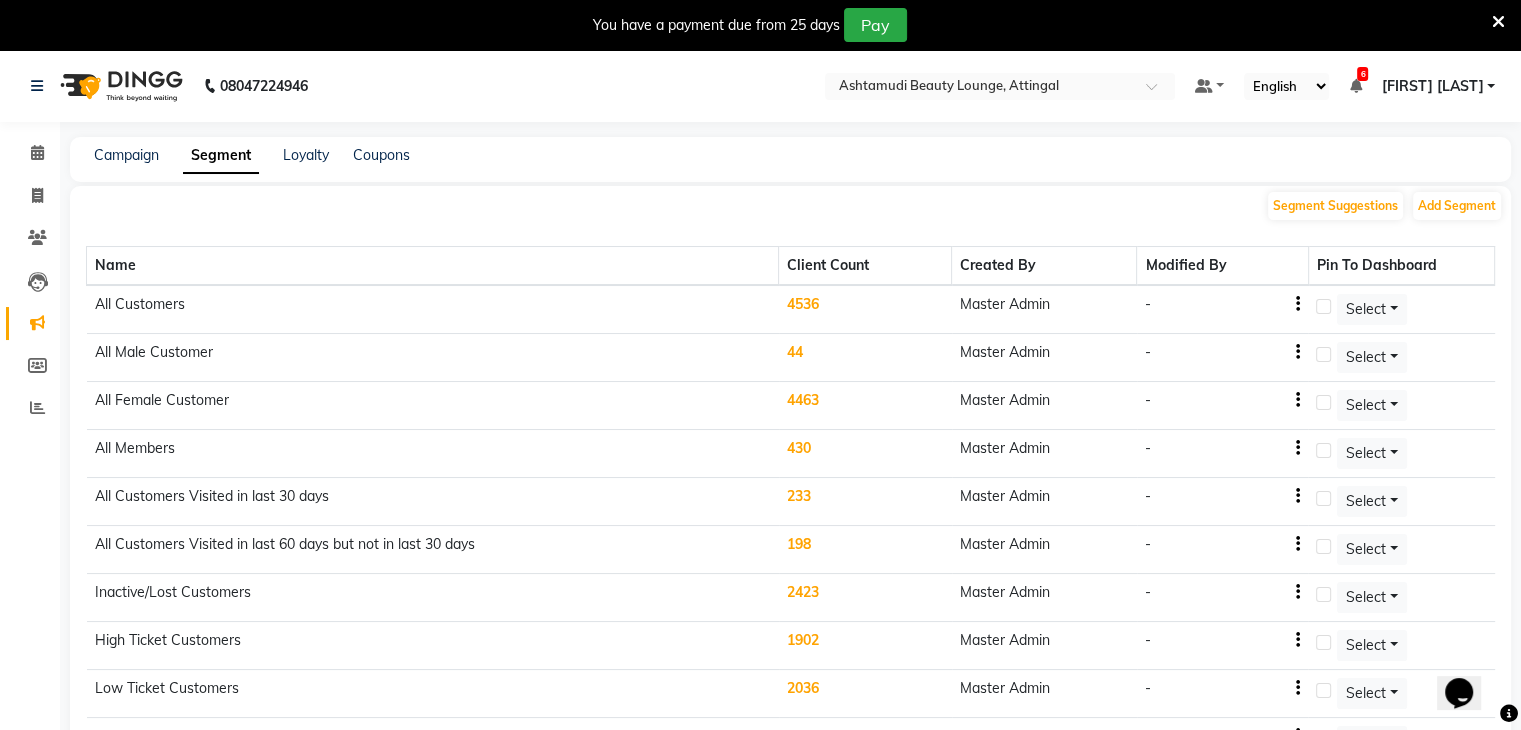 scroll, scrollTop: 0, scrollLeft: 0, axis: both 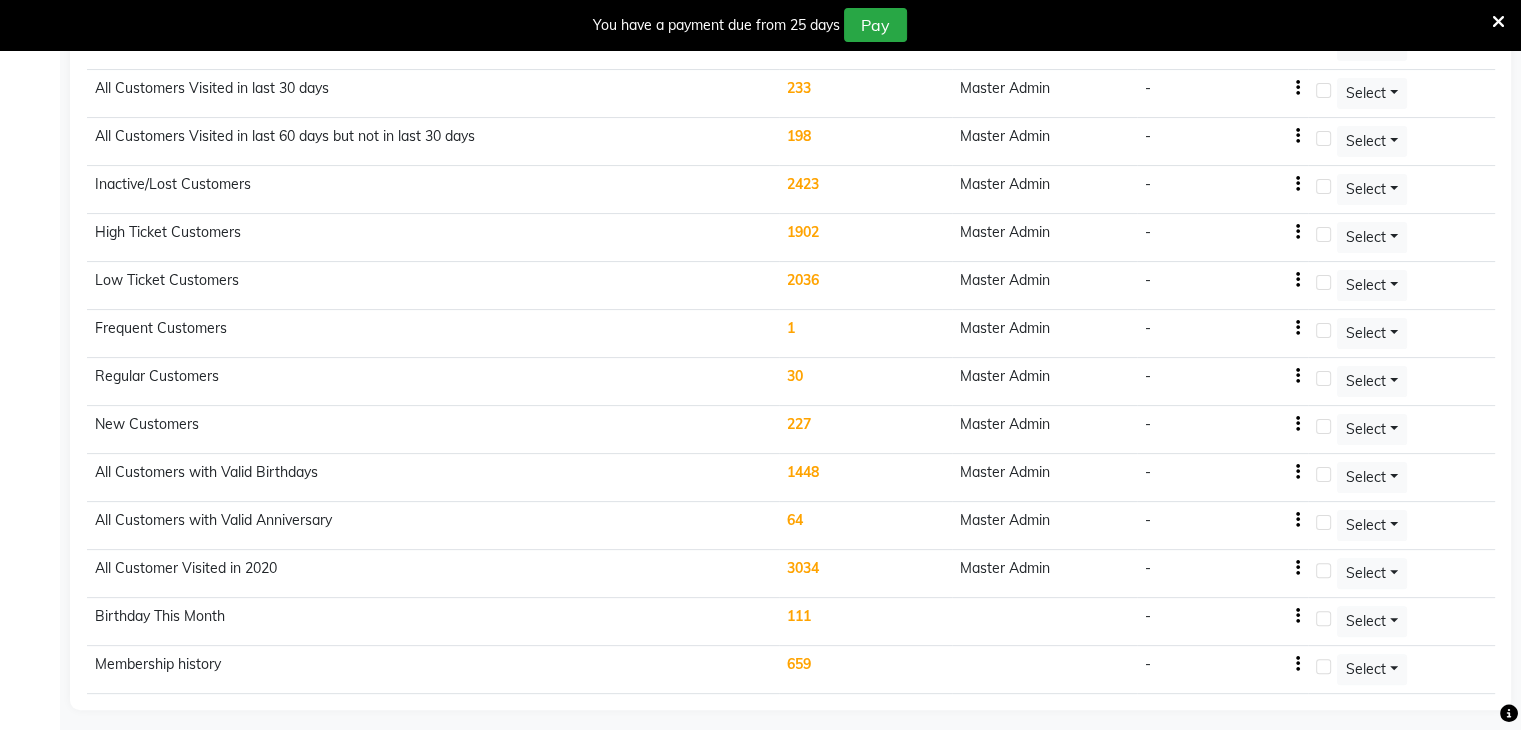 click on "111" 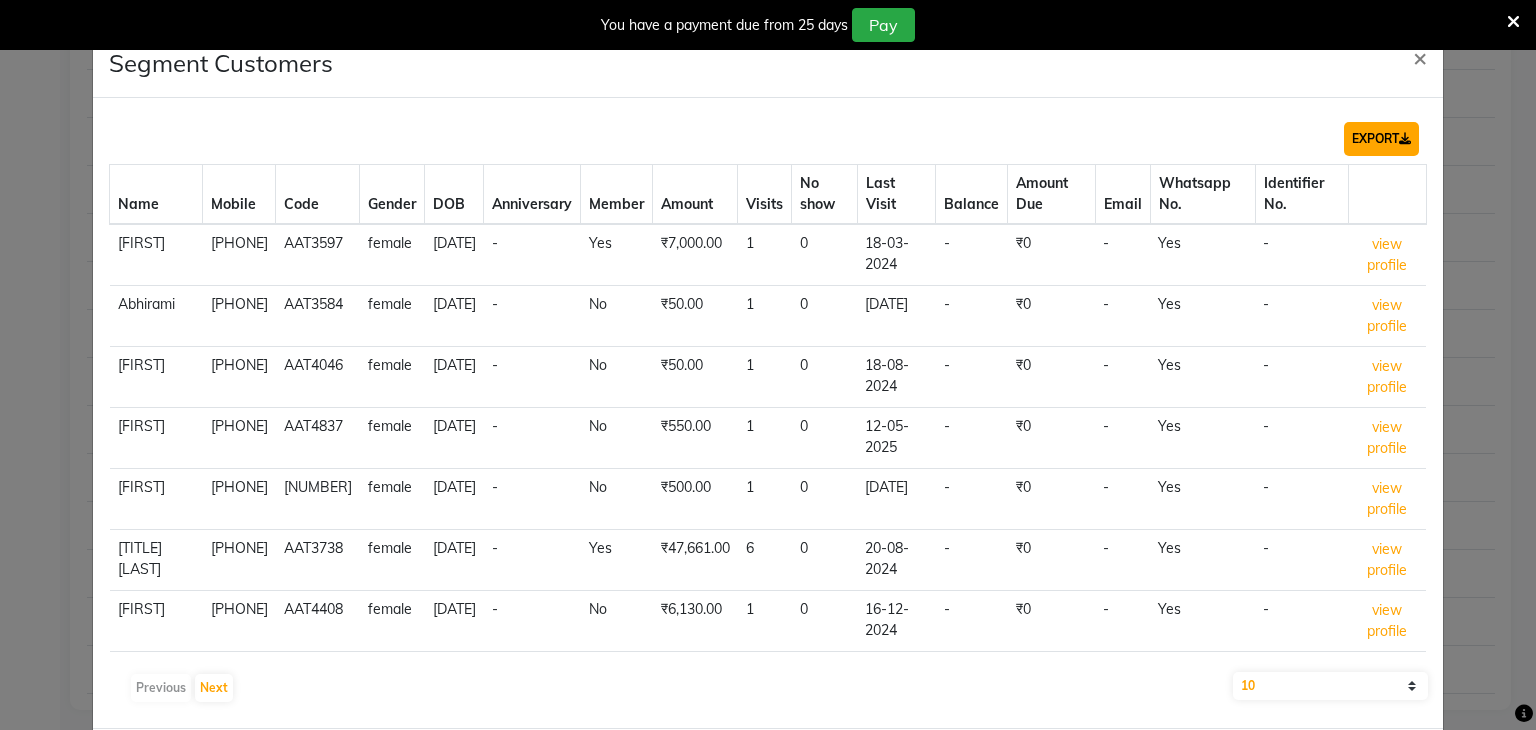 click on "EXPORT" 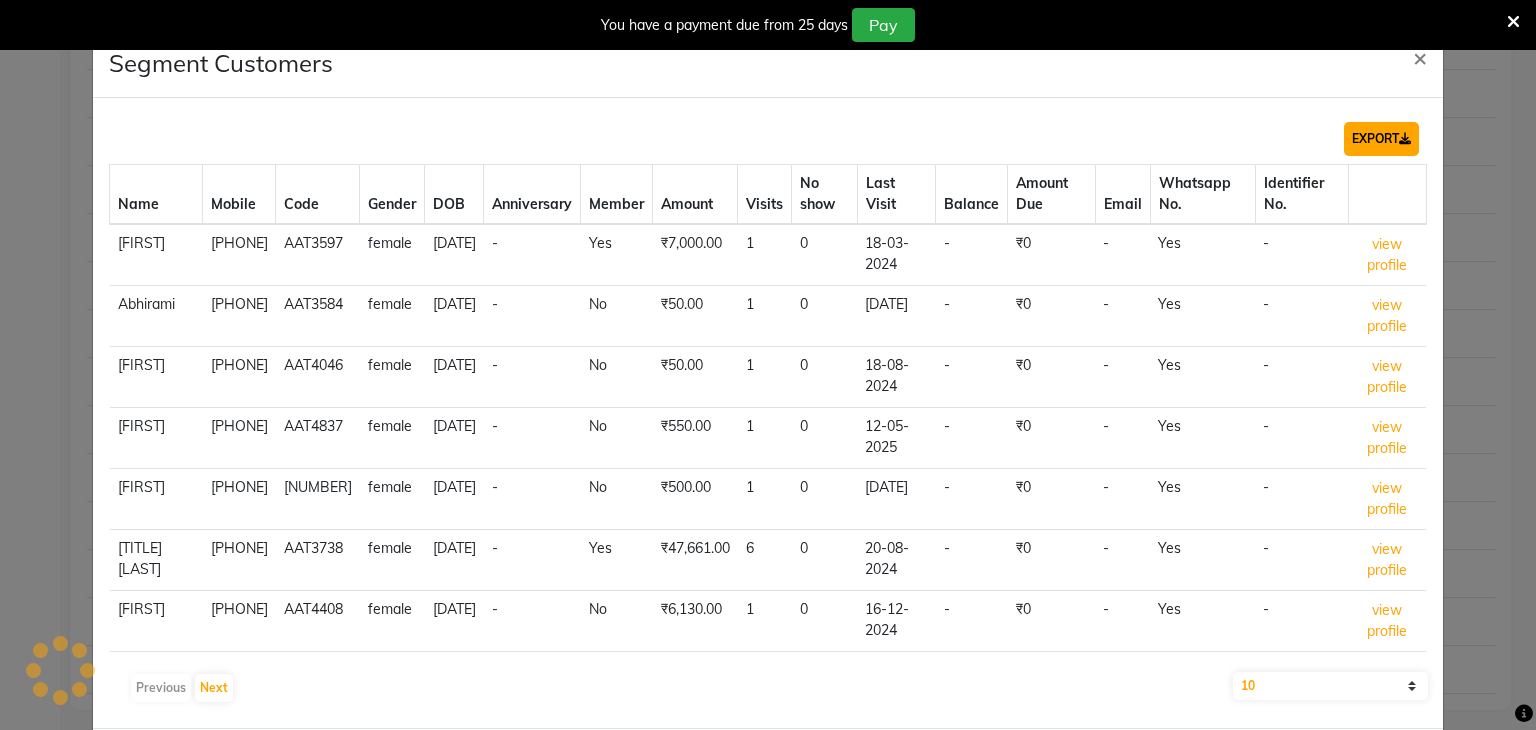 click on "EXPORT" 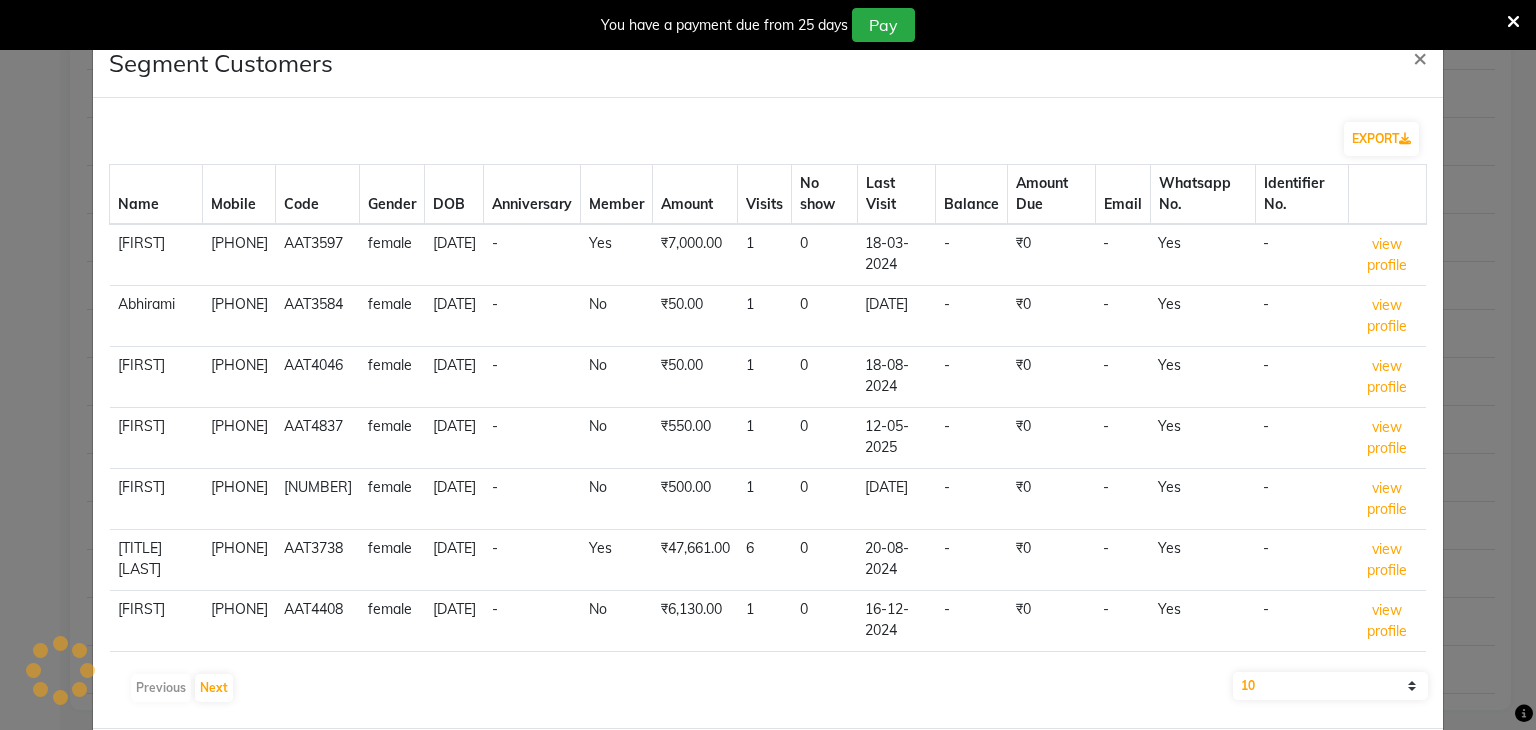 click at bounding box center [1513, 22] 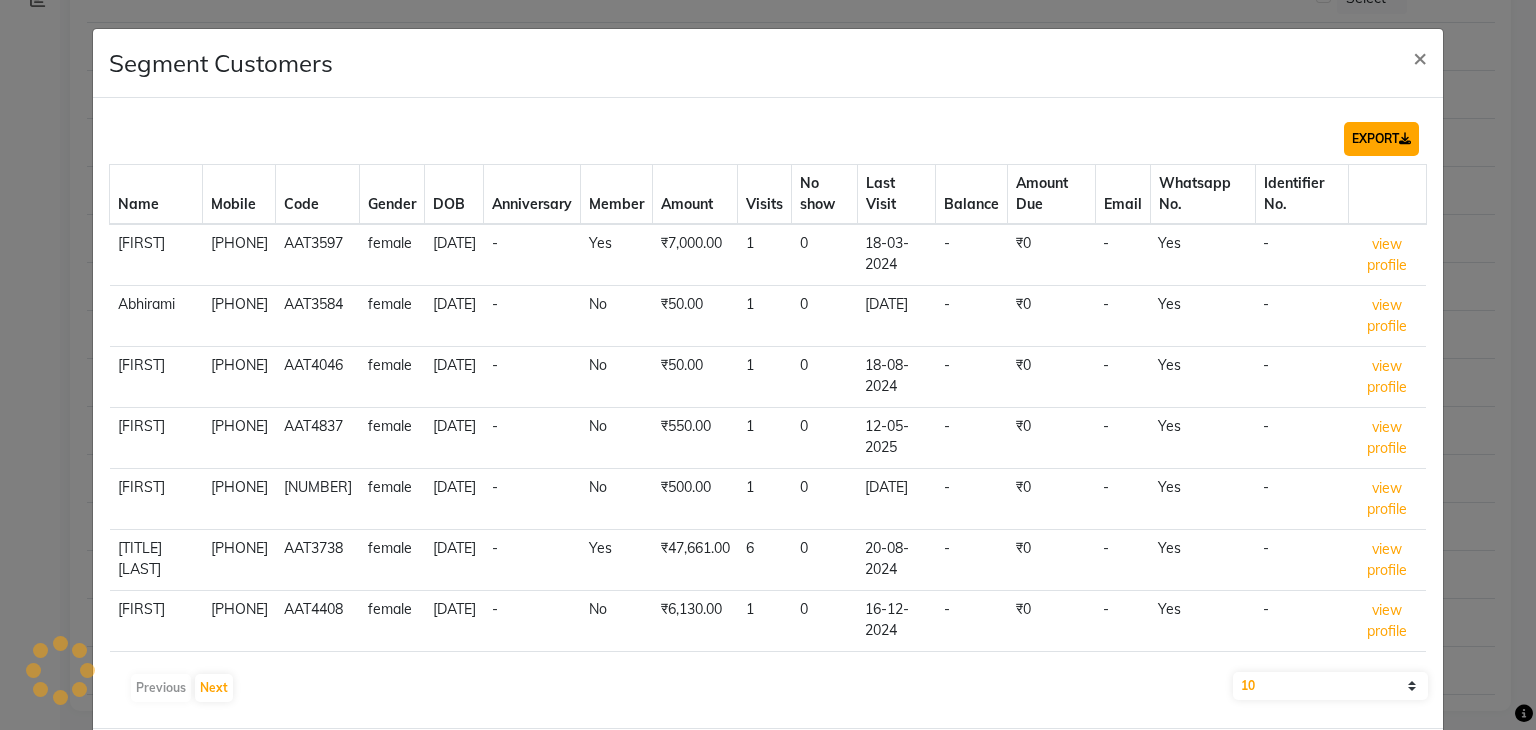 click on "EXPORT" 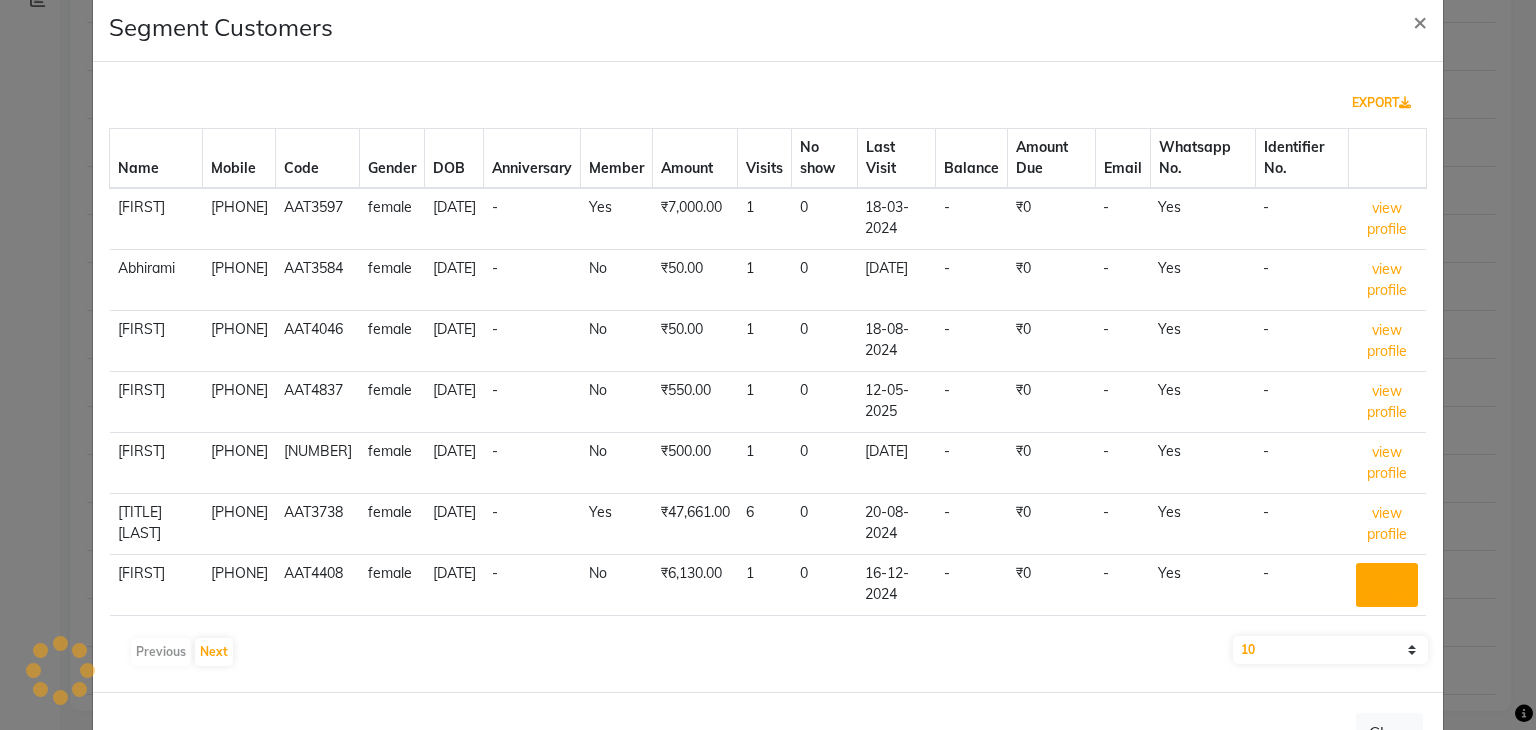 scroll, scrollTop: 105, scrollLeft: 0, axis: vertical 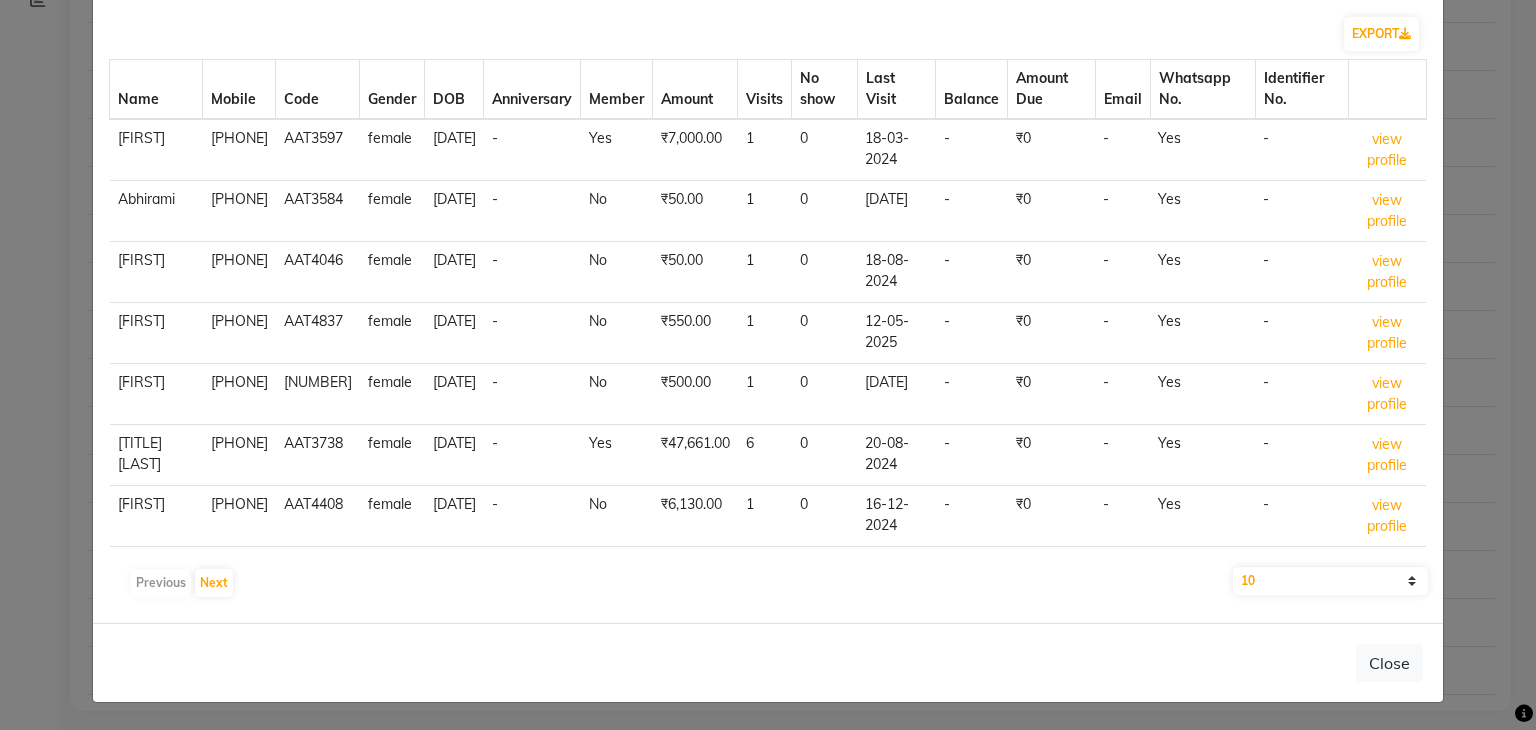 click on "Segment Customers × EXPORT Name Mobile Code Gender DOB Anniversary Member Amount Visits No show Last Visit Balance Amount Due Email Whatsapp No. Identifier No. Aavani  9446453310 AAT3597 female 2002-08-01 - Yes ₹7,000.00 1 0 18-03-2024  -   ₹0   -   Yes   -  view profile  Abhirami  7994393705 AAT3584 female 1970-08-11 - No ₹50.00 1 0 11-03-2024  -   ₹0   -   Yes   -  view profile  ABITHA  797043488 AAT4046 female 1970-08-01 - No ₹50.00 1 0 18-08-2024  -   ₹0   -   Yes   -  view profile  Adharsha  9567388303 AAT4837 female 1970-08-06 - No ₹550.00 1 0 12-05-2025  -   ₹0   -   Yes   -  view profile  adhithya  963335855 195620 female 1970-08-04 - No ₹500.00 1 0 16-10-2023  -   ₹0   -   Yes   -  view profile  Adv Veema  9947283249 AAT3738 female 1970-08-10 - Yes ₹47,661.00 6 0 20-08-2024  -   ₹0   -   Yes   -  view profile  AFIFA  8139034720 AAT4408 female 1970-08-14 - No ₹6,130.00 1 0 16-12-2024  -   ₹0   -   Yes   -  view profile  AKHILA  7902650284 AAT4846 female 1970-08-05 - No 1 0" 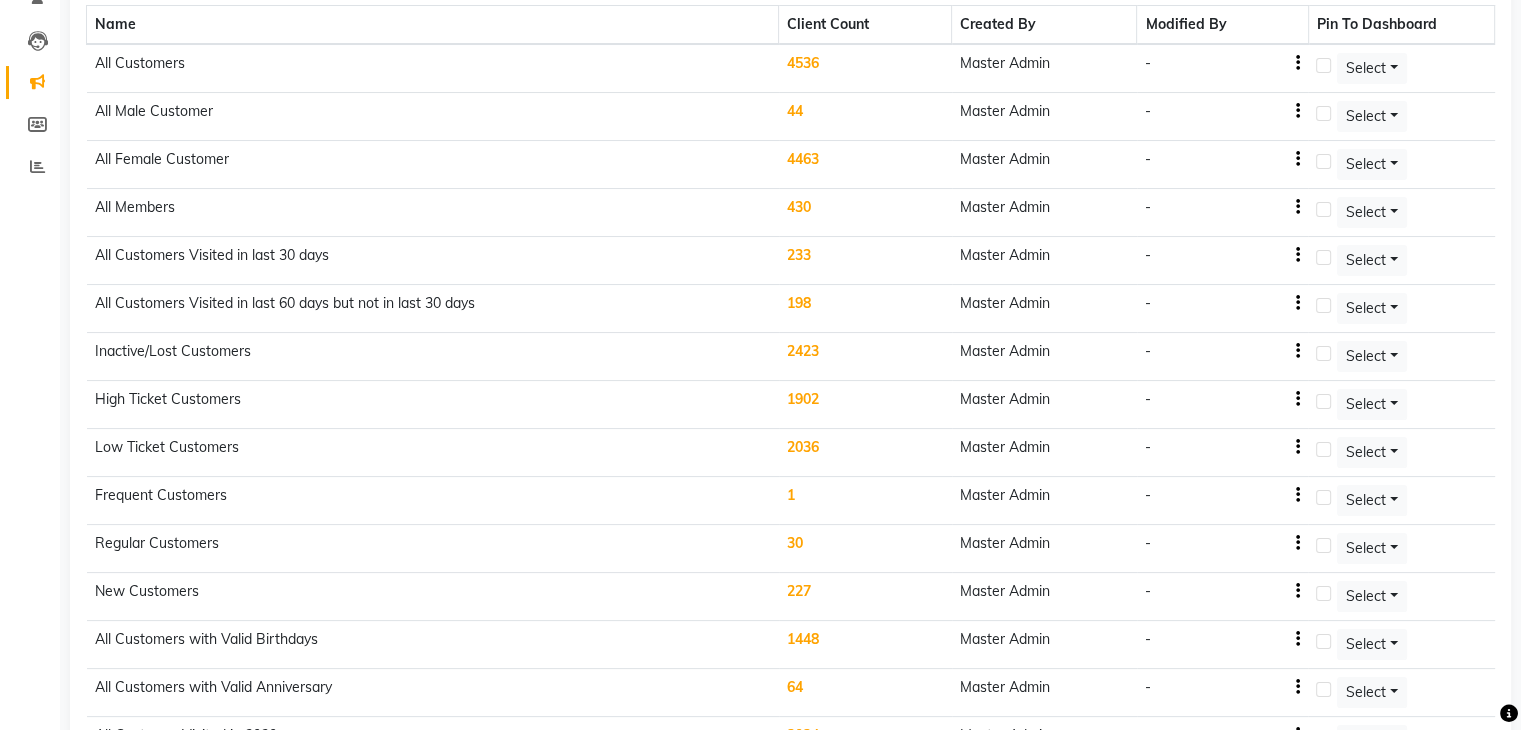 scroll, scrollTop: 0, scrollLeft: 0, axis: both 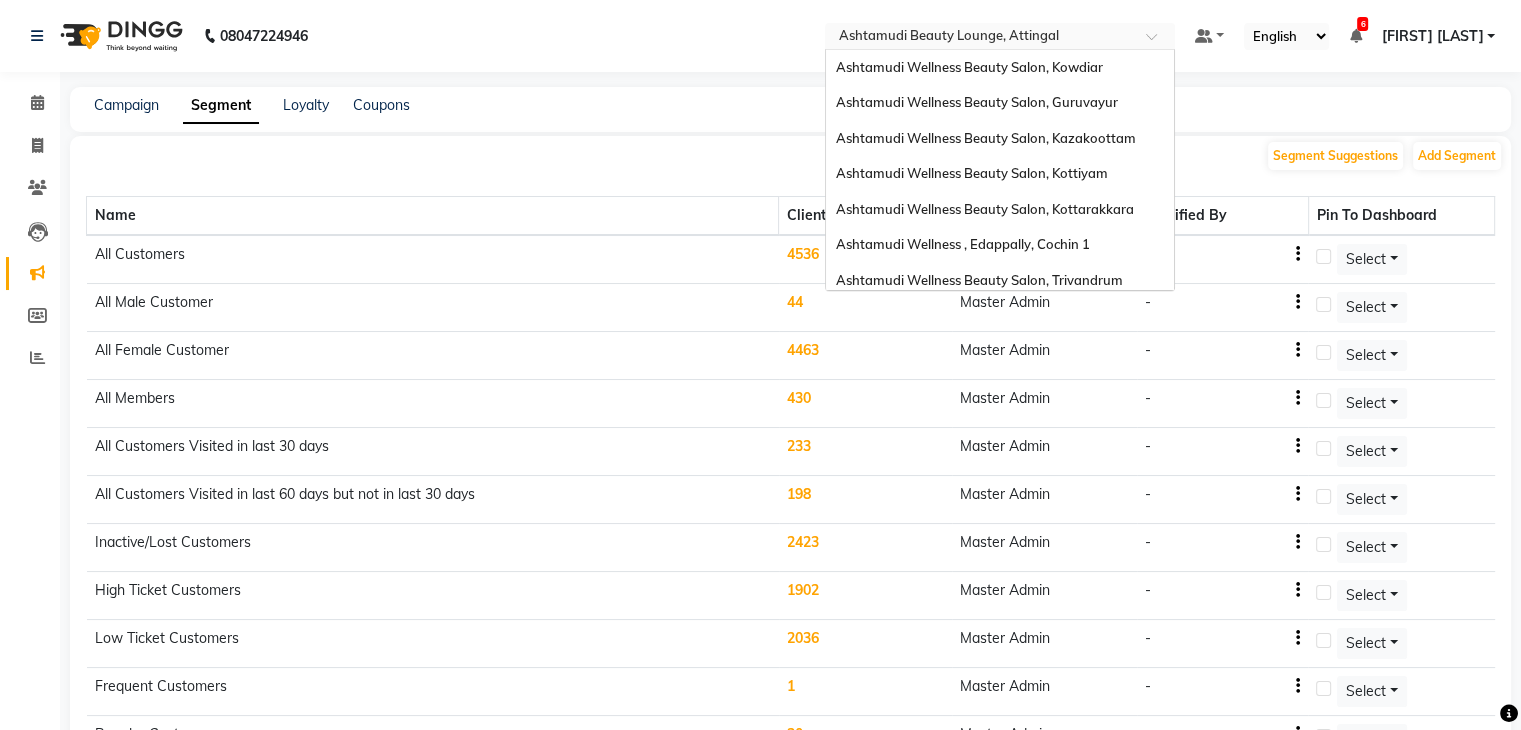 click at bounding box center [980, 38] 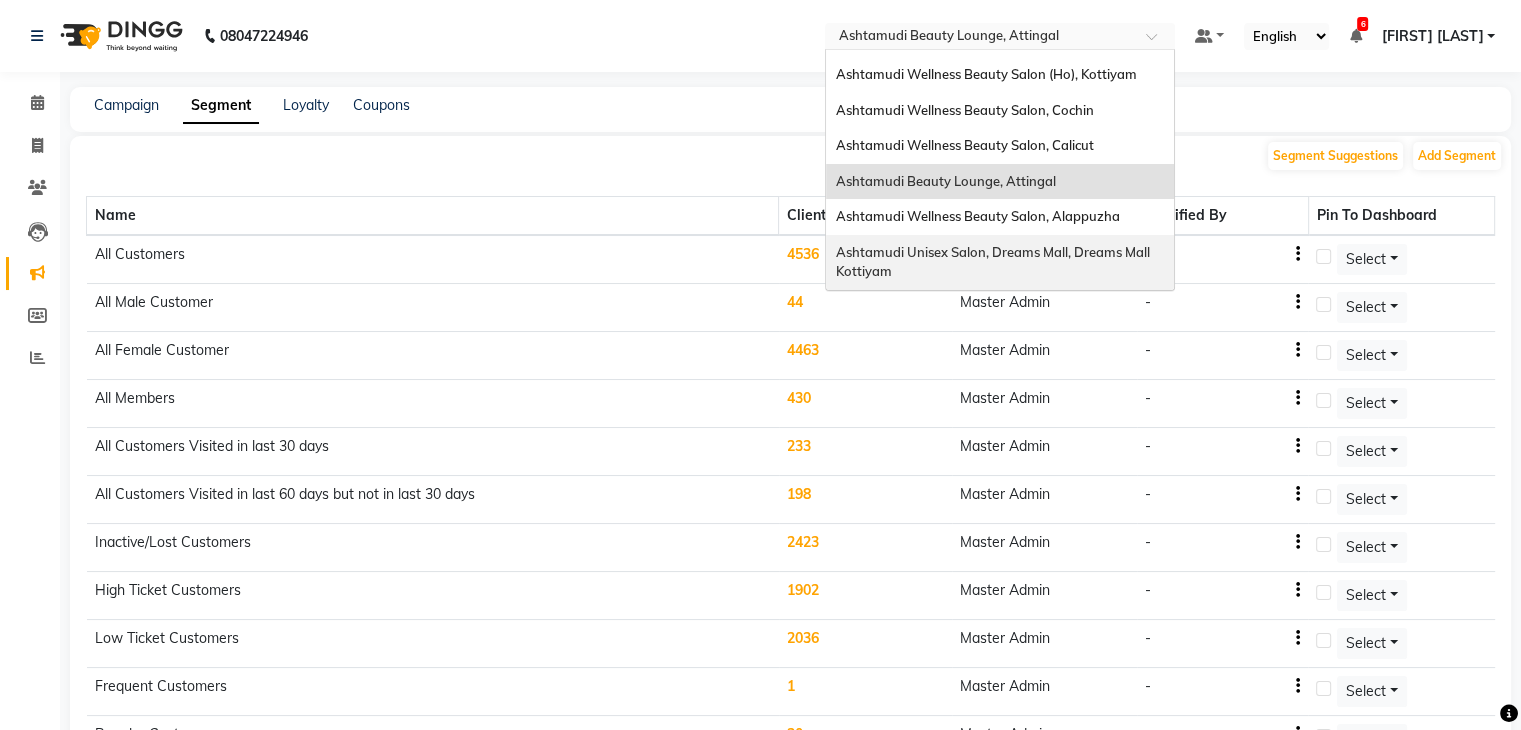click on "Ashtamudi Unisex Salon, Dreams Mall, Dreams Mall Kottiyam" at bounding box center (994, 262) 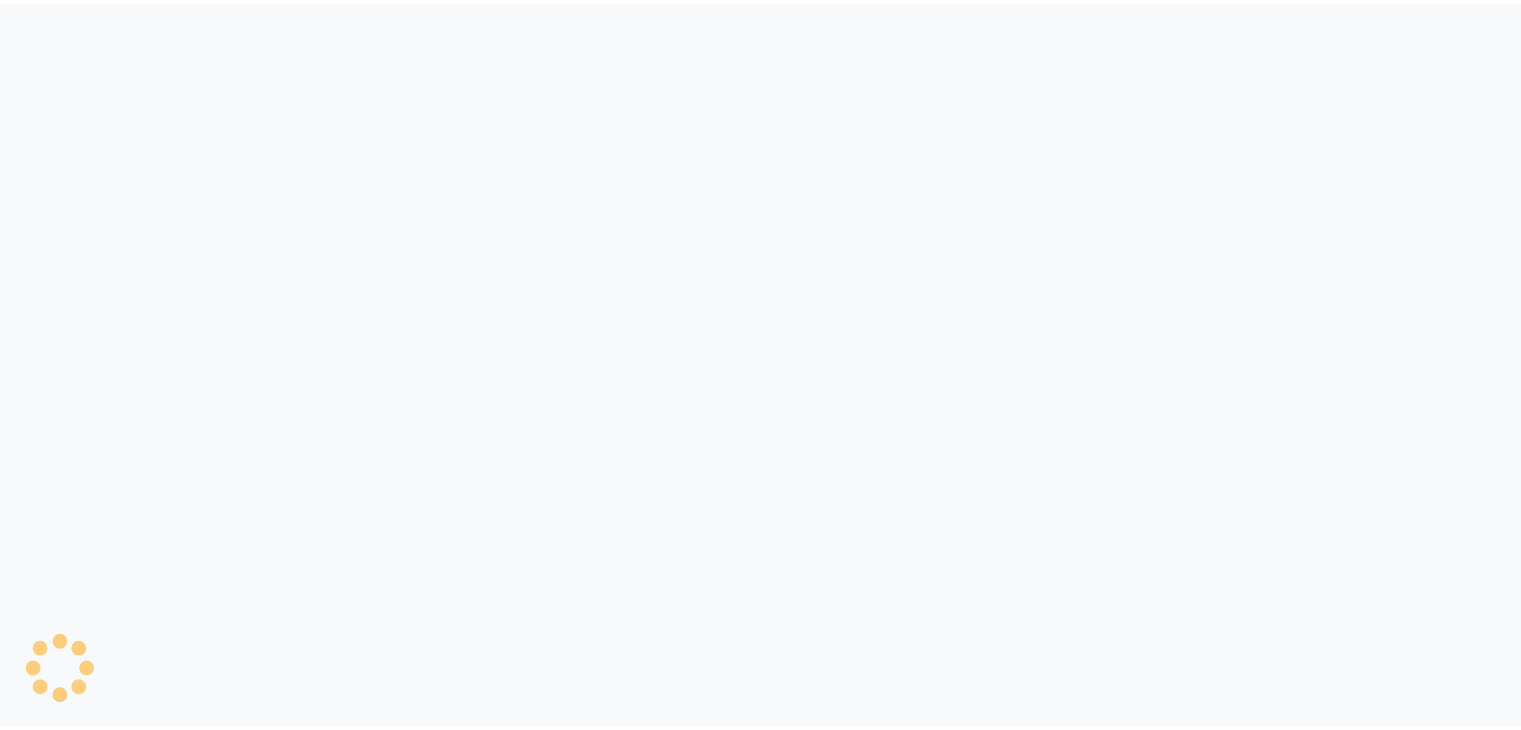 scroll, scrollTop: 0, scrollLeft: 0, axis: both 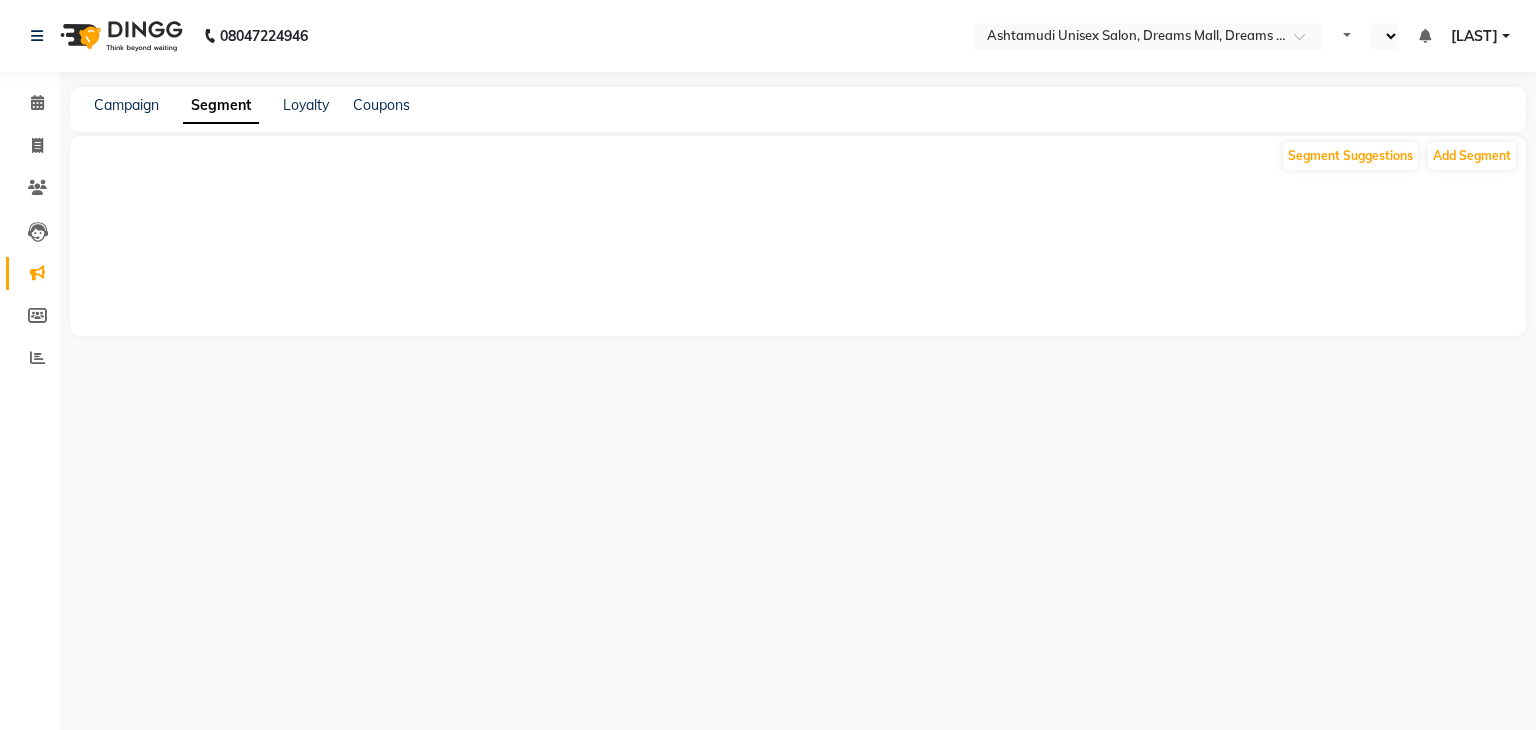 select on "en" 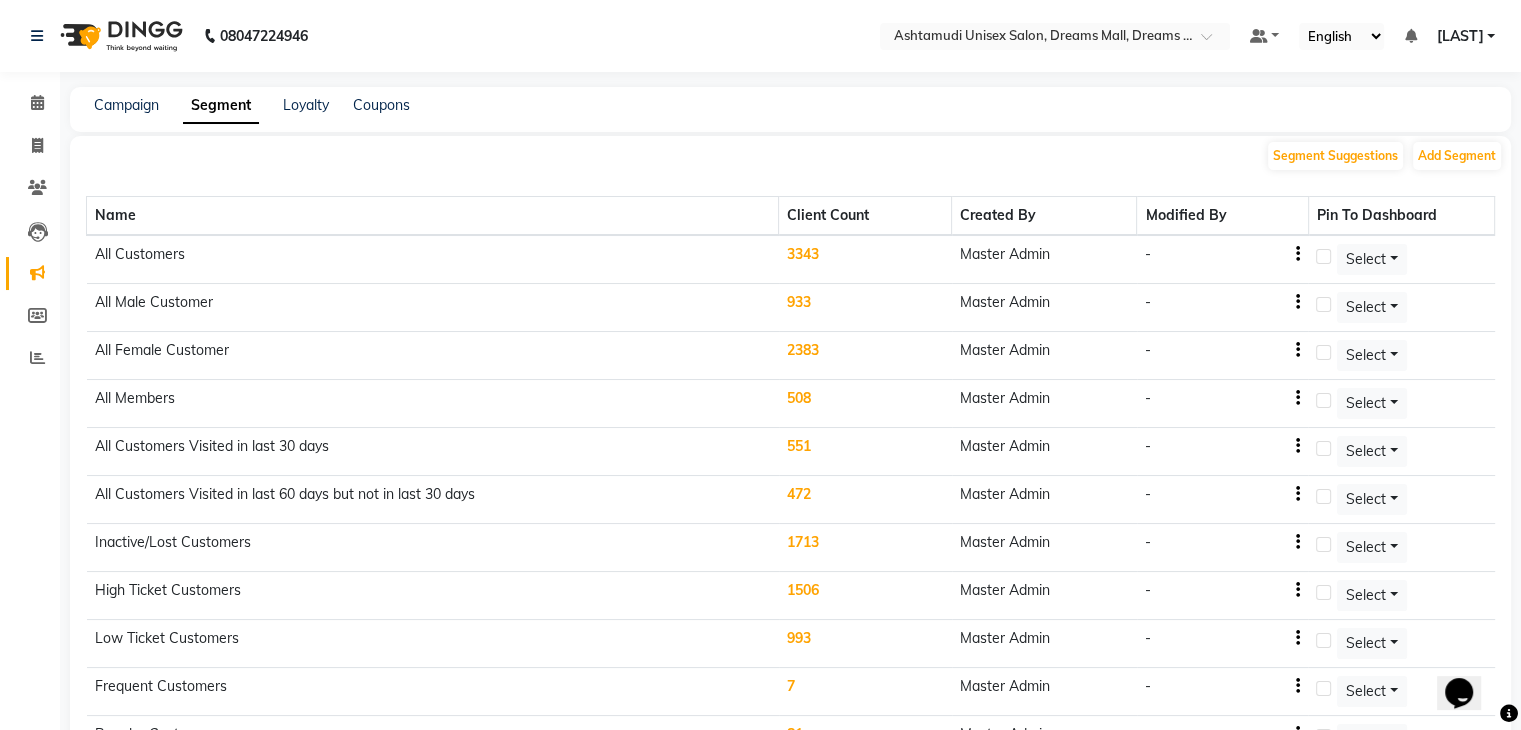 scroll, scrollTop: 0, scrollLeft: 0, axis: both 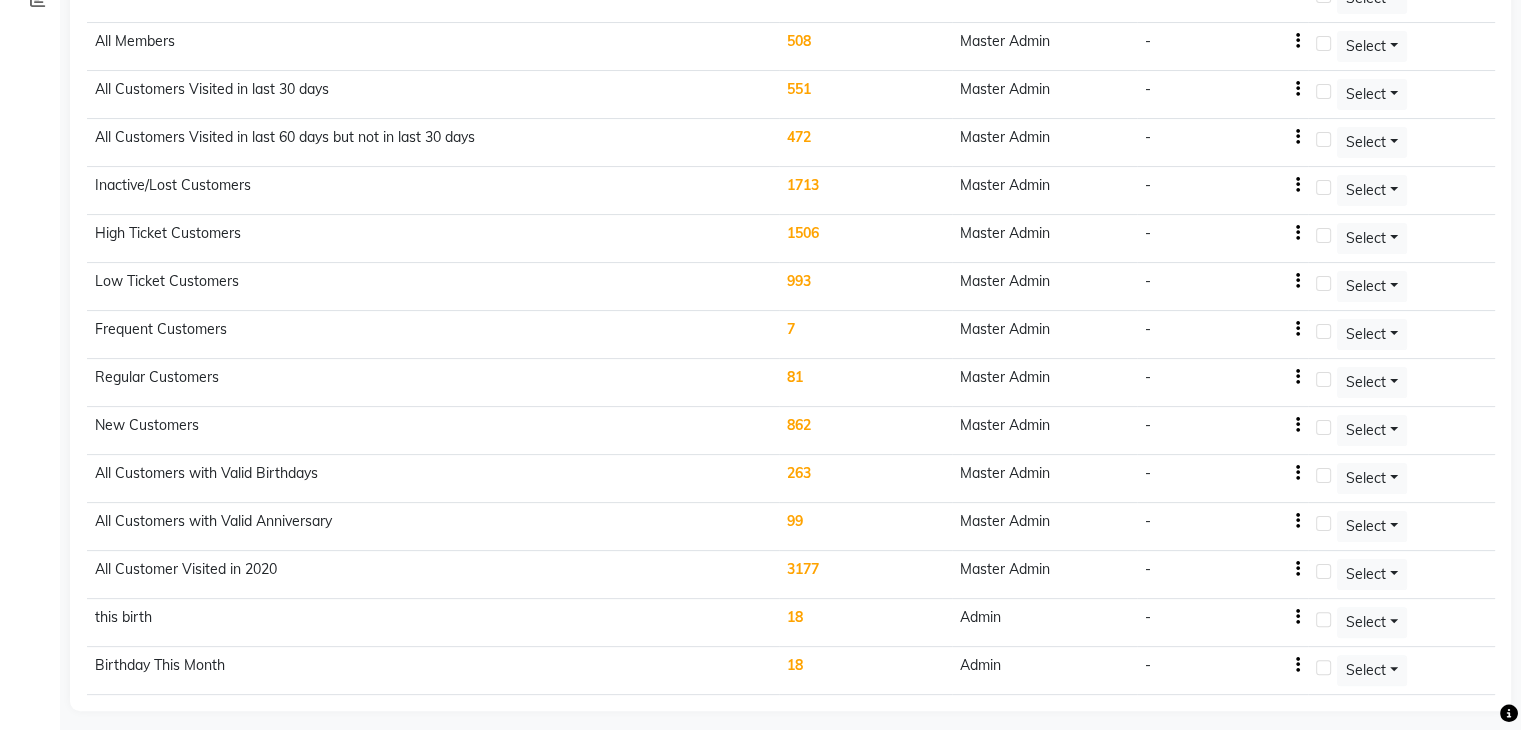 click on "18" 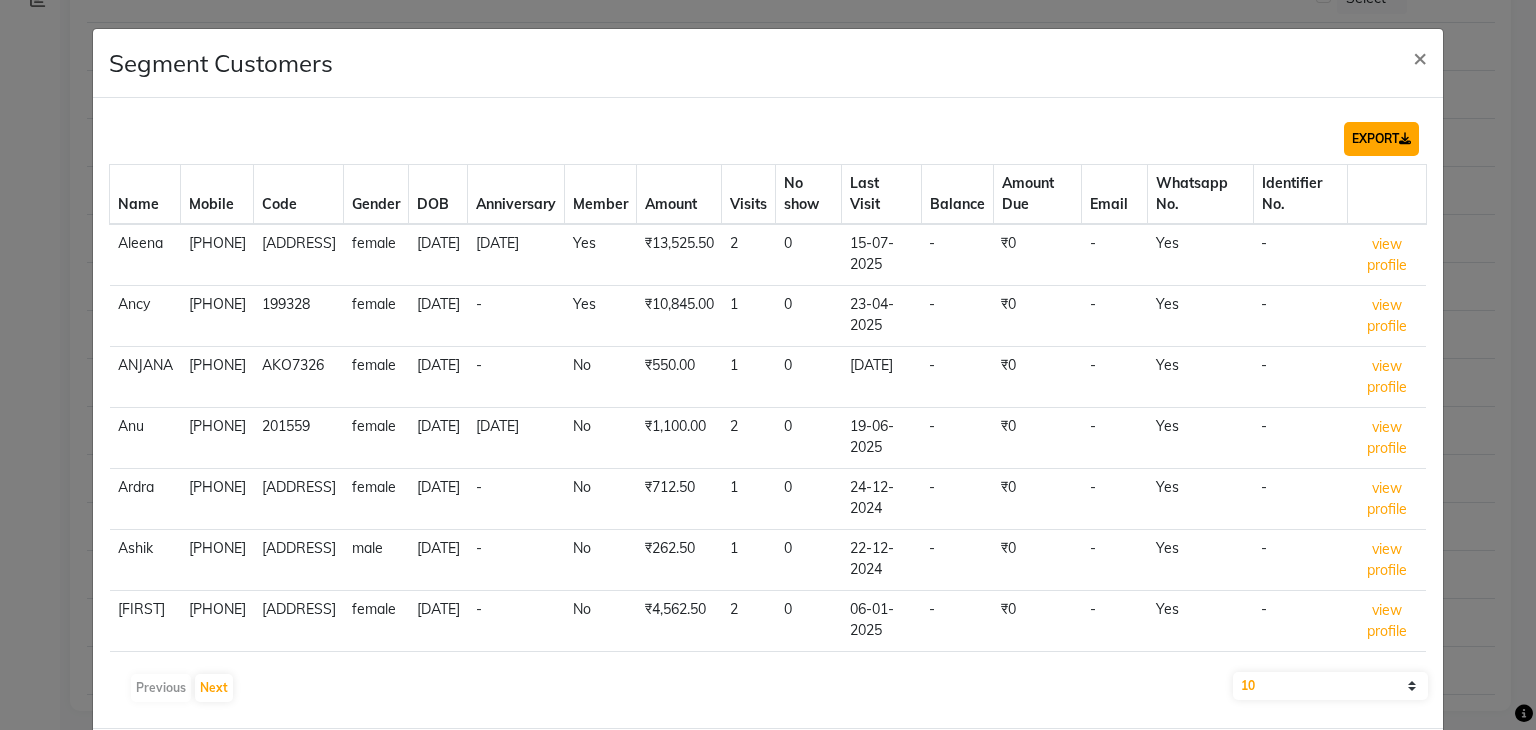 click on "EXPORT" 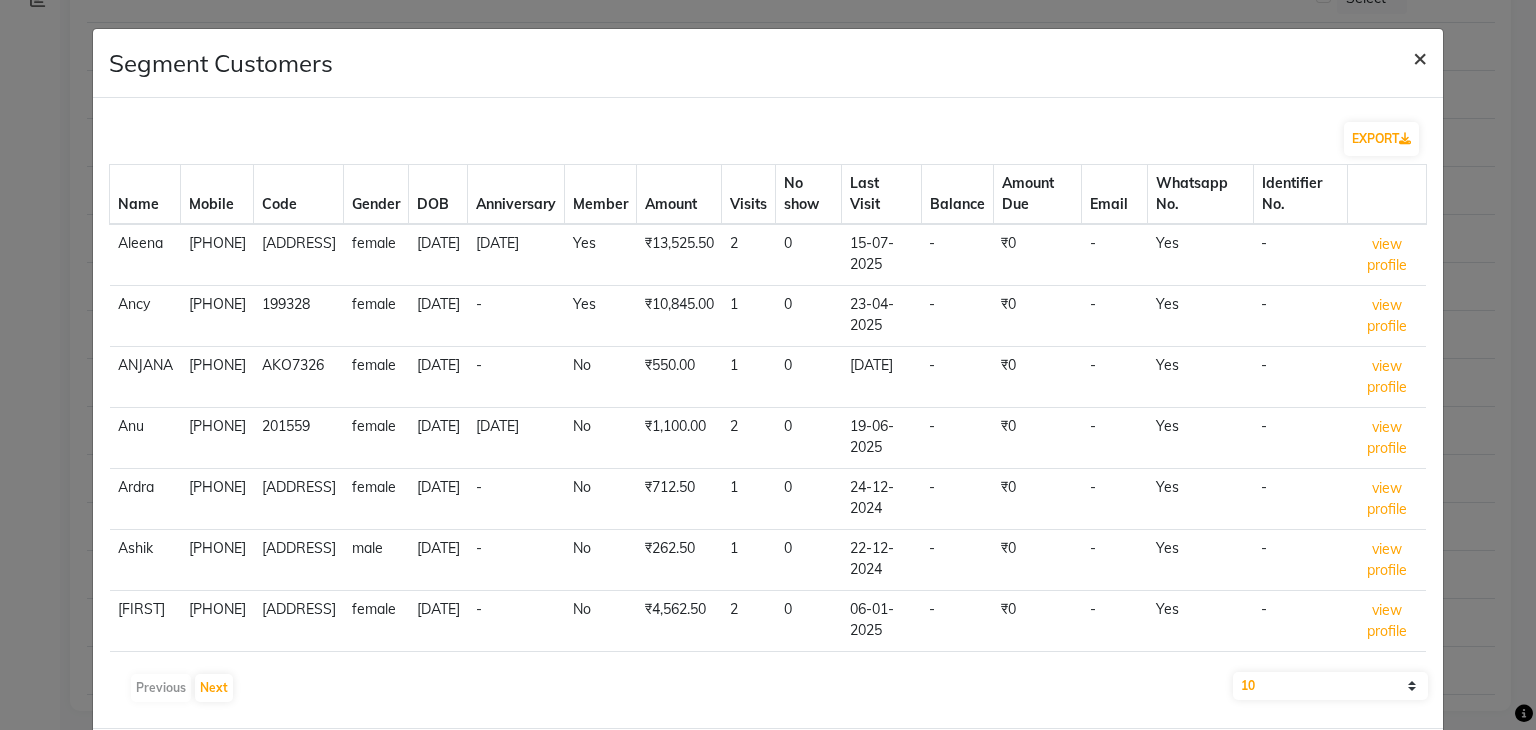 click on "×" 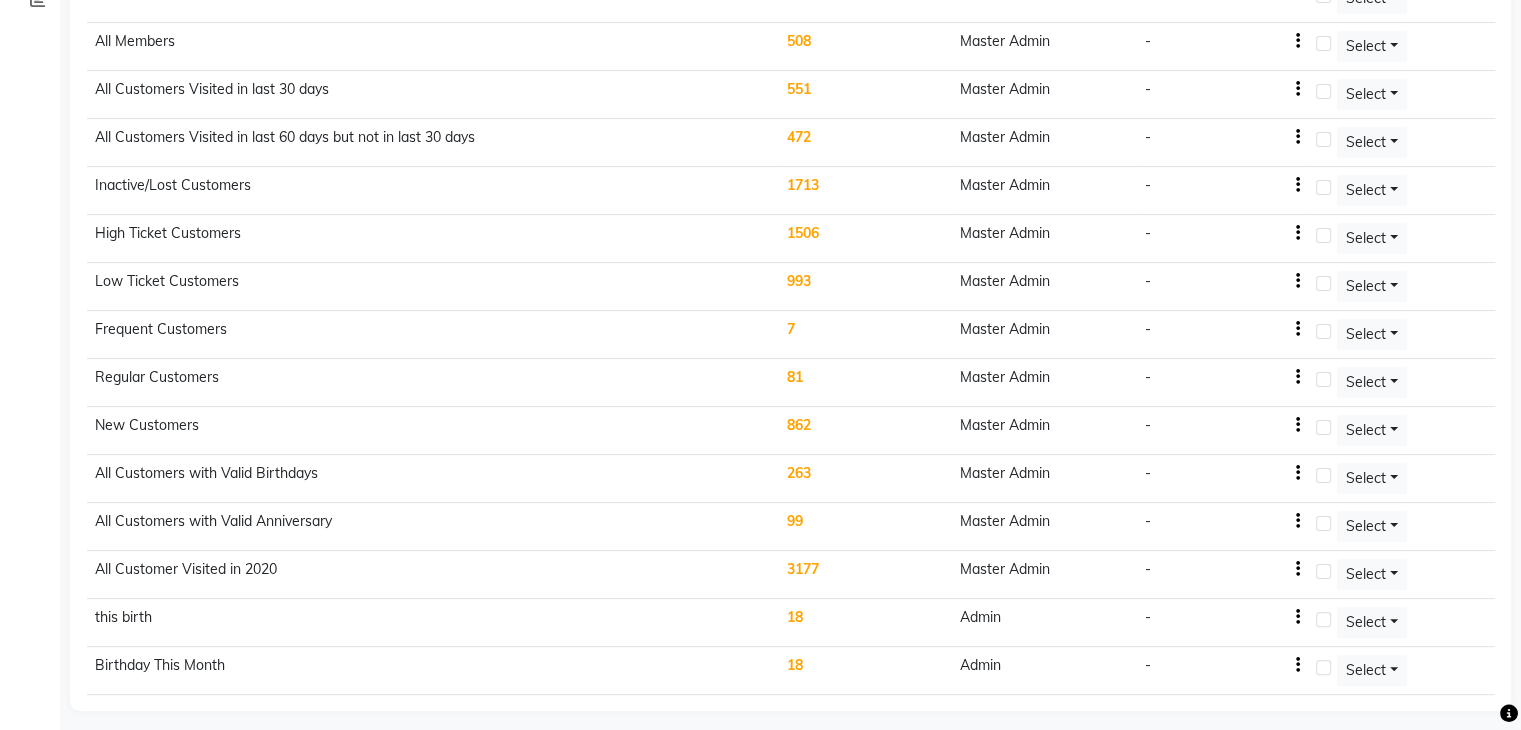 scroll, scrollTop: 0, scrollLeft: 0, axis: both 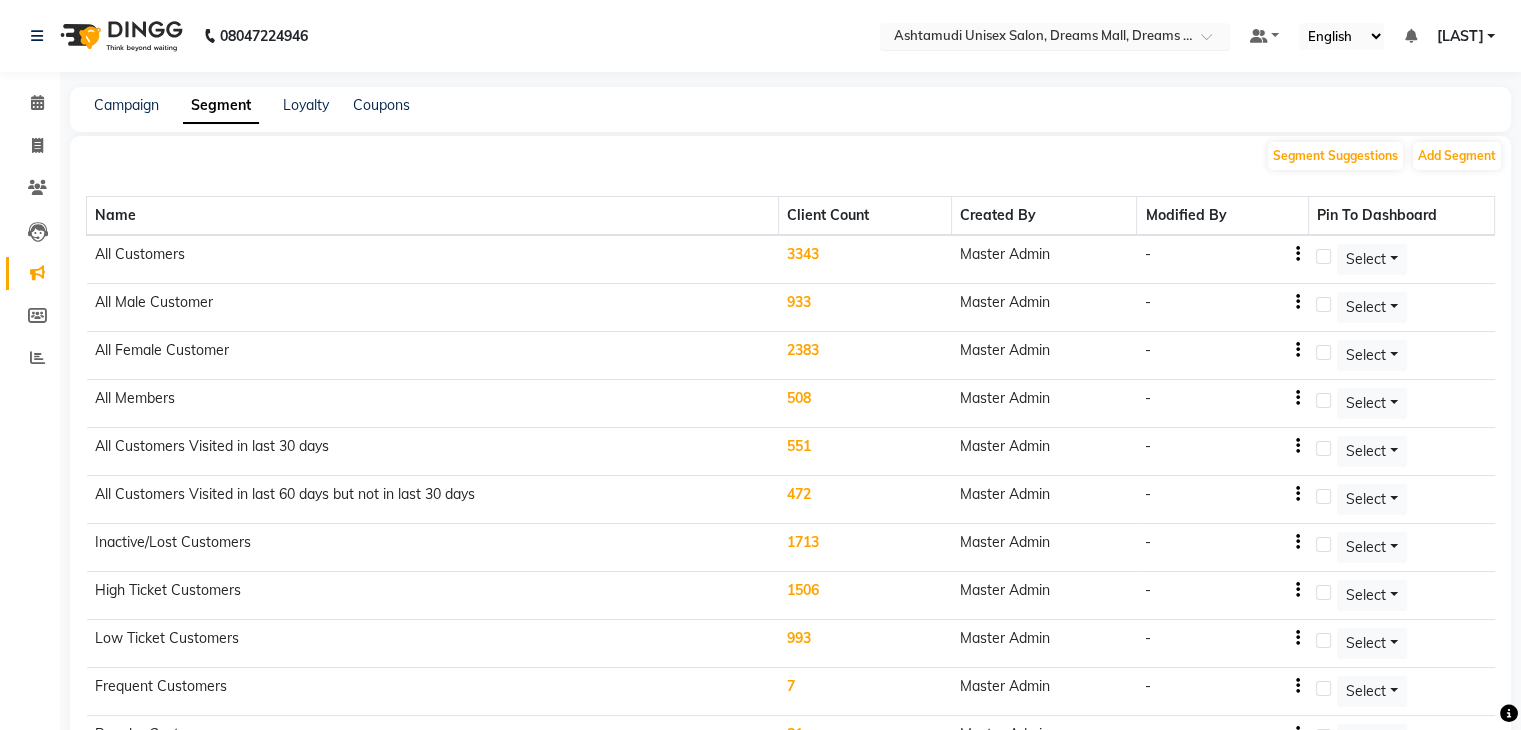 click at bounding box center (1035, 38) 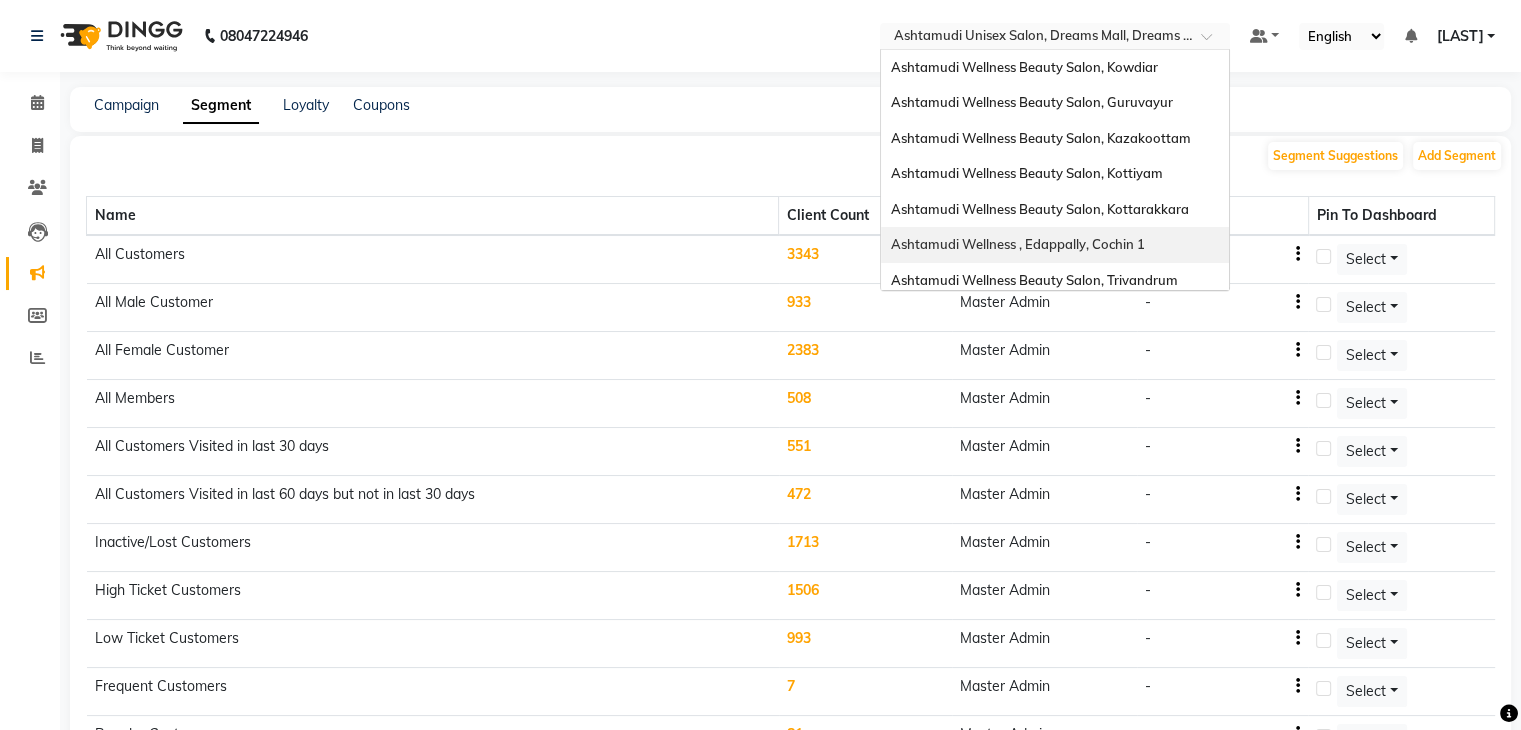 scroll, scrollTop: 312, scrollLeft: 0, axis: vertical 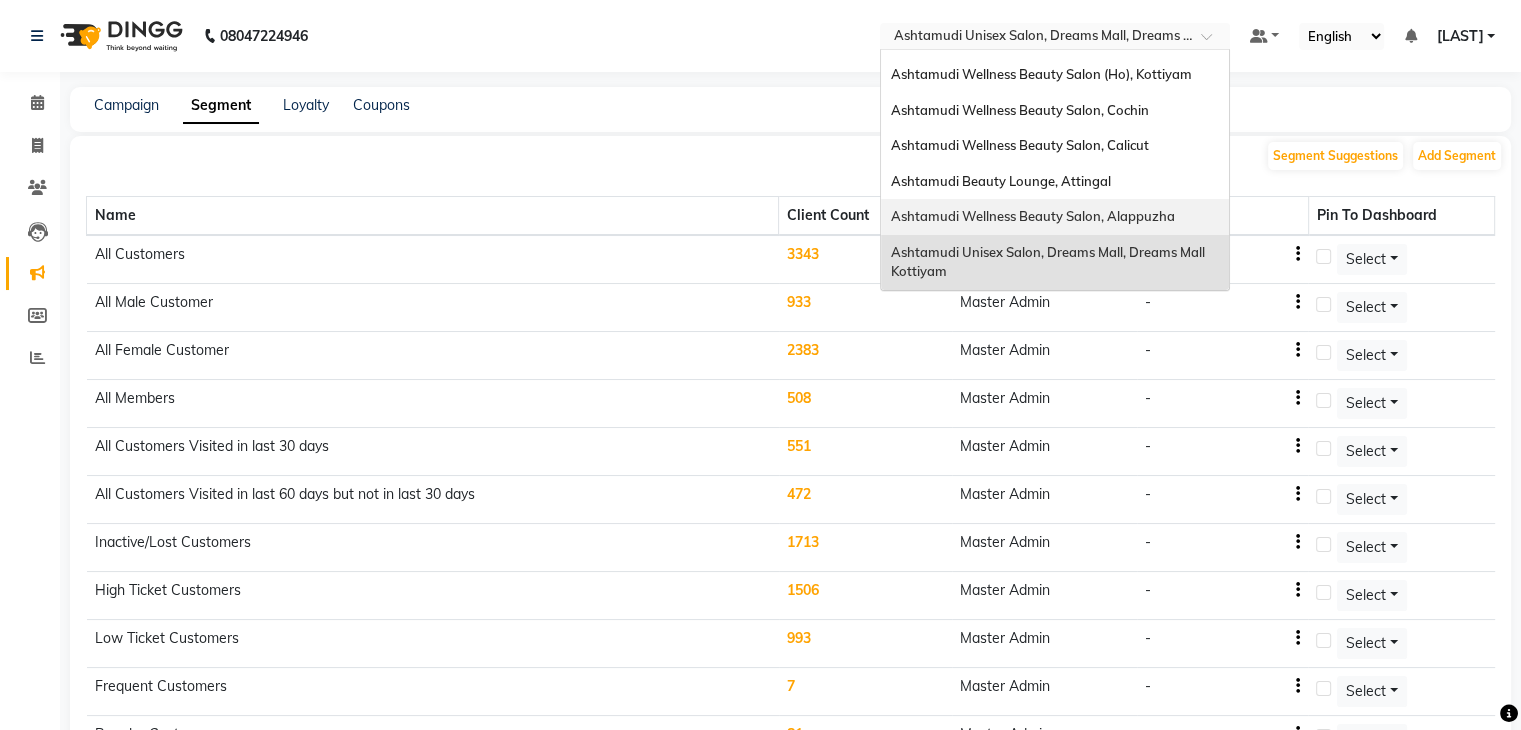 click on "Ashtamudi Wellness Beauty Salon, Alappuzha" at bounding box center [1033, 216] 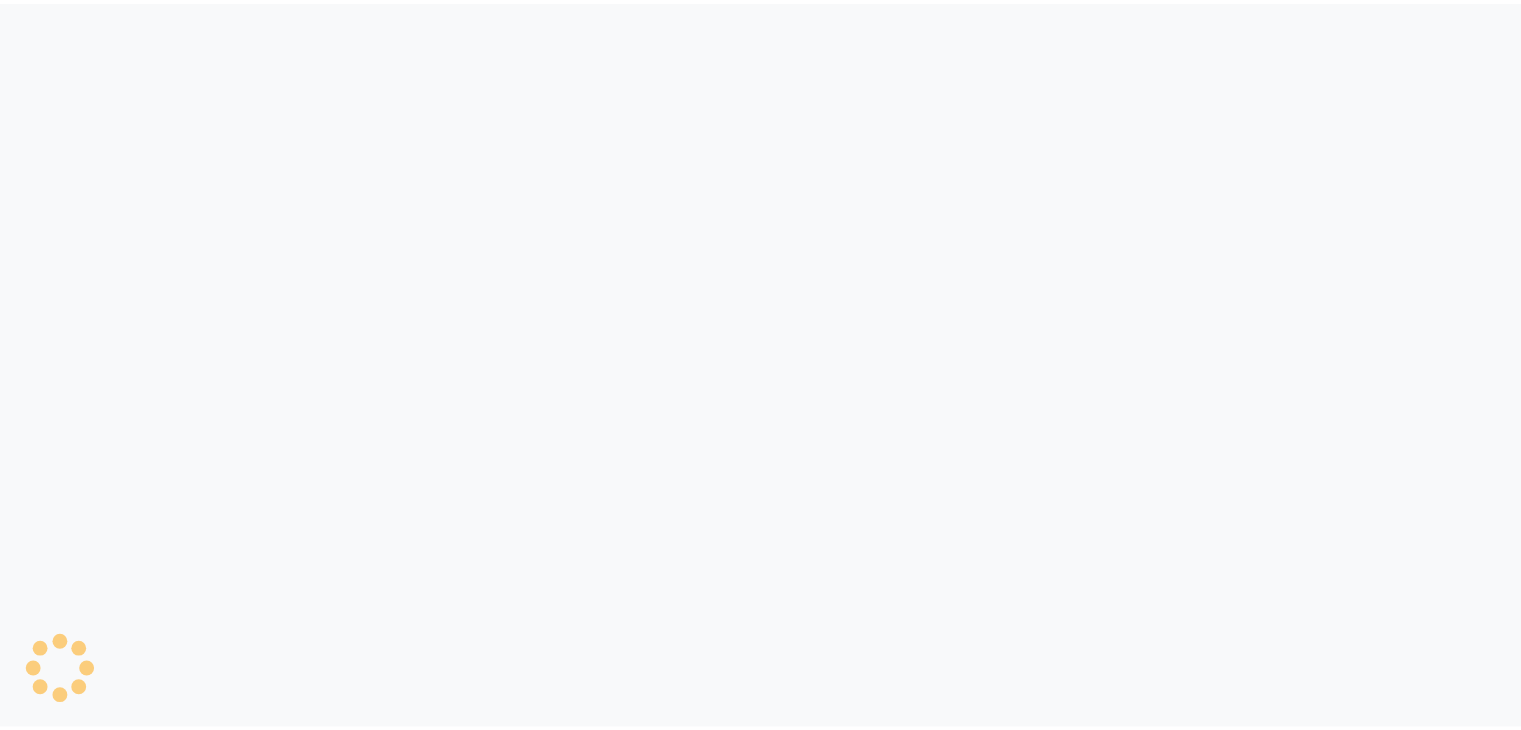 scroll, scrollTop: 0, scrollLeft: 0, axis: both 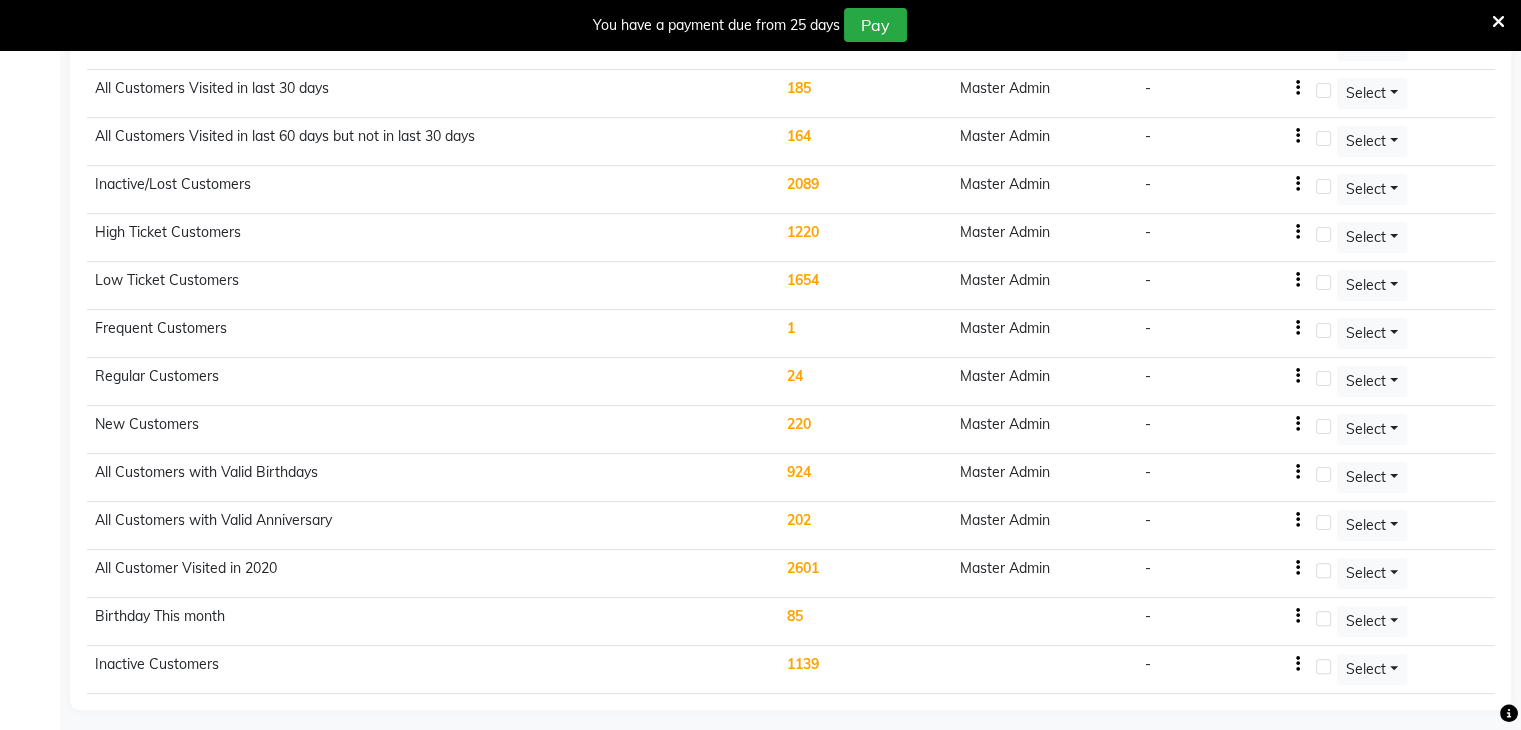 click on "85" 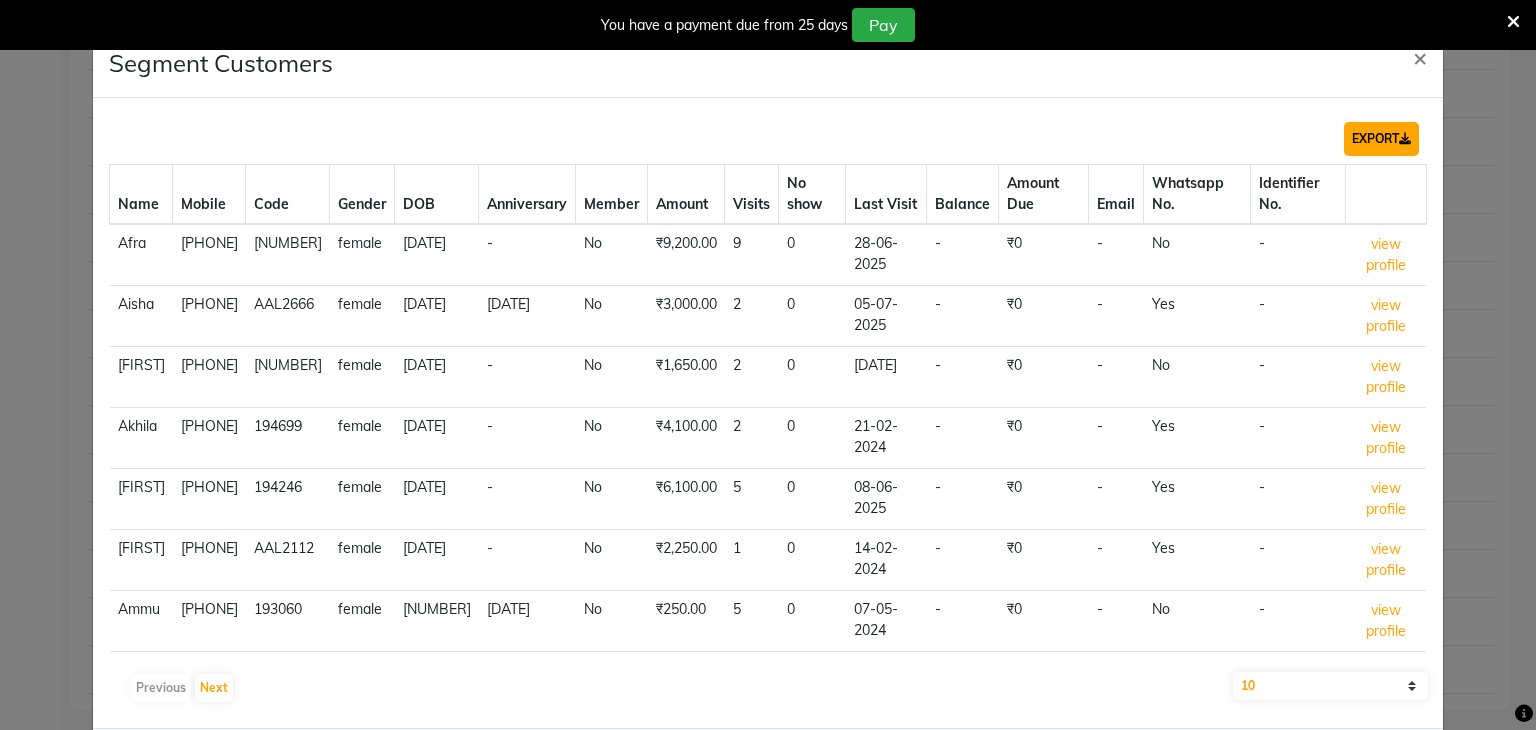 click on "EXPORT" 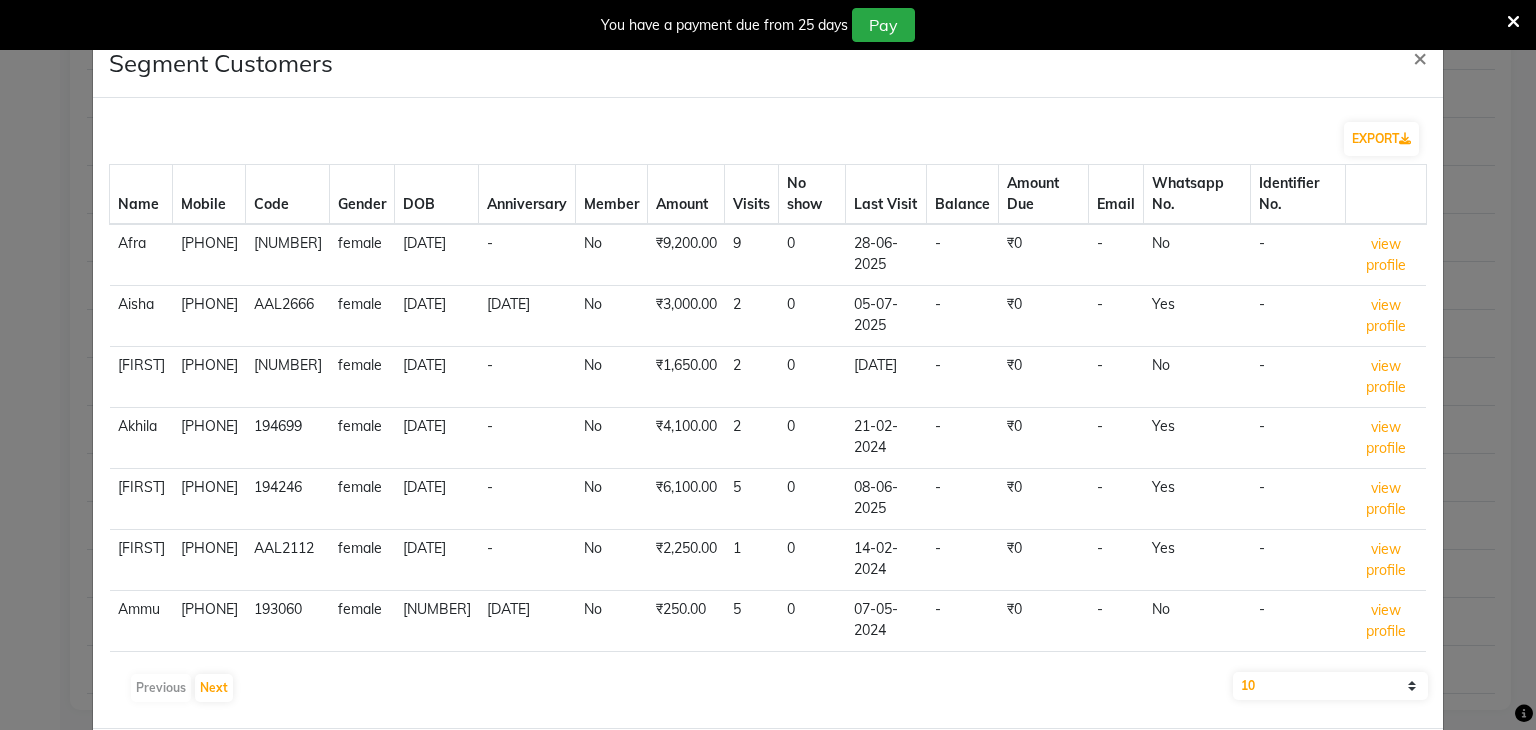 click at bounding box center (1513, 22) 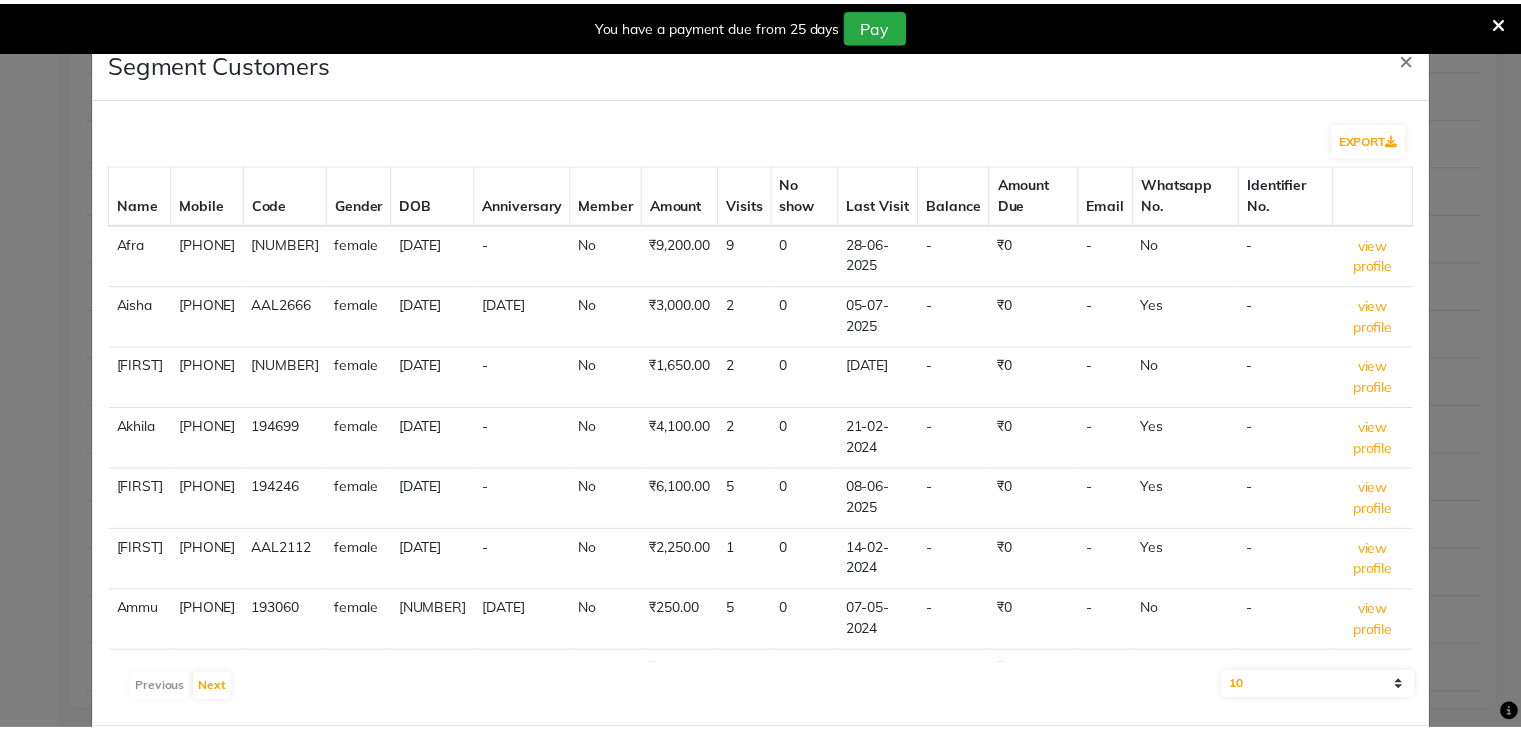 scroll, scrollTop: 357, scrollLeft: 0, axis: vertical 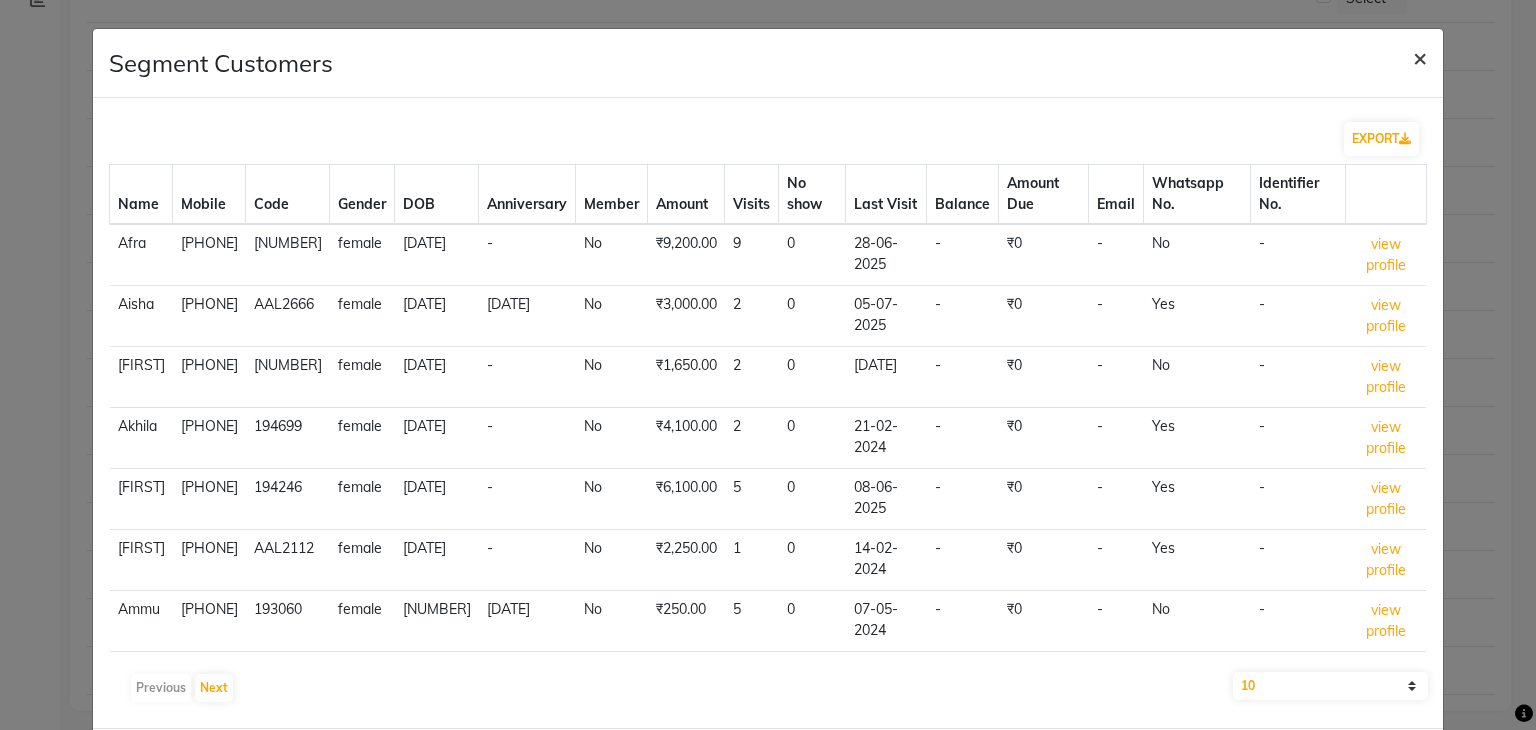 click on "×" 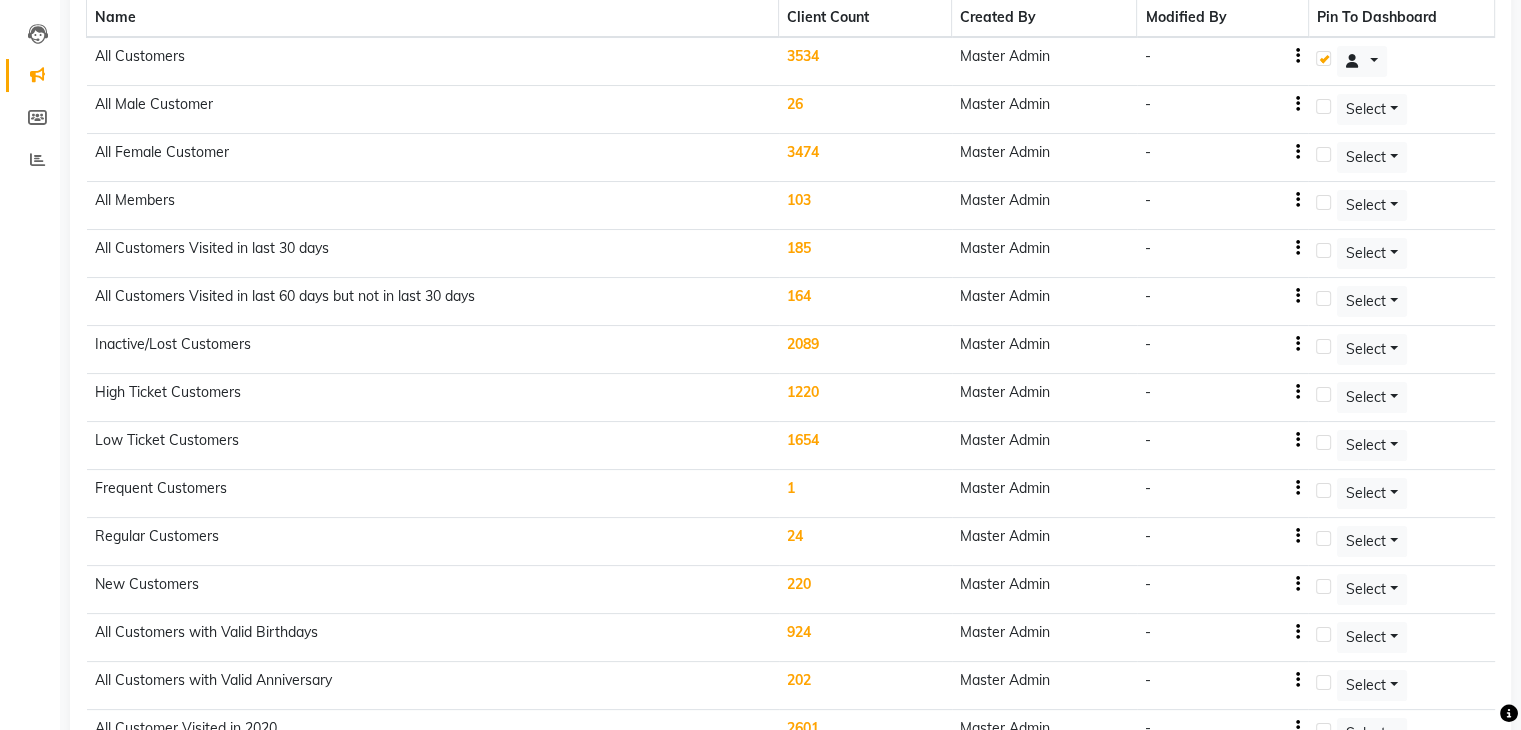 scroll, scrollTop: 0, scrollLeft: 0, axis: both 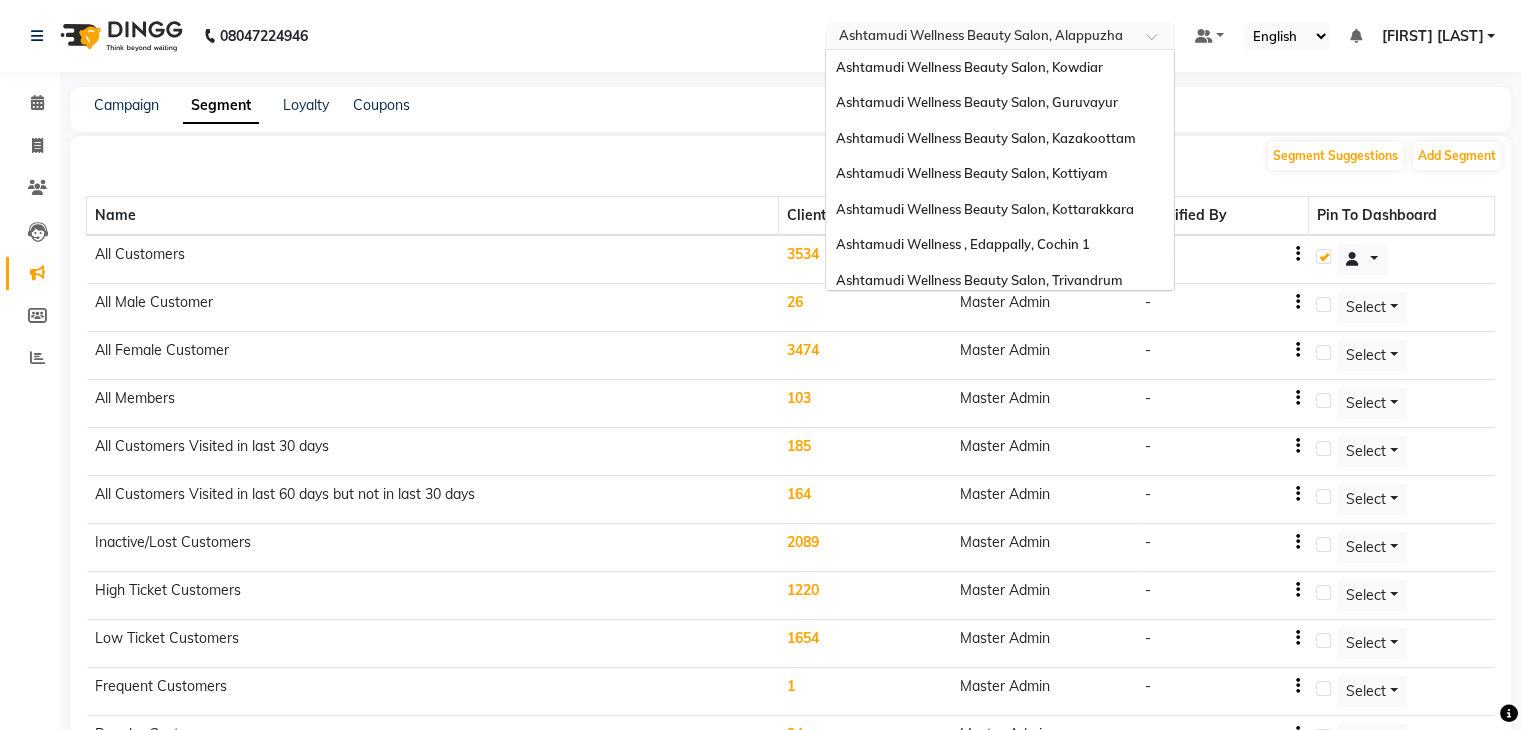 click at bounding box center (980, 38) 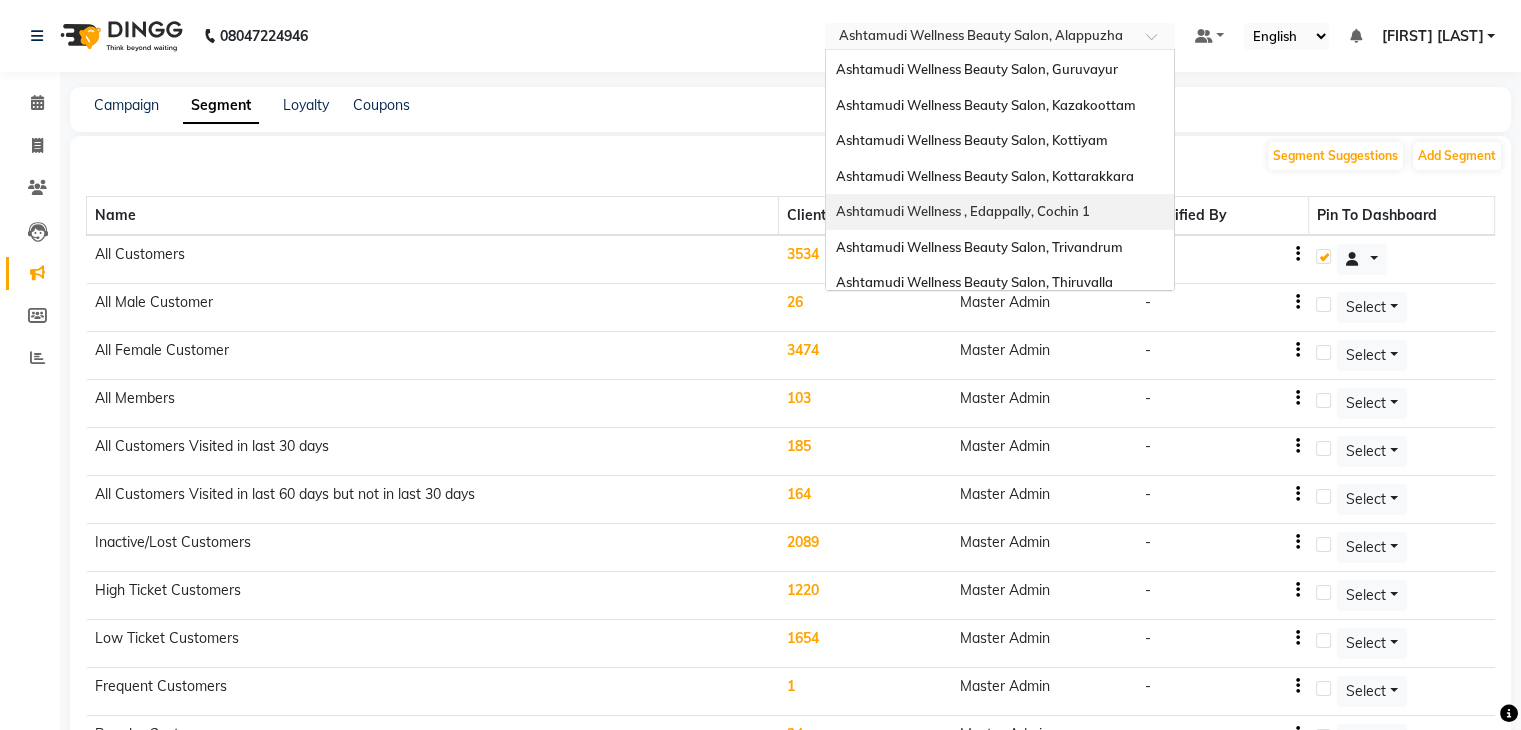 scroll, scrollTop: 0, scrollLeft: 0, axis: both 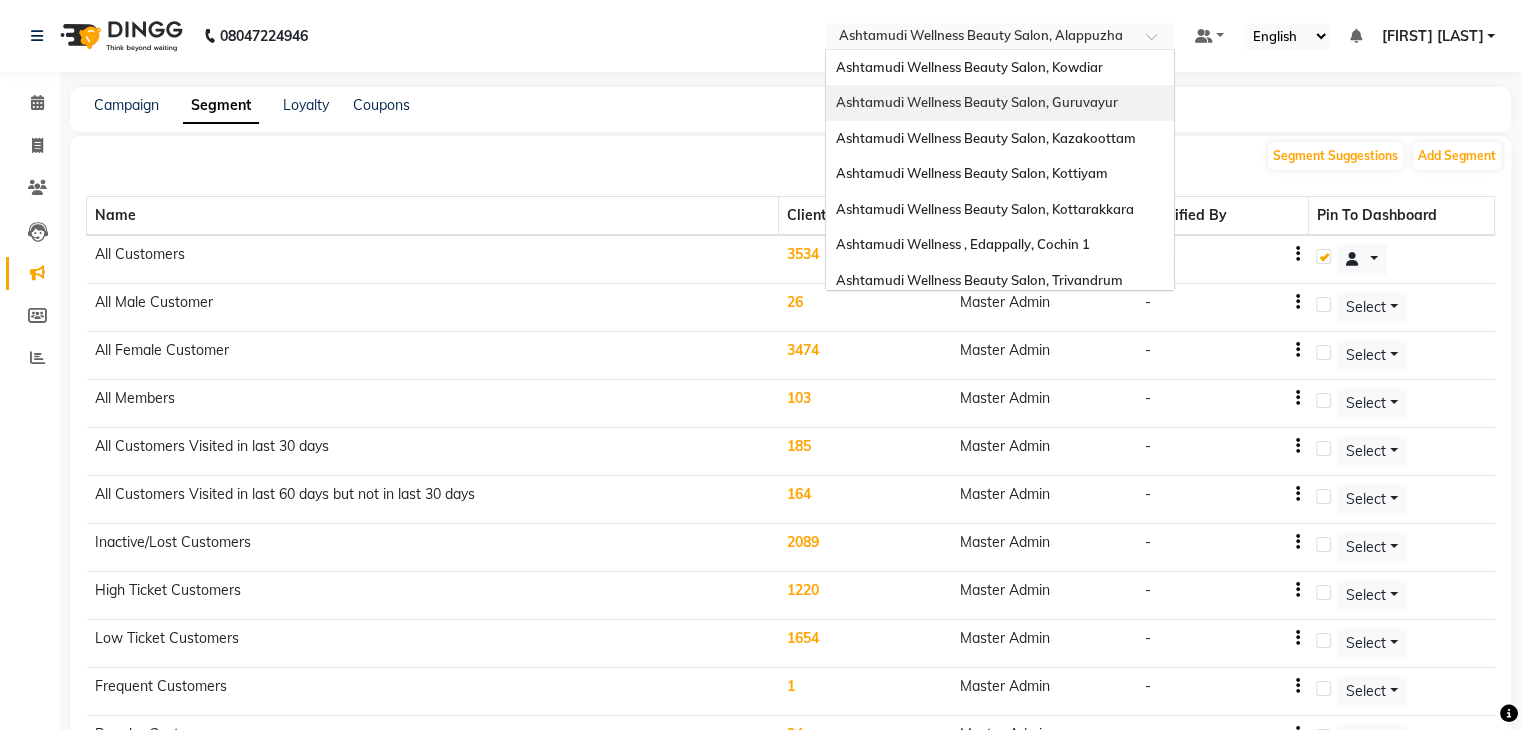 click on "Ashtamudi Wellness Beauty Salon, Guruvayur" at bounding box center [977, 102] 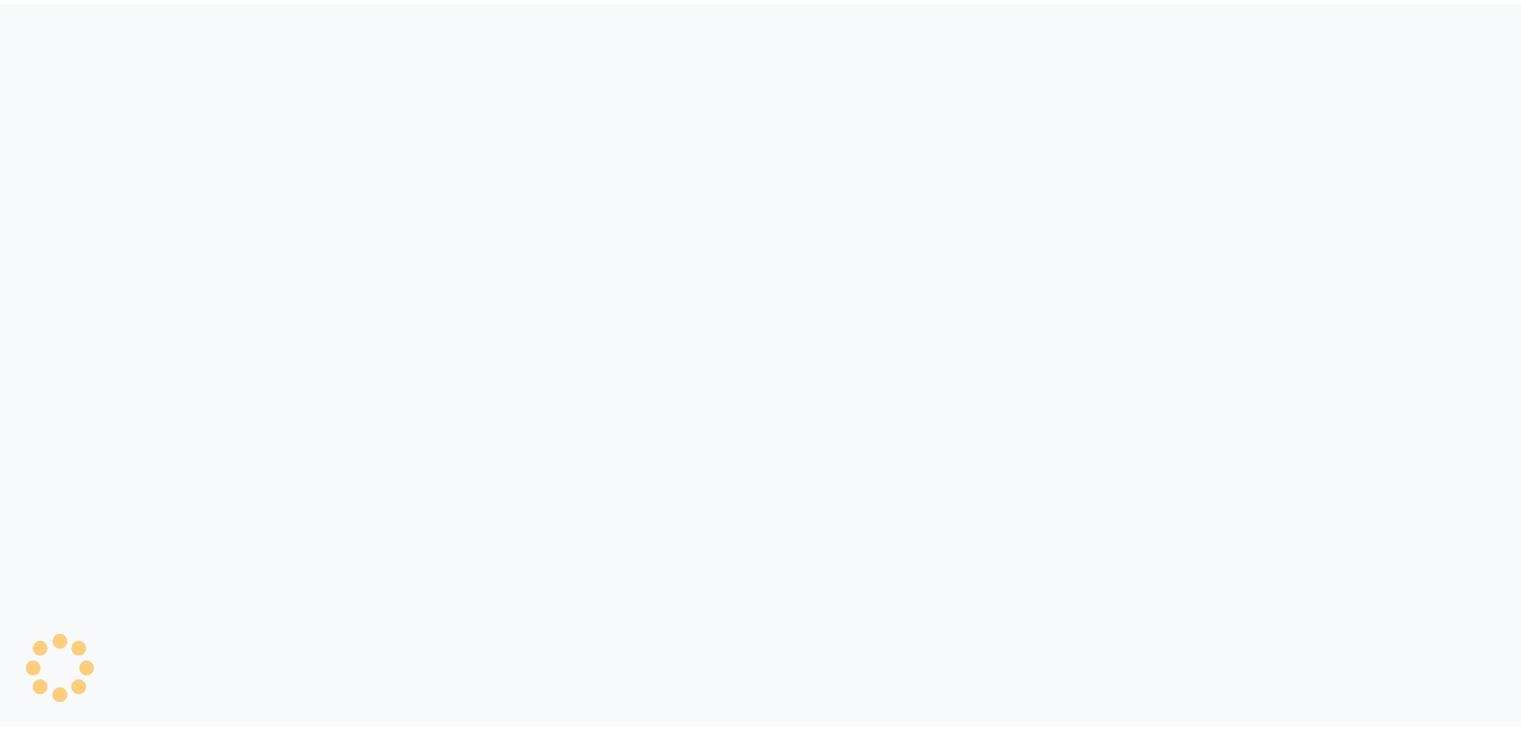 scroll, scrollTop: 0, scrollLeft: 0, axis: both 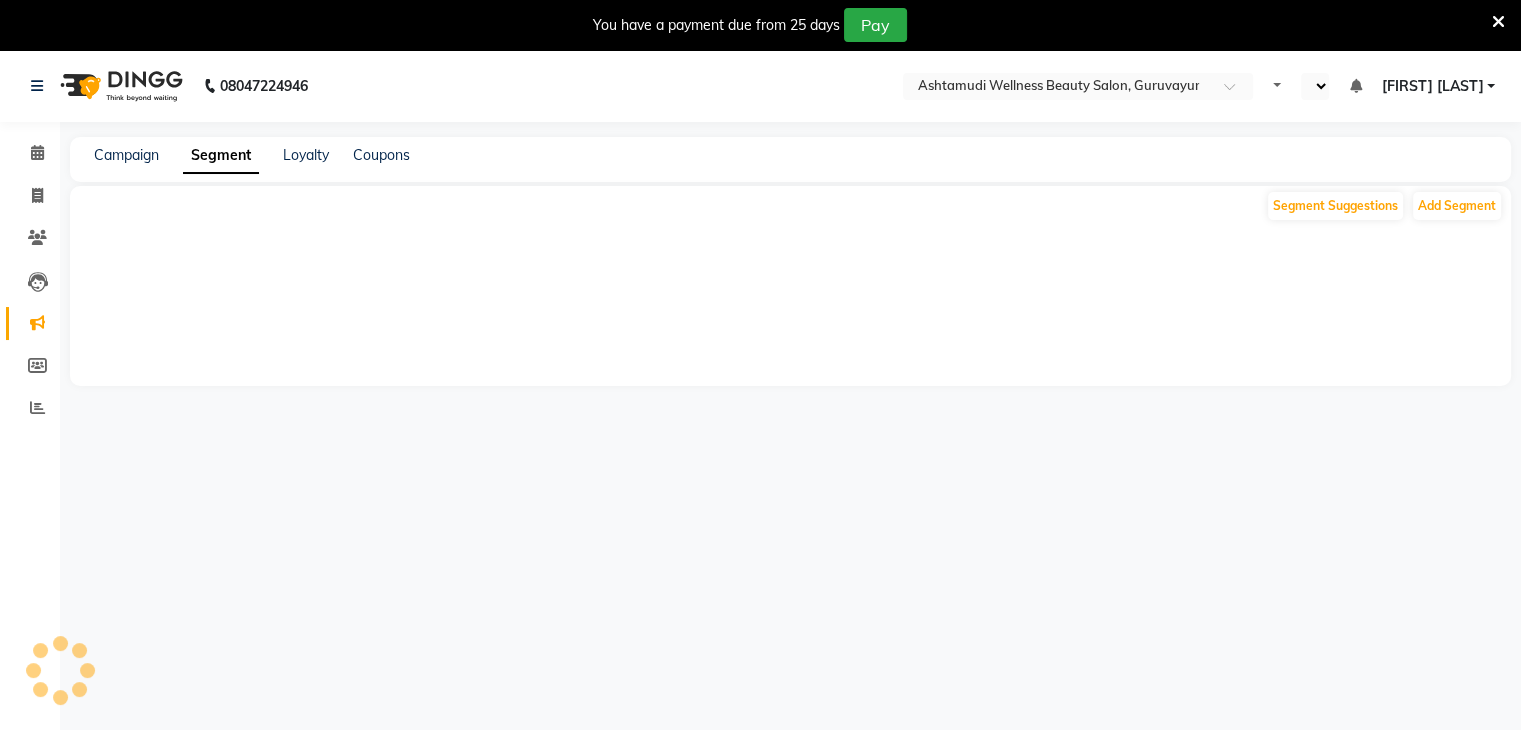 select on "en" 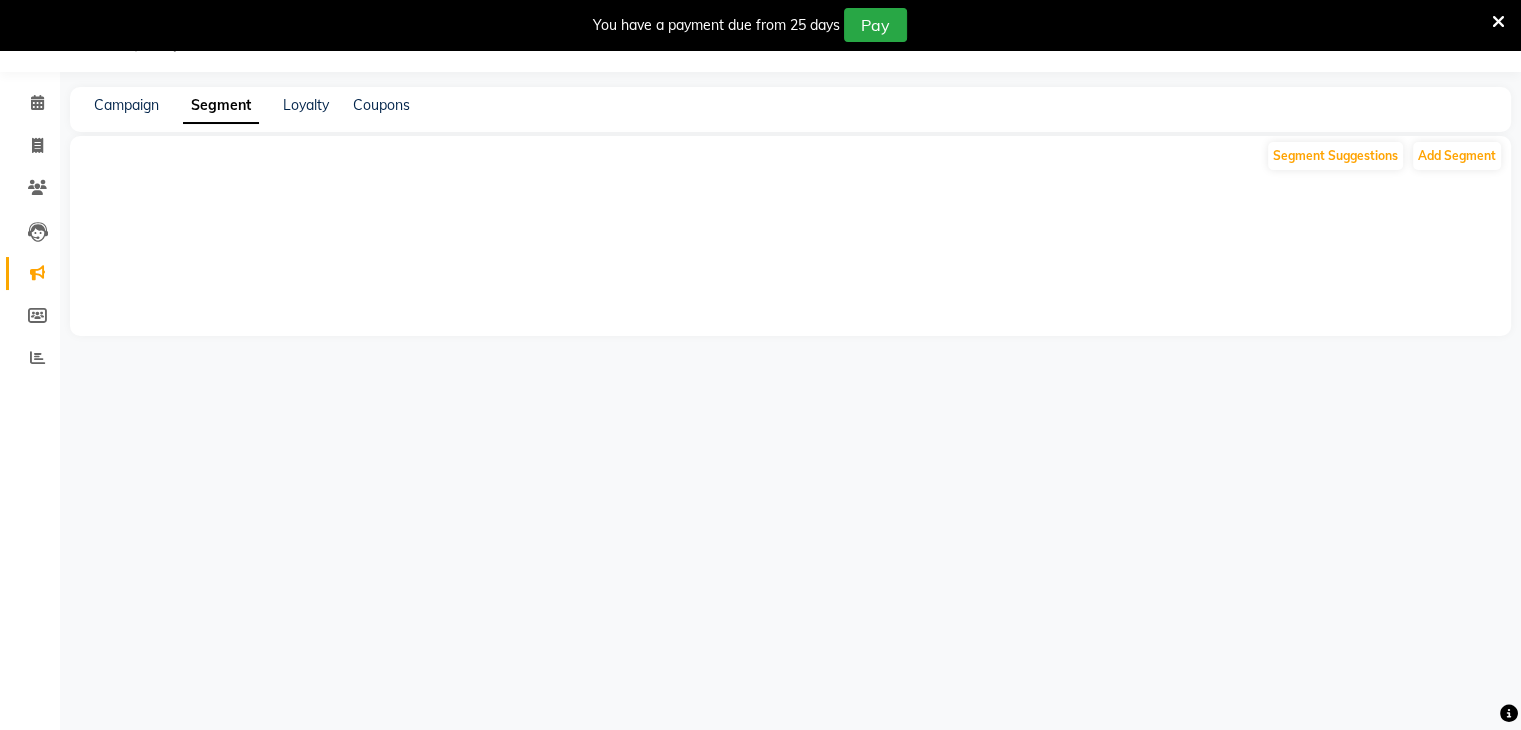 scroll, scrollTop: 350, scrollLeft: 0, axis: vertical 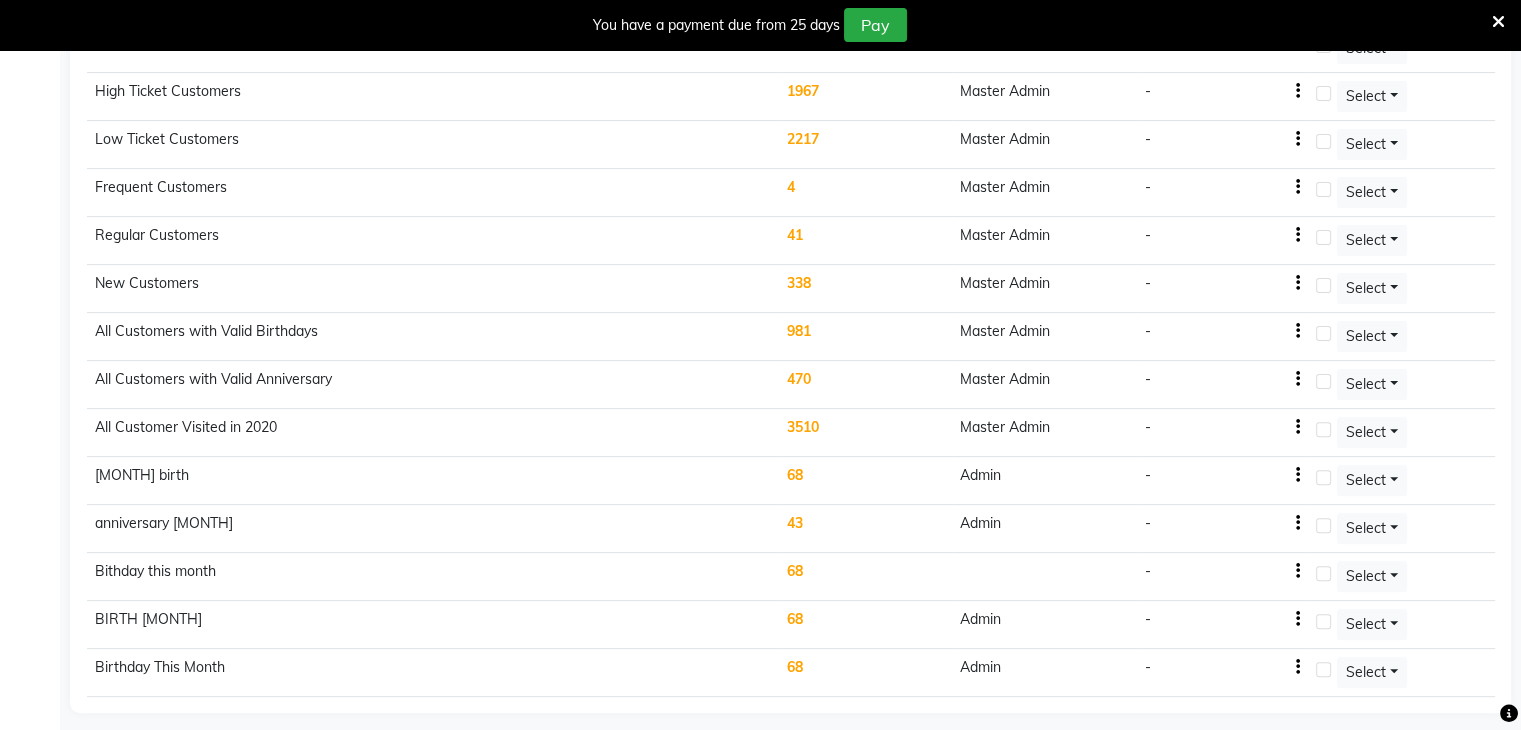 click on "68" 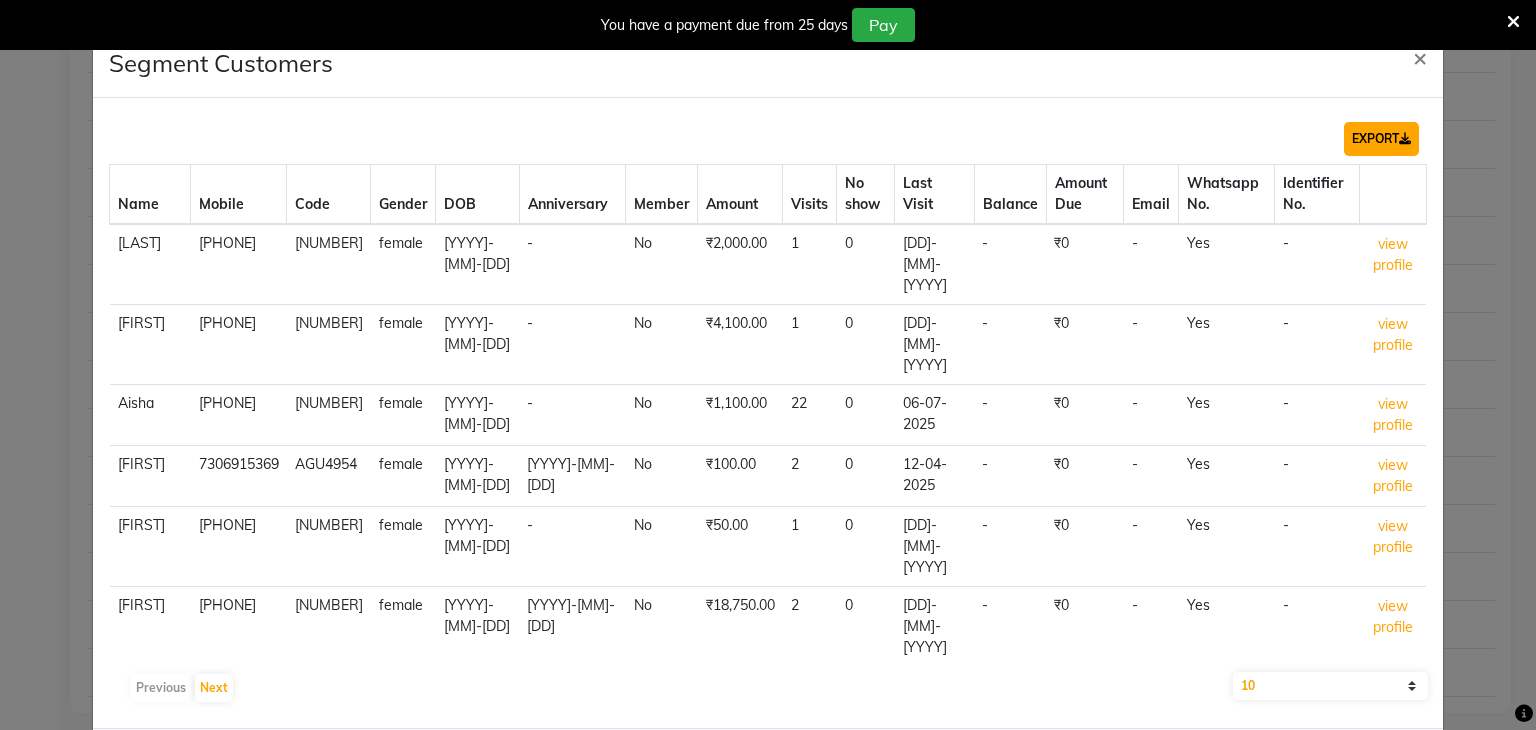 click on "EXPORT" 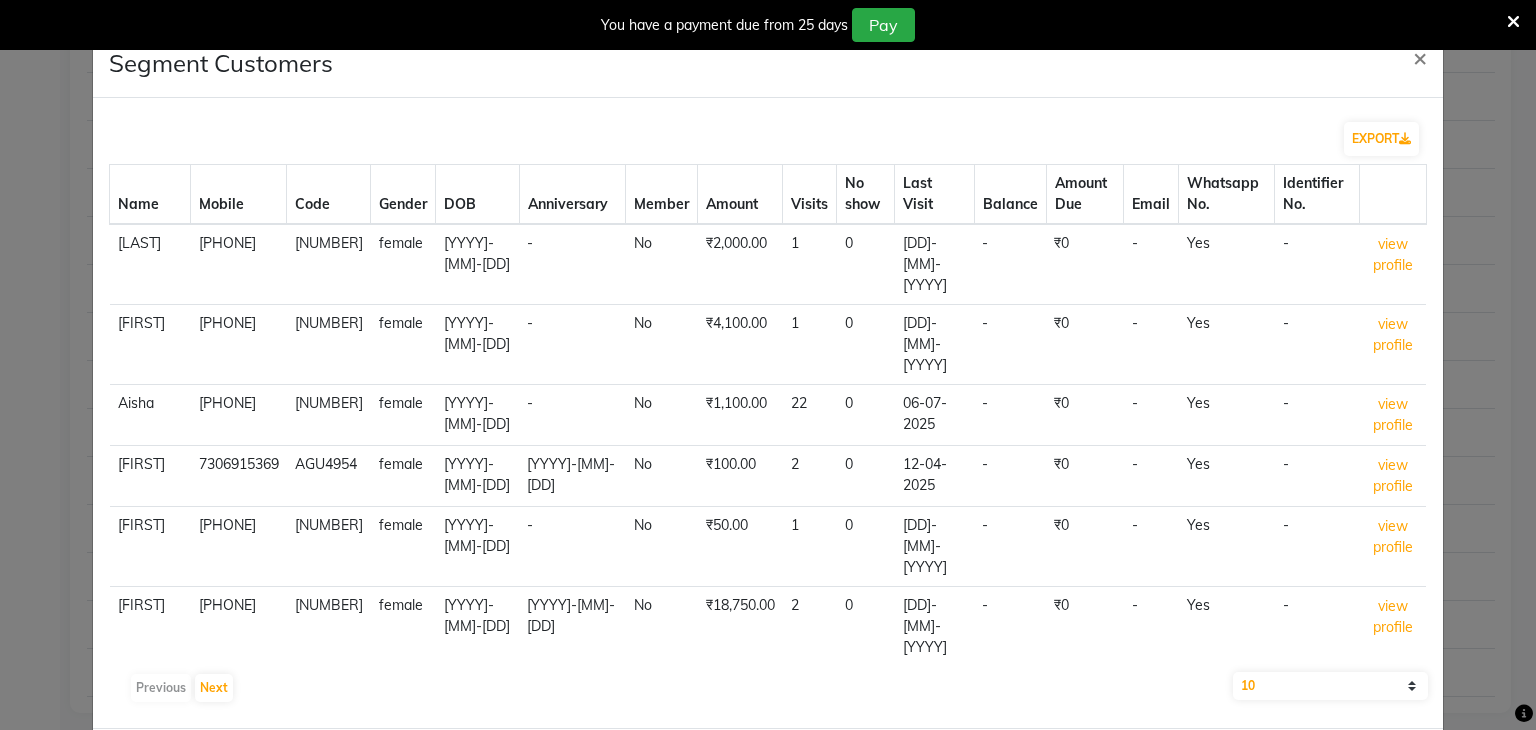 click on "You have a payment due from [NUMBER] days   Pay" at bounding box center [768, 25] 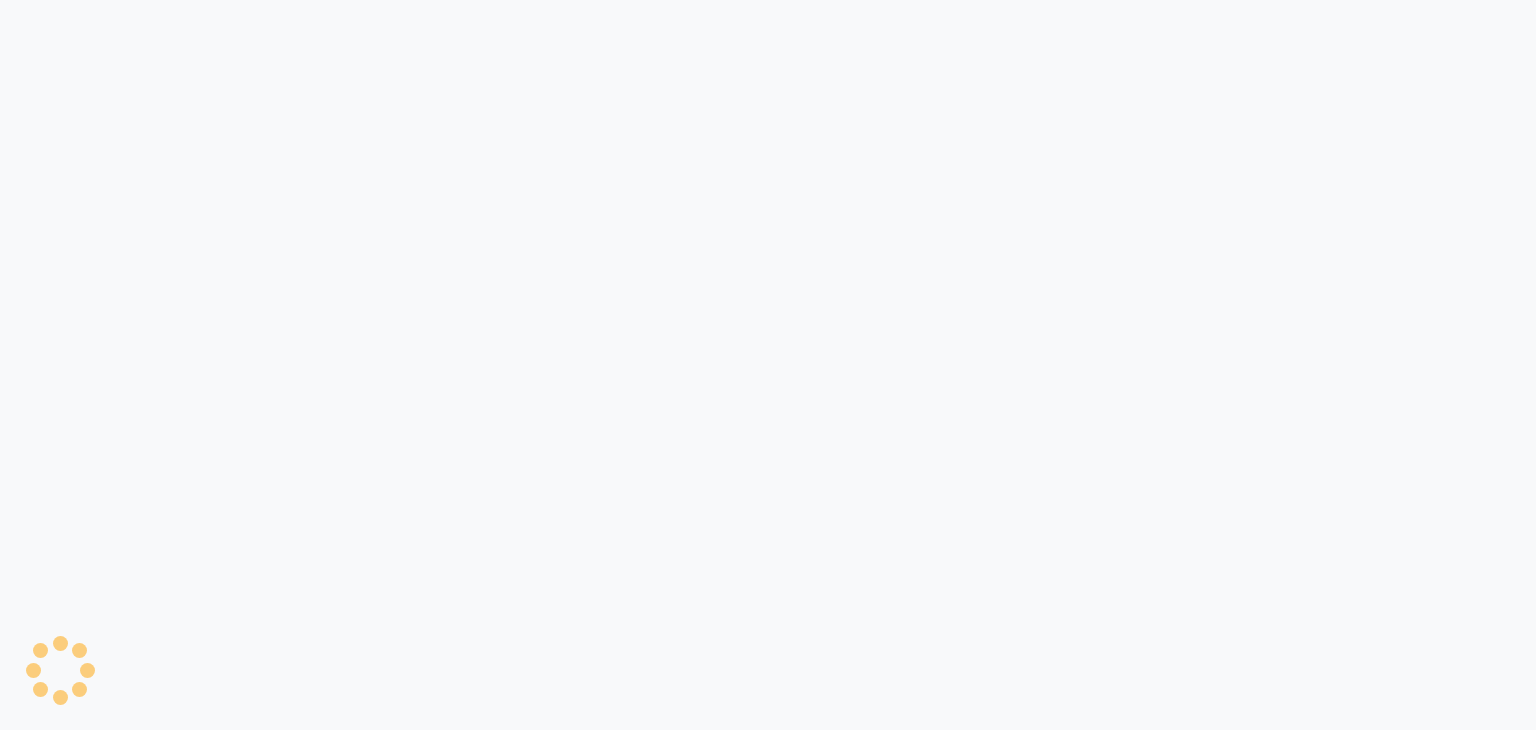 scroll, scrollTop: 0, scrollLeft: 0, axis: both 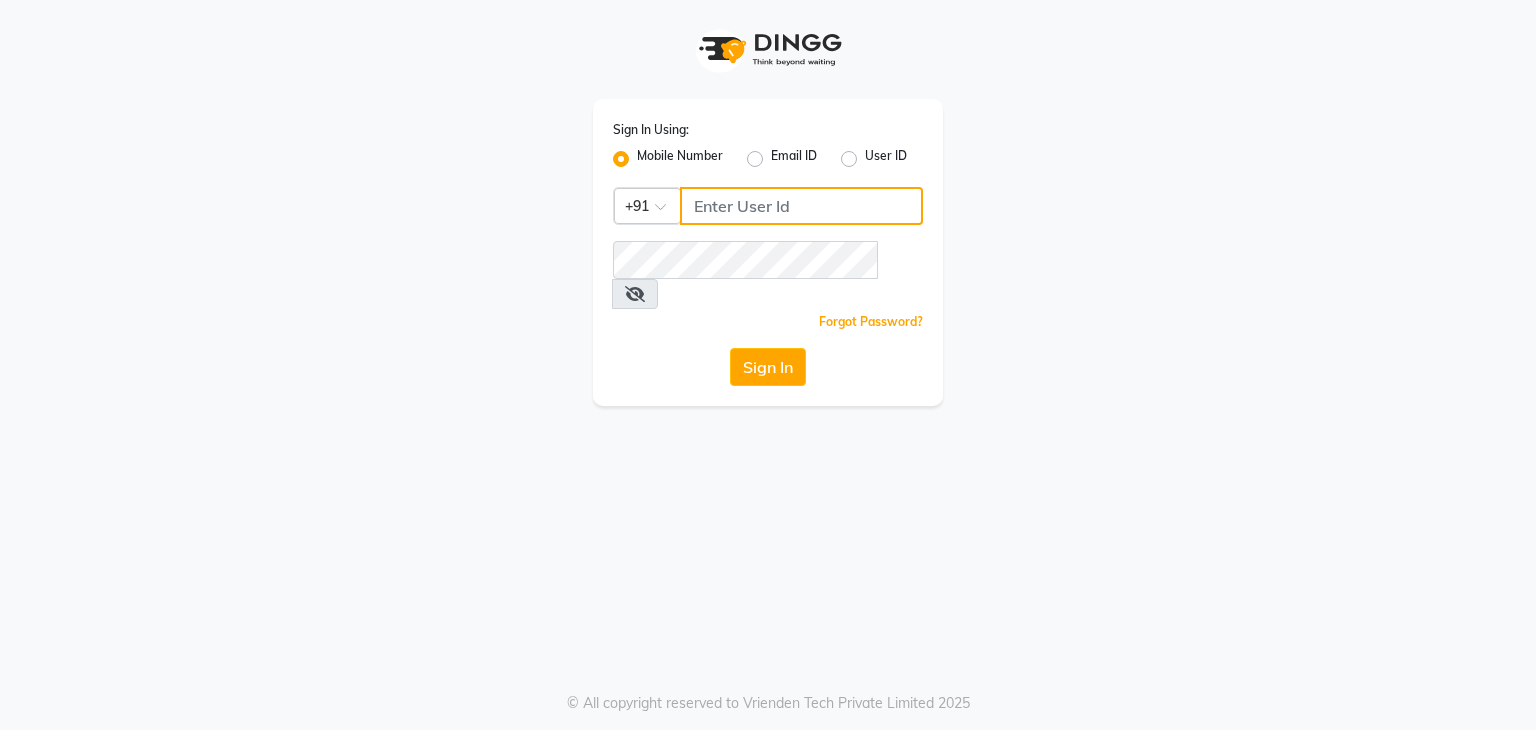 click 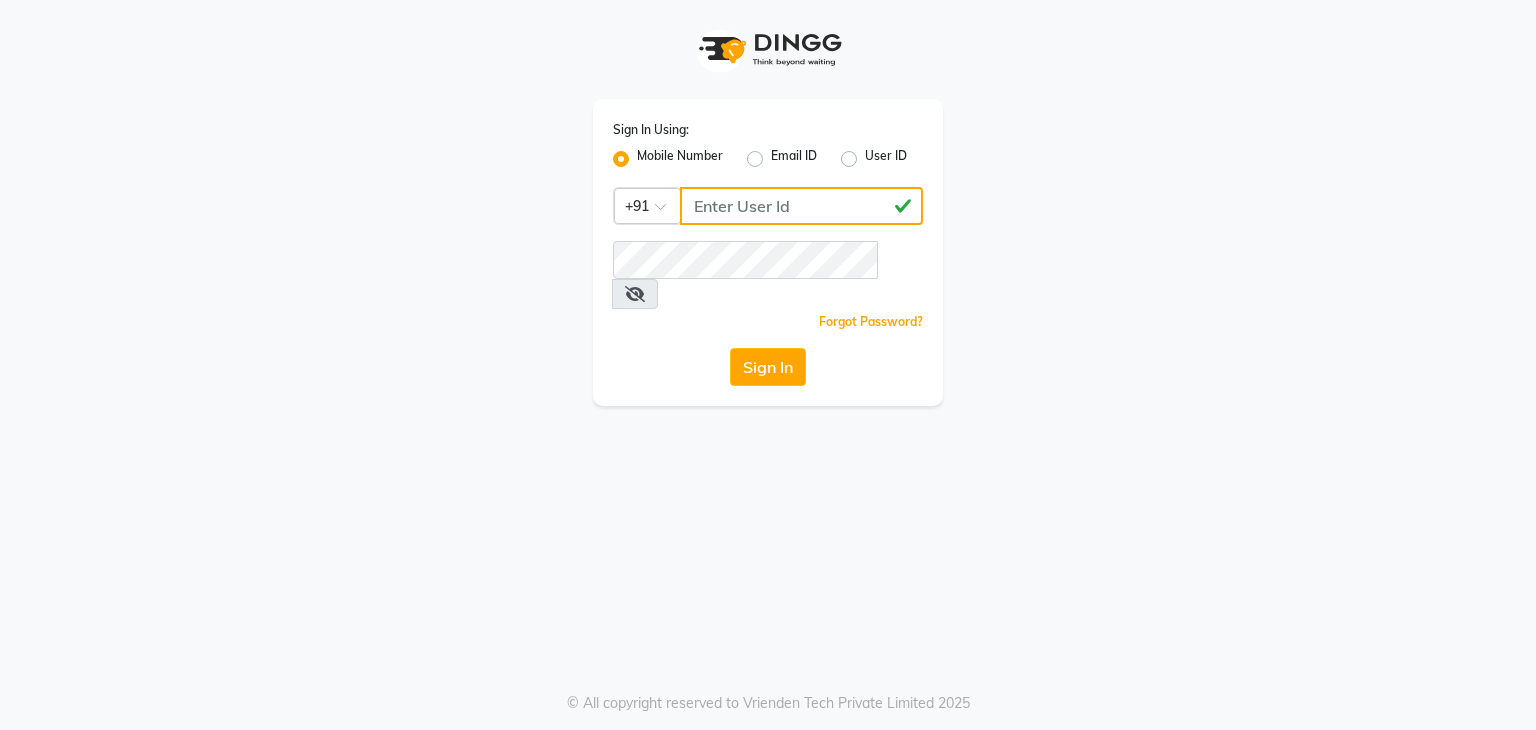 type on "[PHONE]" 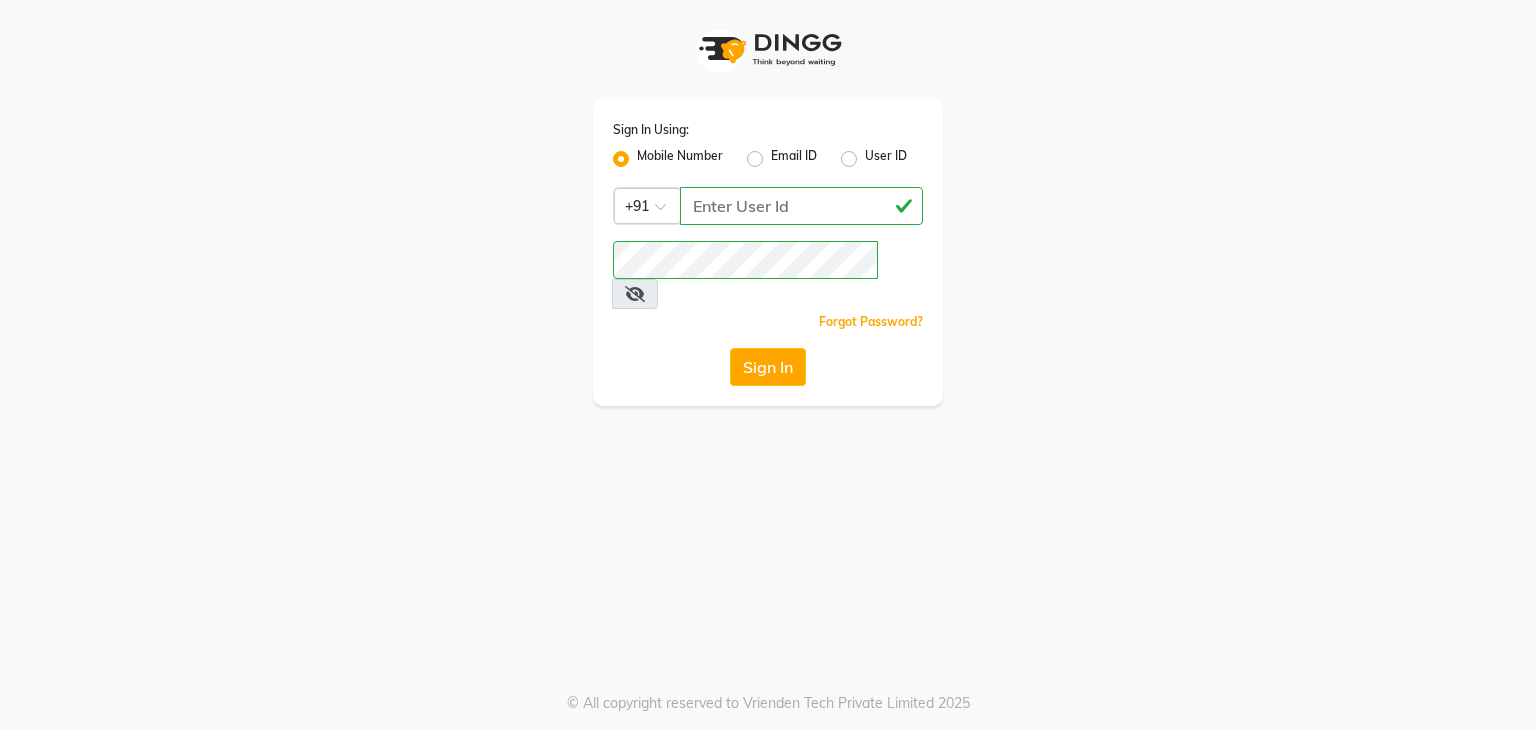 click on "Sign In" 